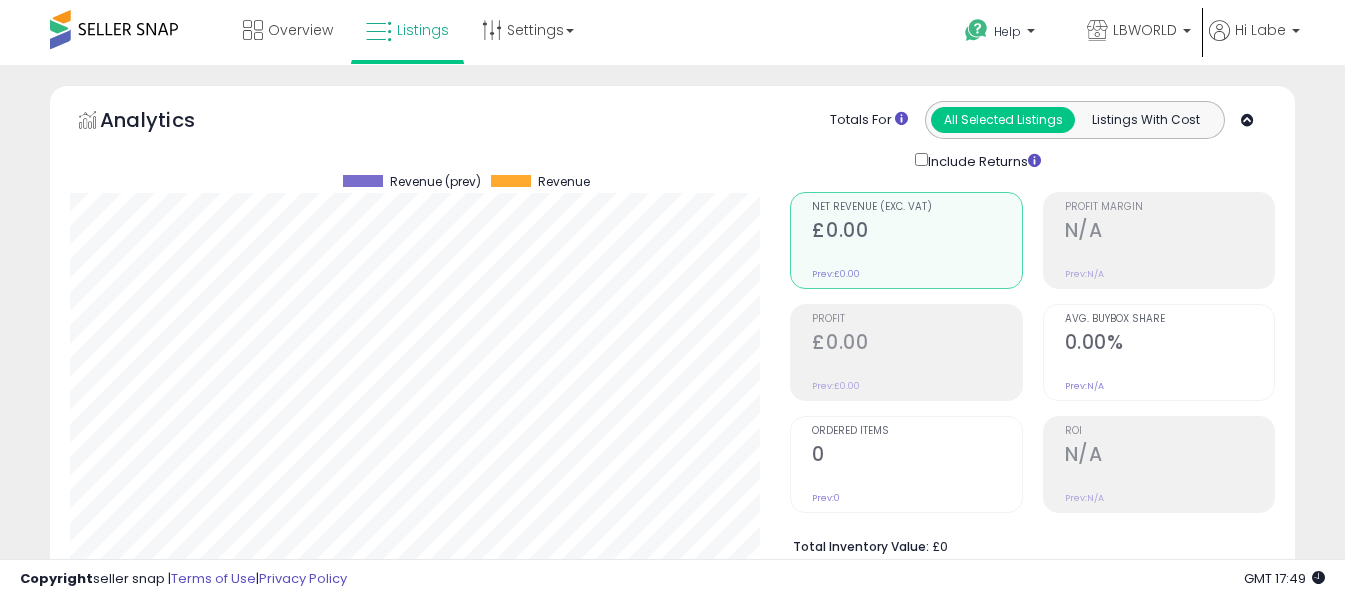 select on "**" 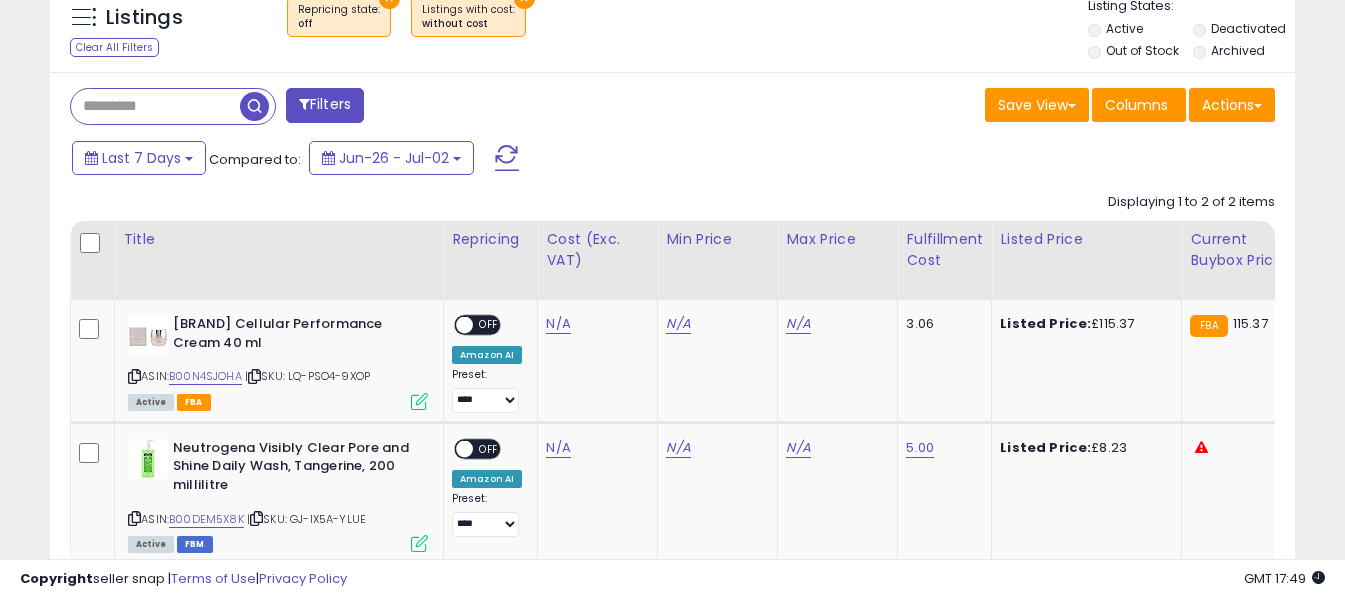 scroll, scrollTop: 800, scrollLeft: 0, axis: vertical 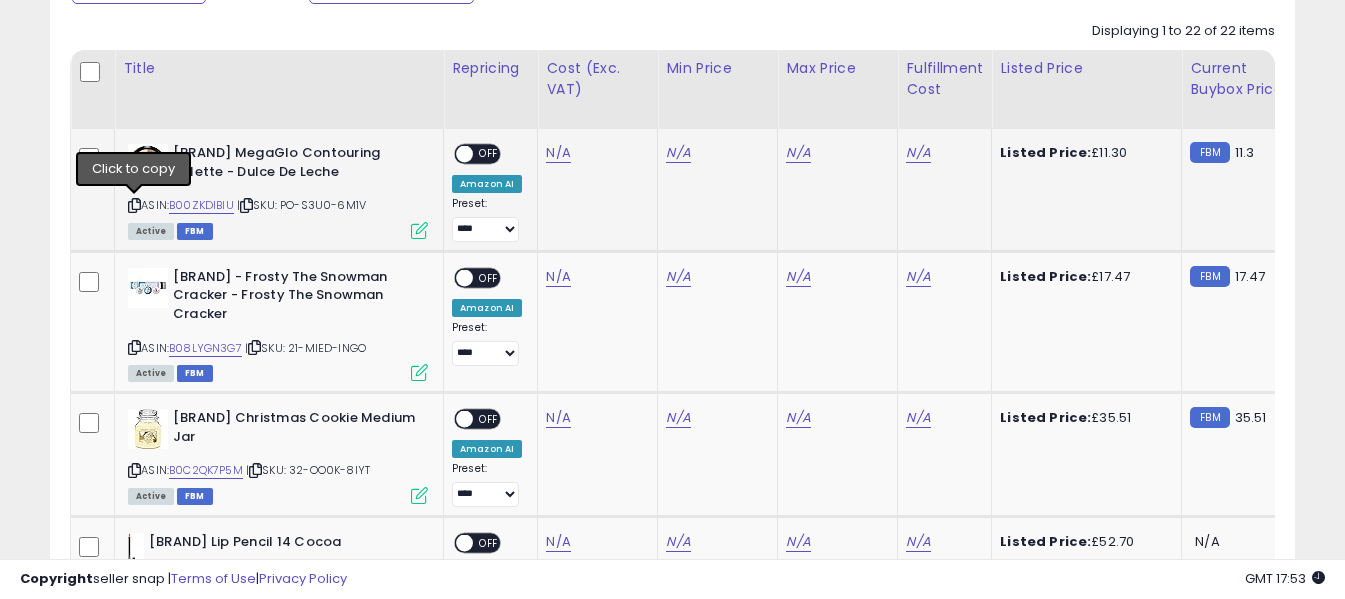 click at bounding box center (134, 205) 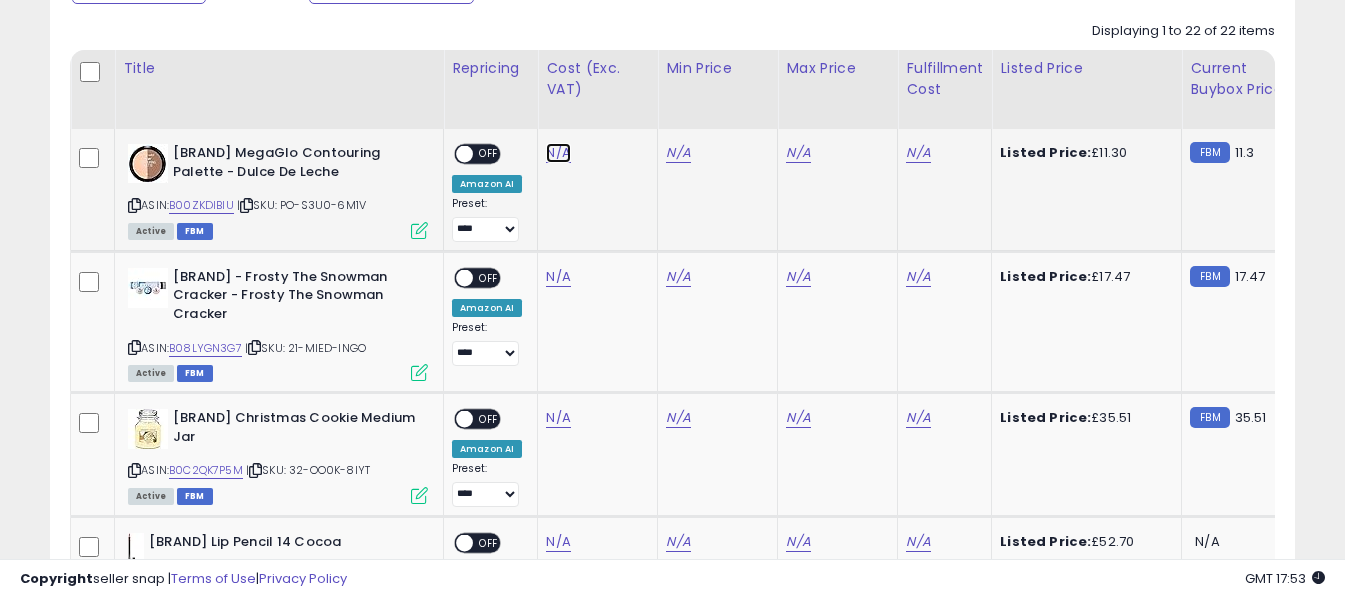 click on "N/A" at bounding box center (558, 153) 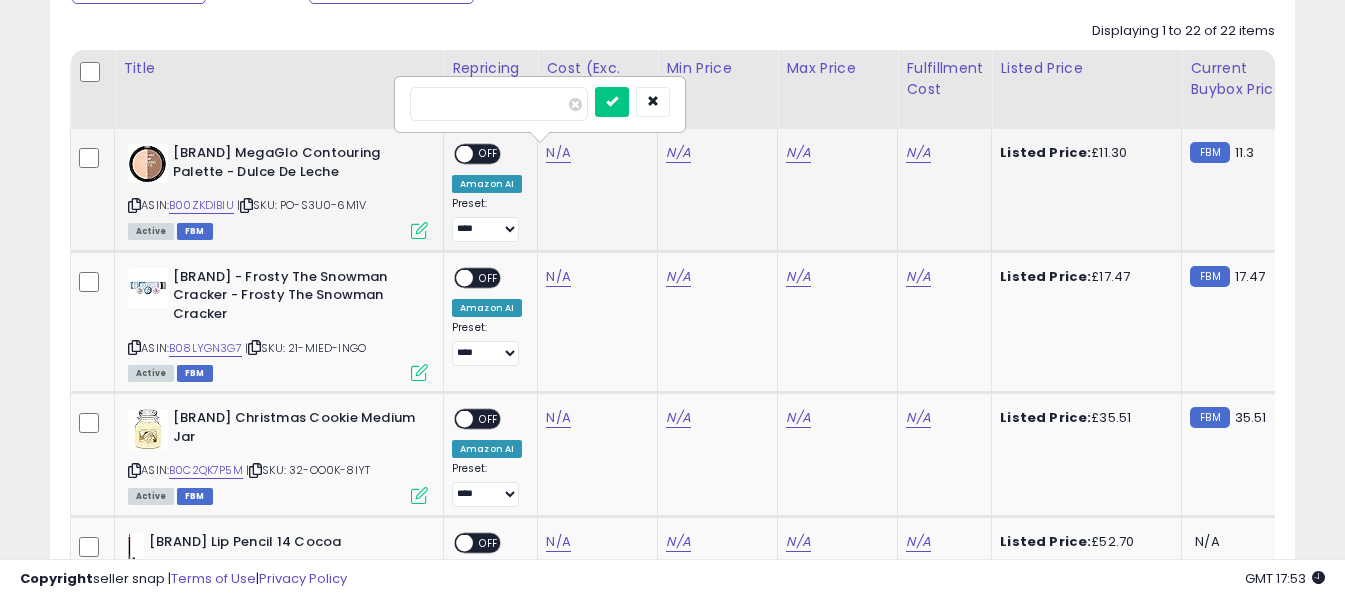 click at bounding box center [499, 104] 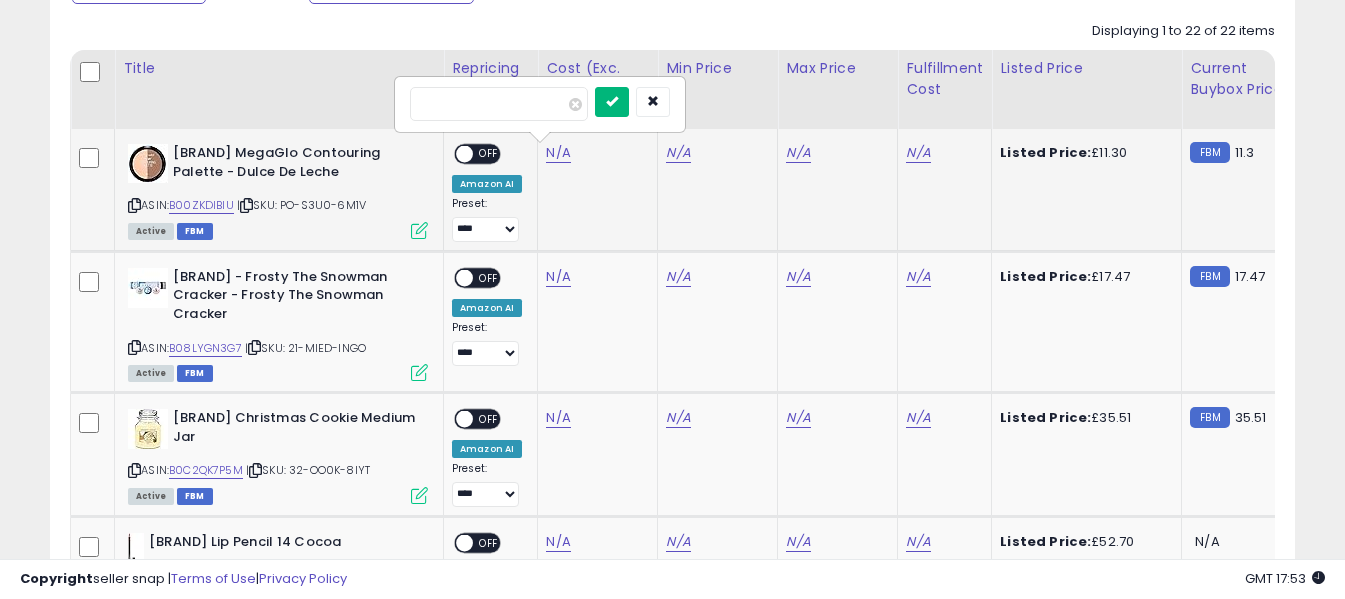 type on "****" 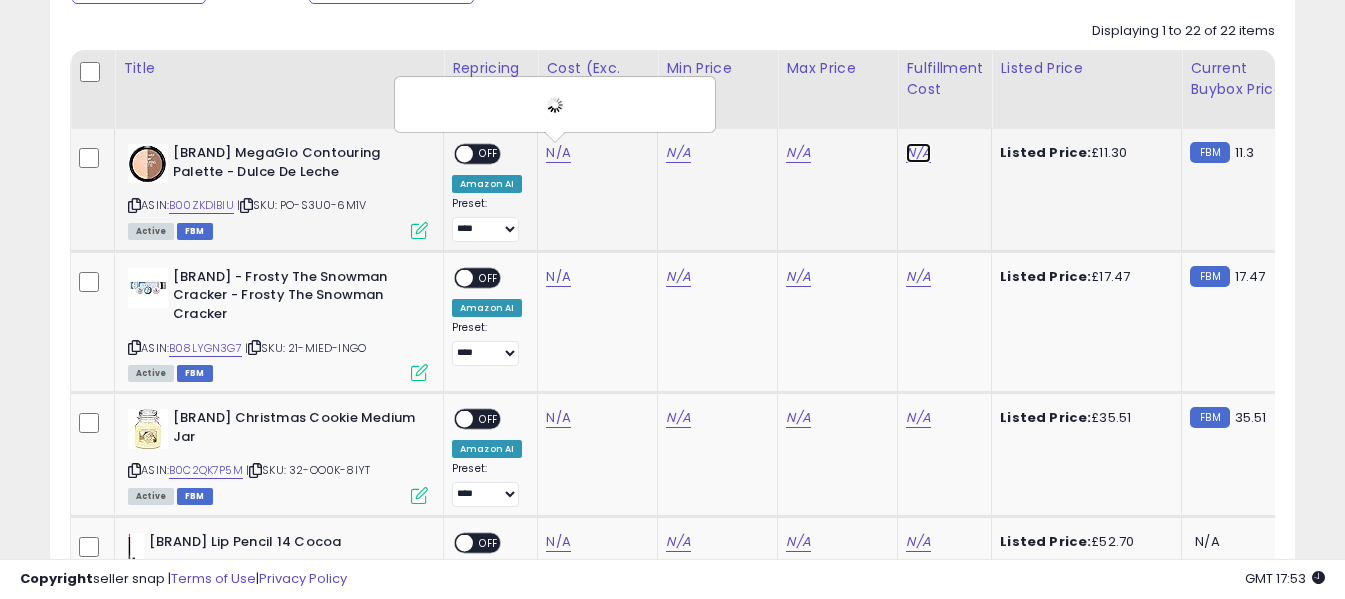 click on "N/A" at bounding box center (918, 153) 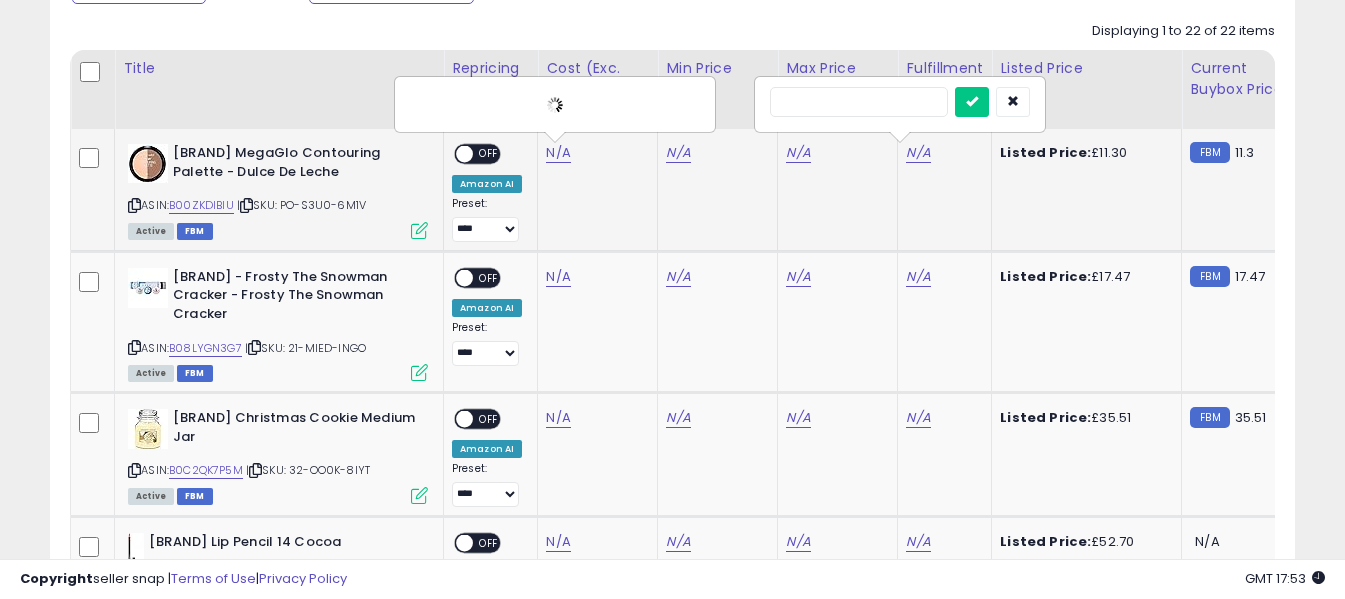 click at bounding box center [859, 102] 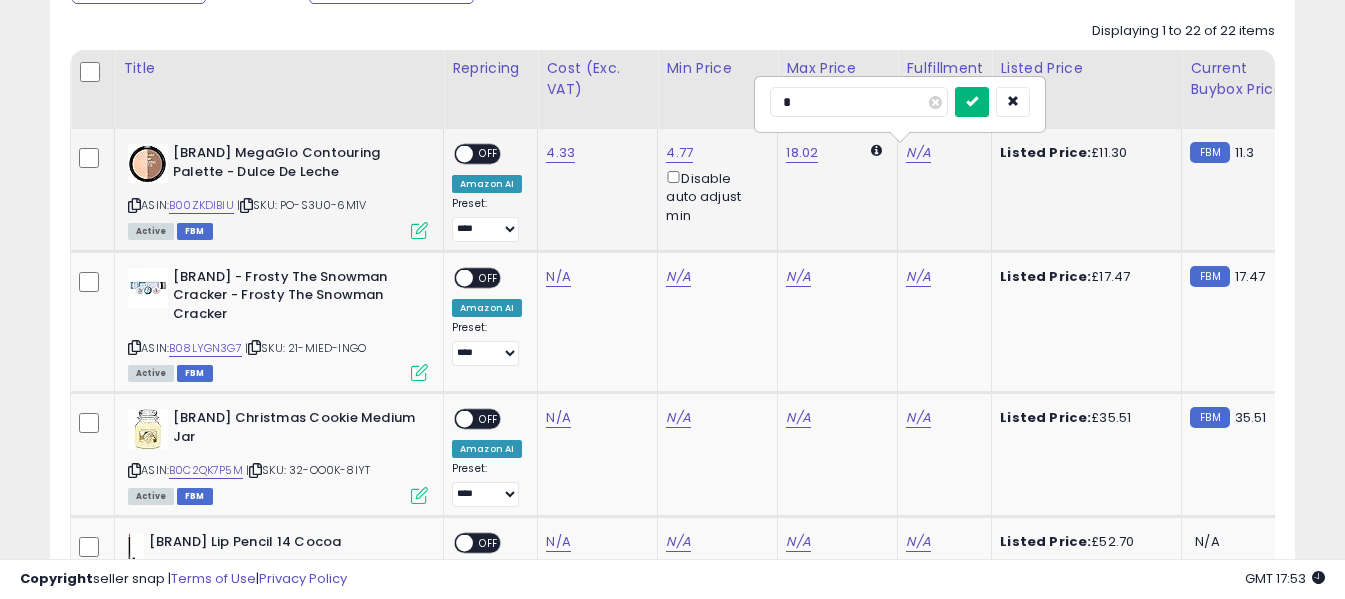 type on "*" 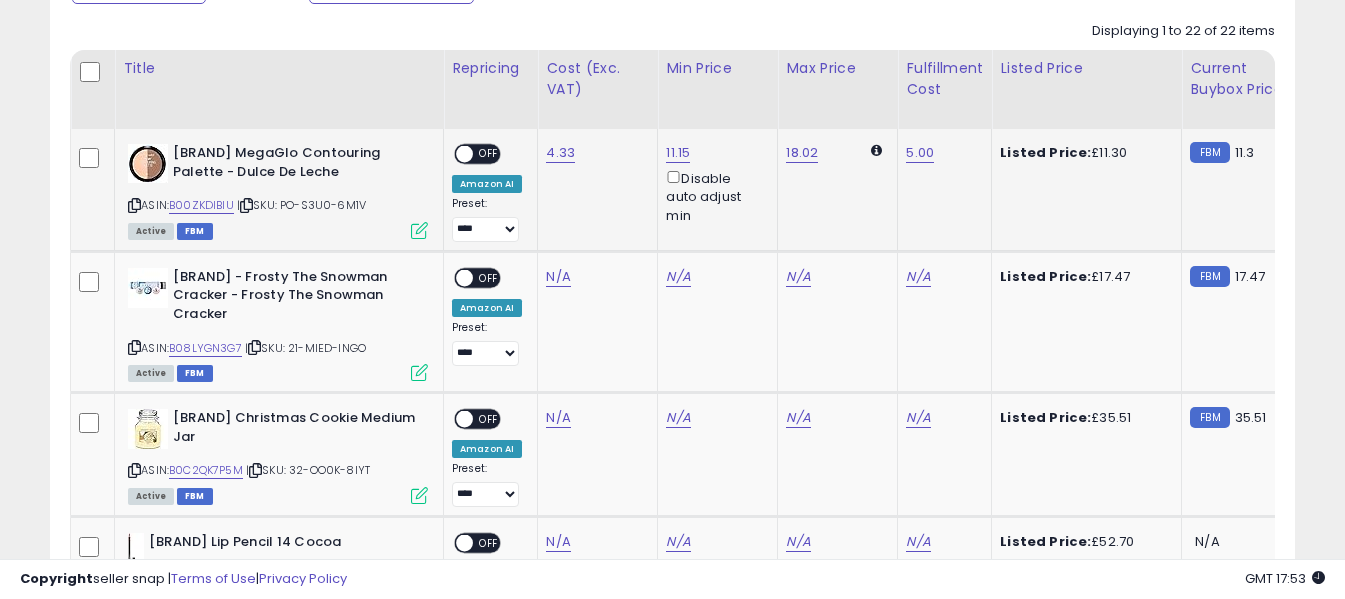 click on "OFF" at bounding box center [489, 154] 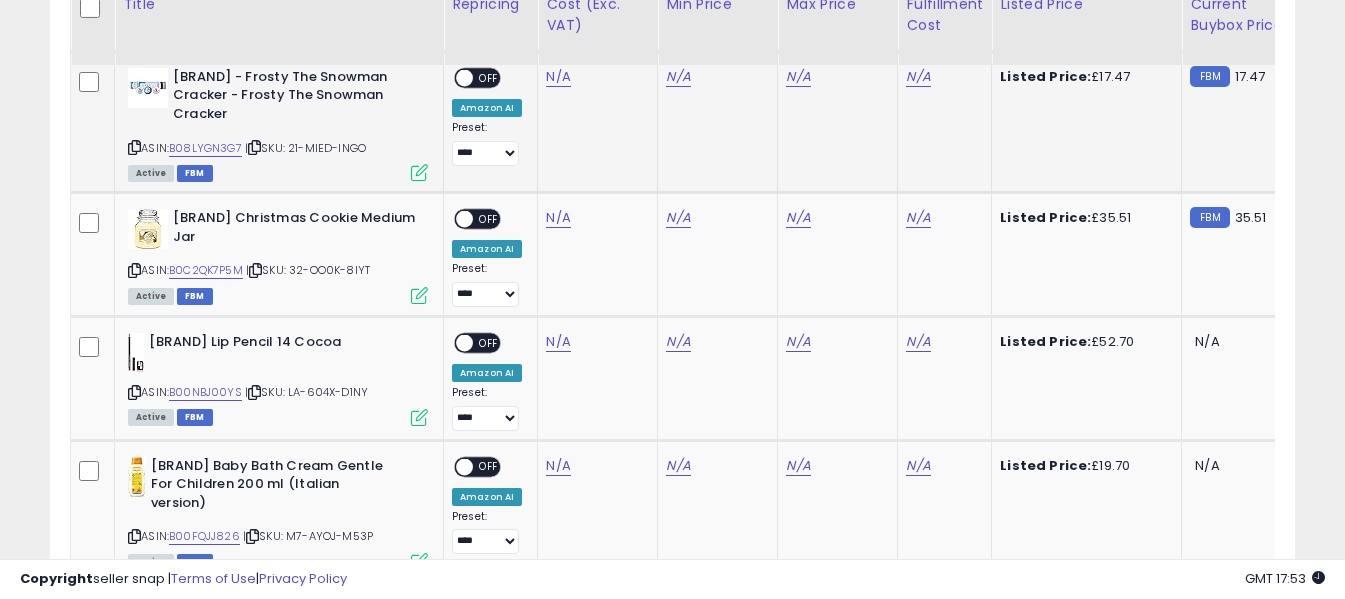 scroll, scrollTop: 1071, scrollLeft: 0, axis: vertical 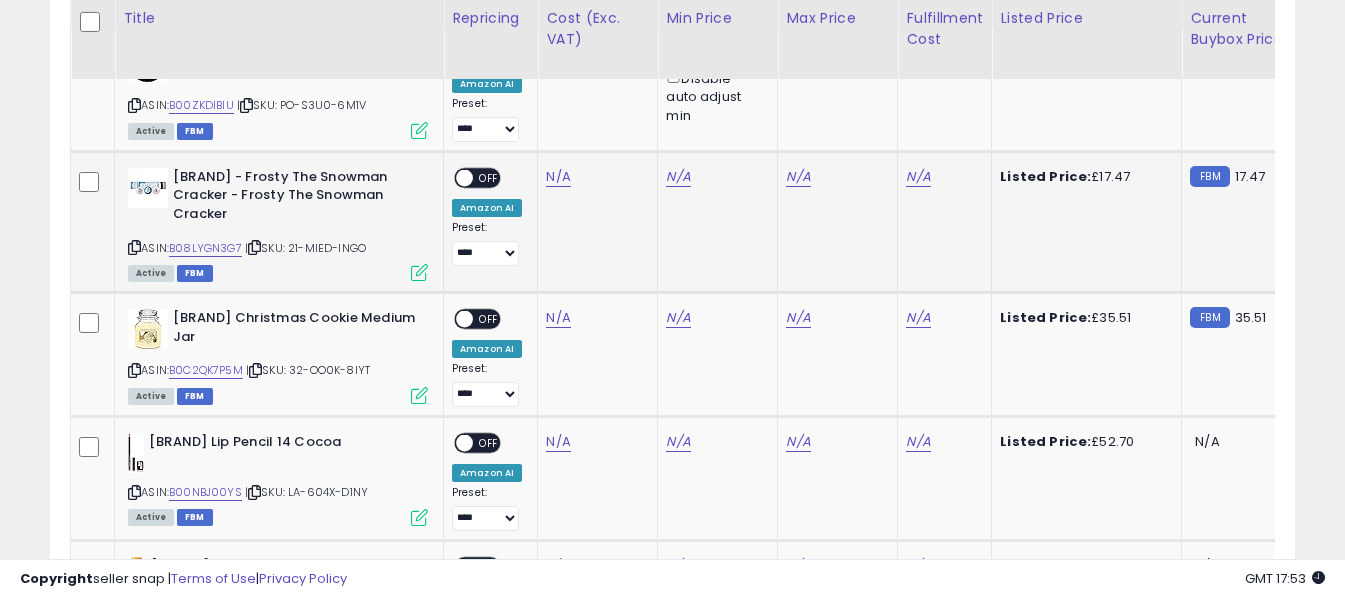 click at bounding box center [134, 247] 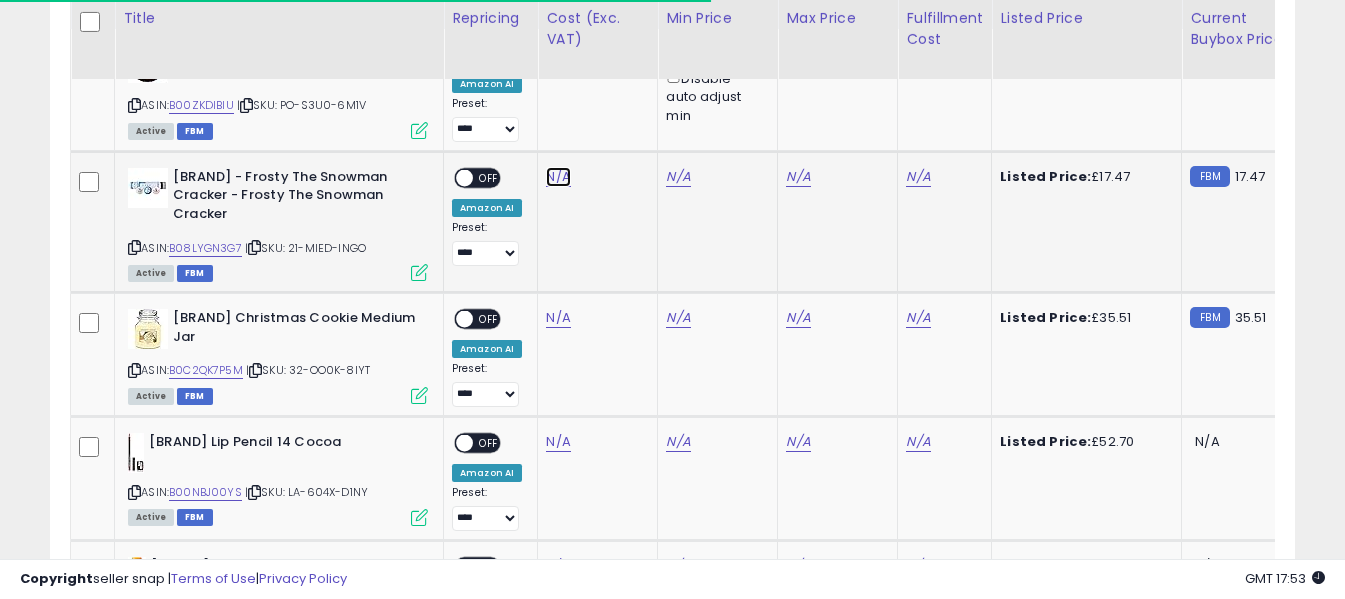 click on "N/A" at bounding box center (558, 177) 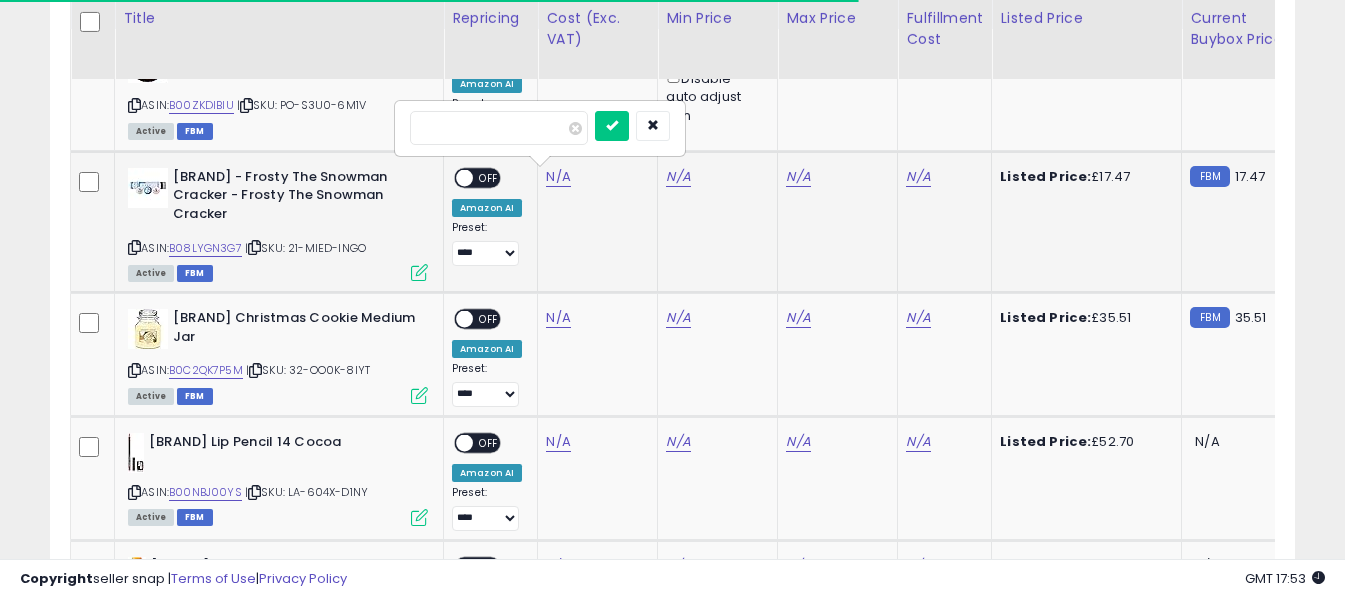 click at bounding box center [499, 128] 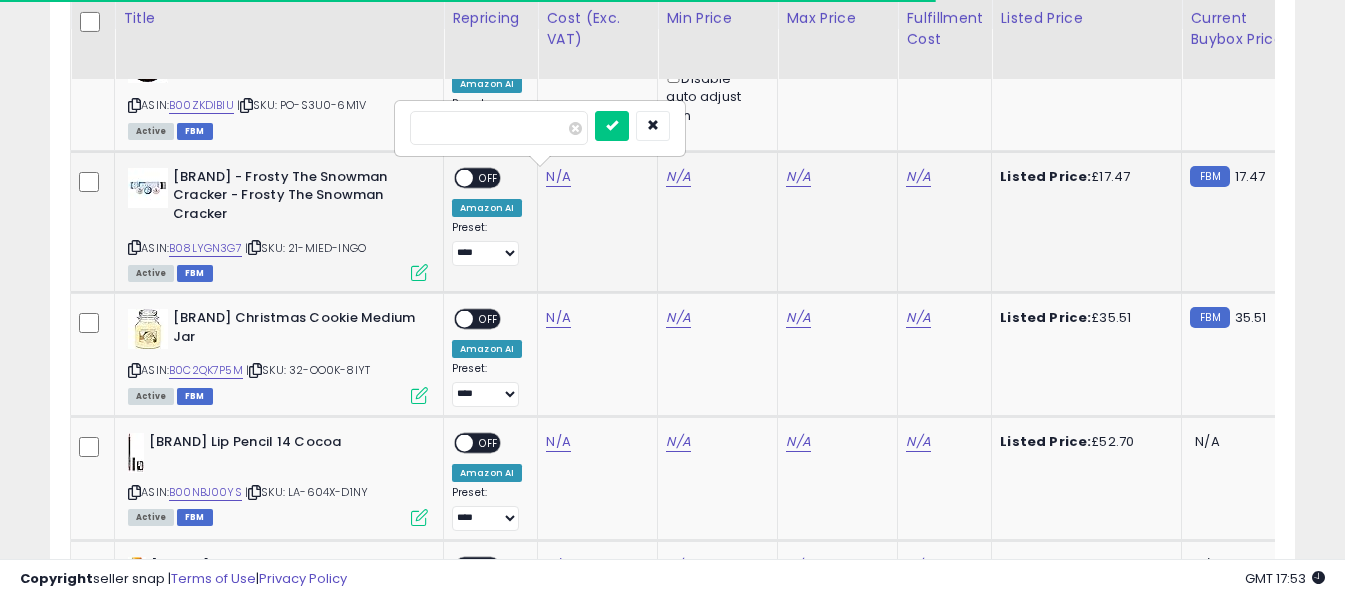 type on "****" 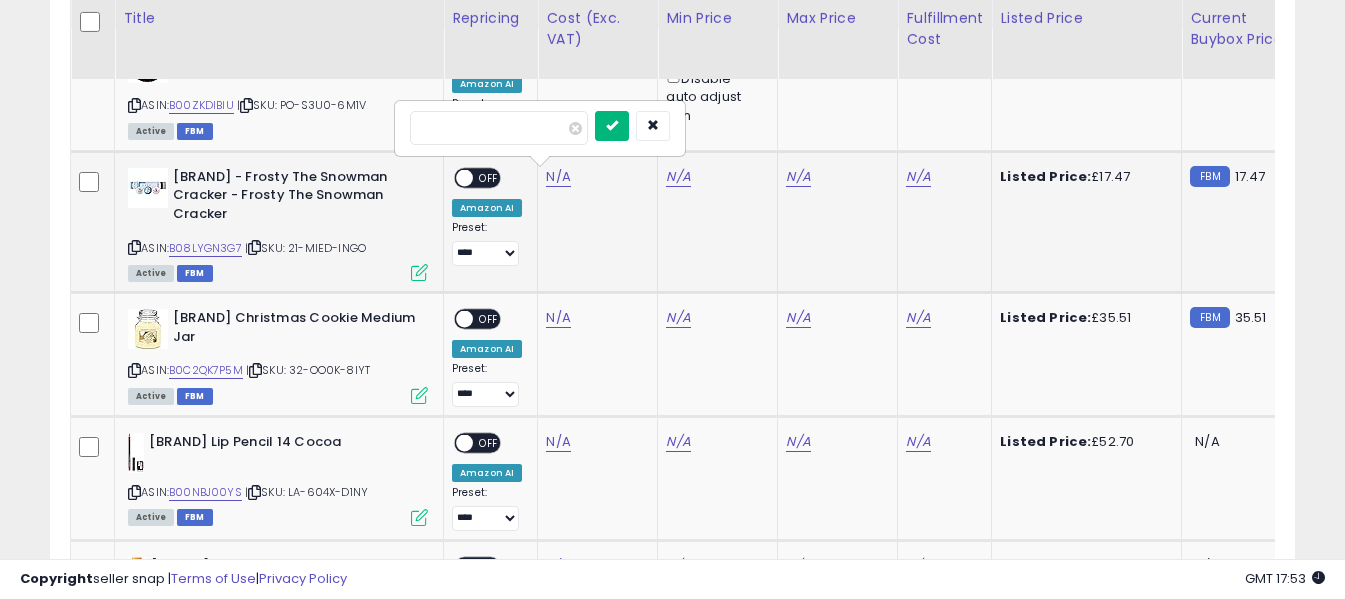 click at bounding box center [612, 126] 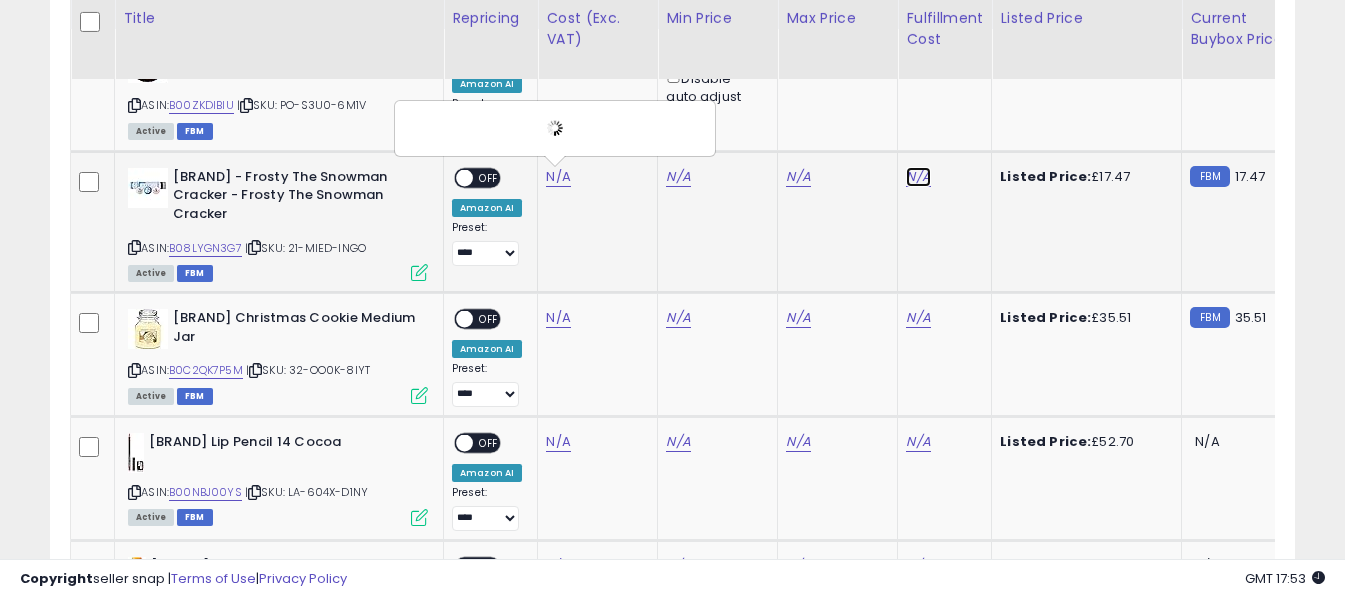 click on "N/A" at bounding box center [918, 177] 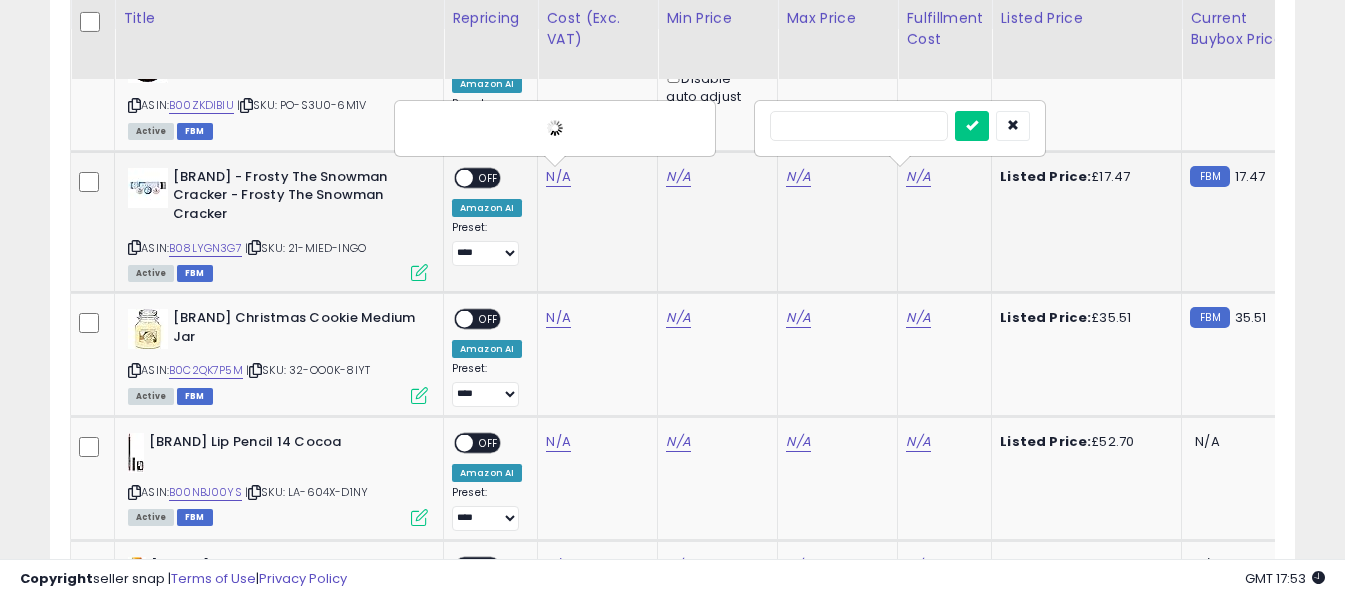click at bounding box center [859, 126] 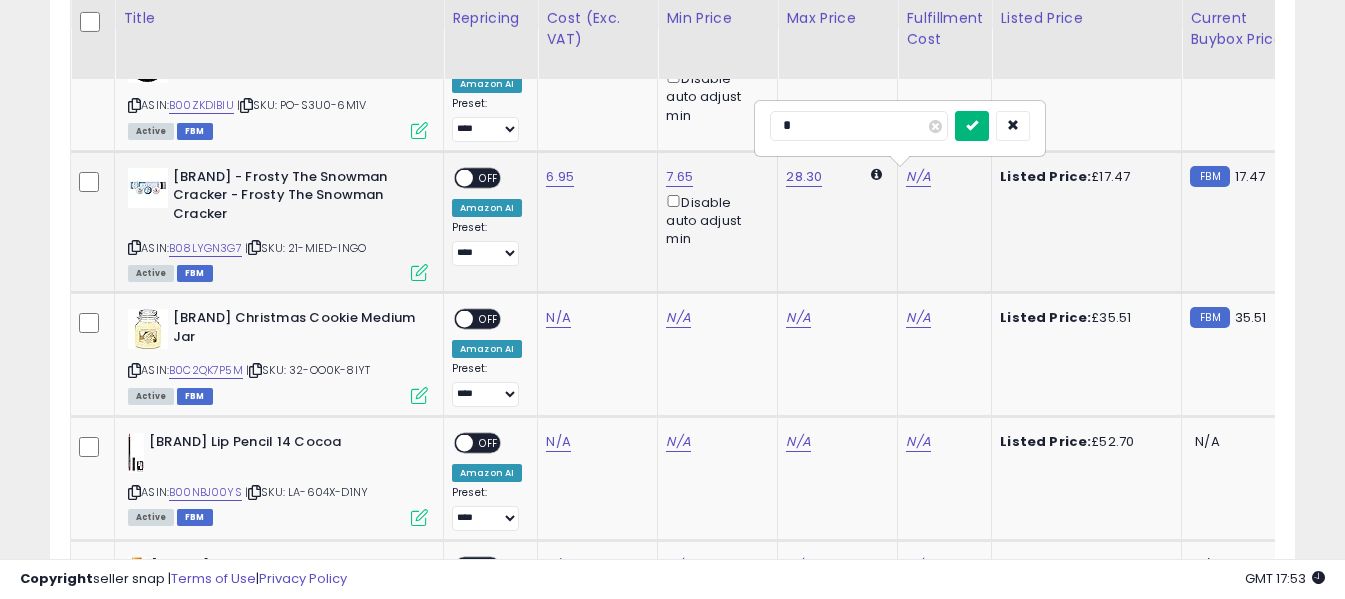 type on "*" 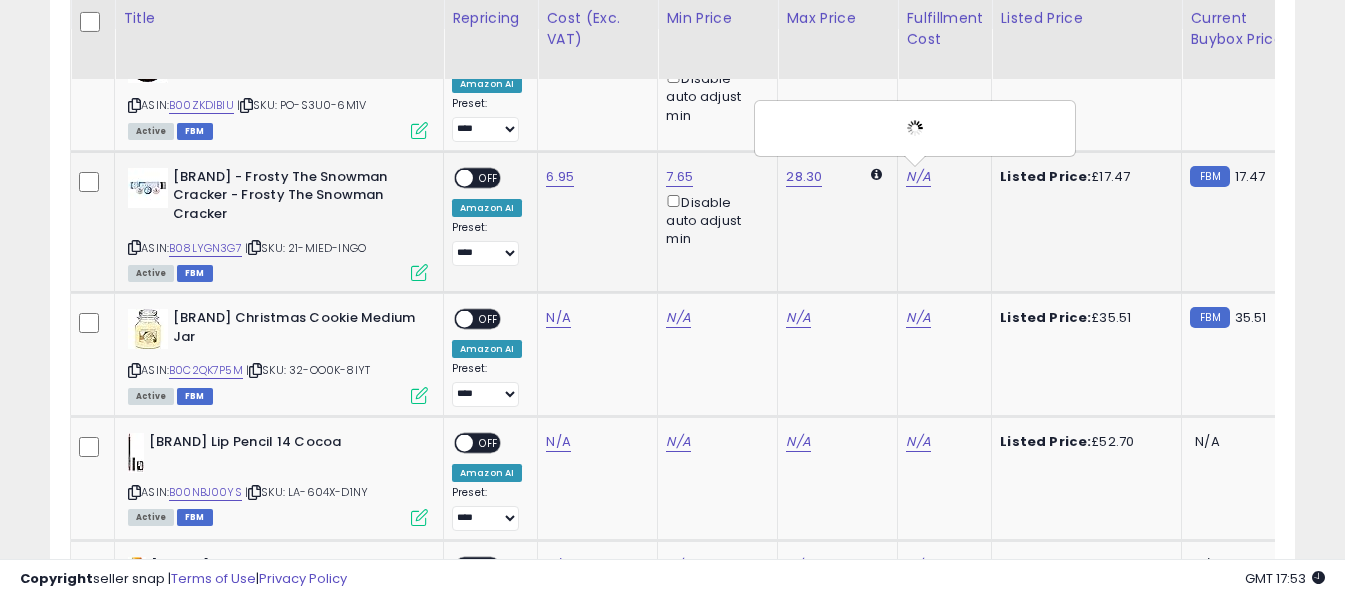 click on "OFF" at bounding box center [489, 177] 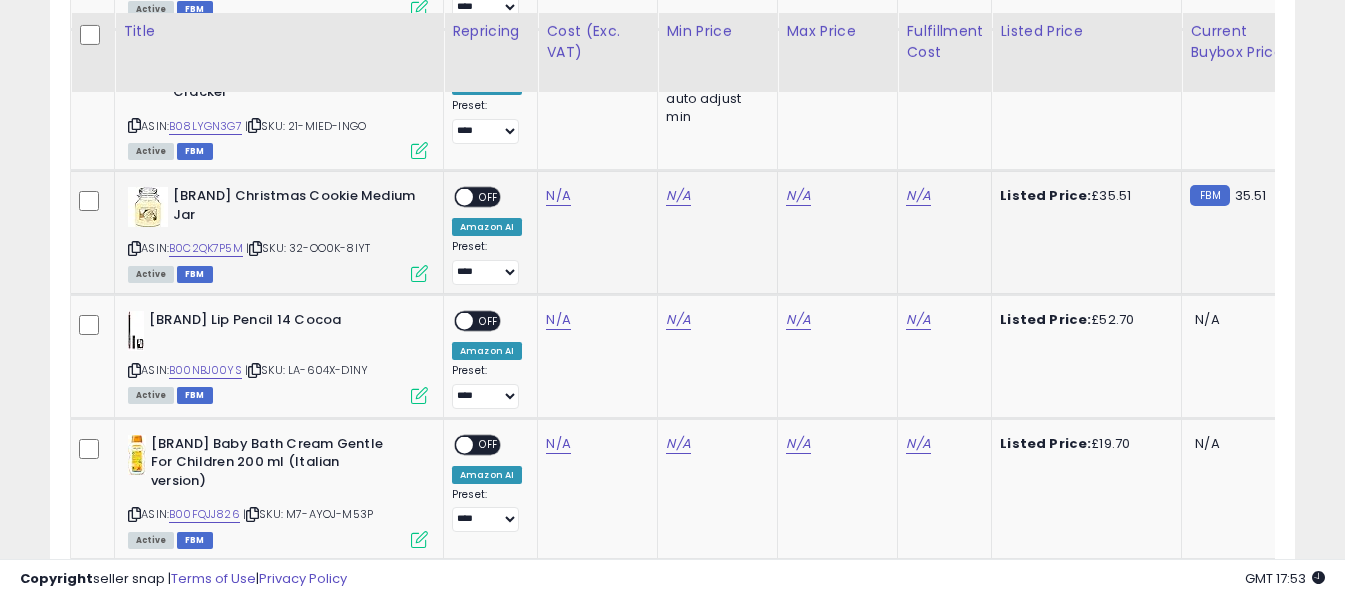 scroll, scrollTop: 1171, scrollLeft: 0, axis: vertical 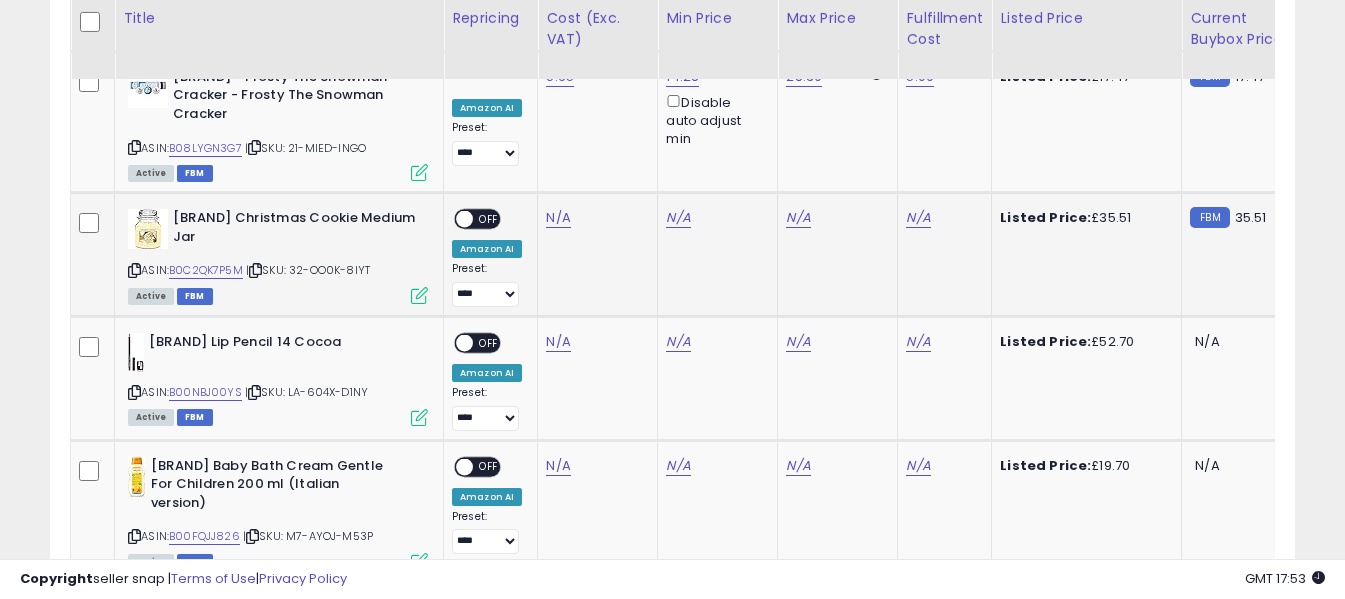 click at bounding box center (134, 270) 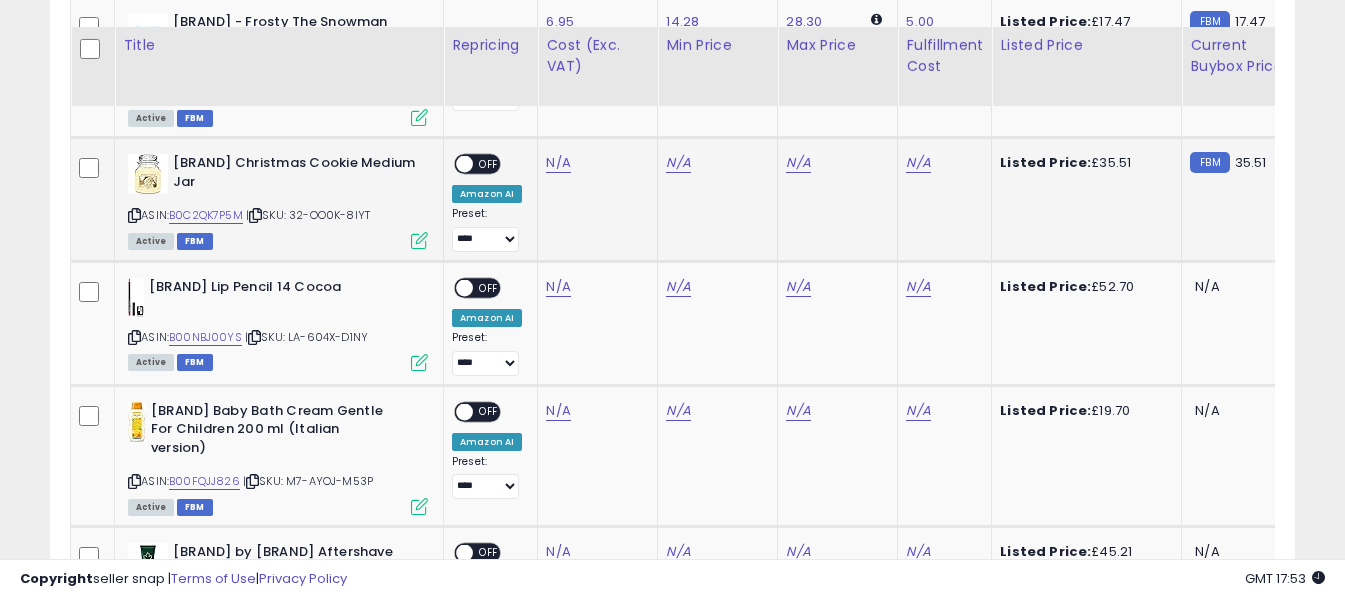 scroll, scrollTop: 1271, scrollLeft: 0, axis: vertical 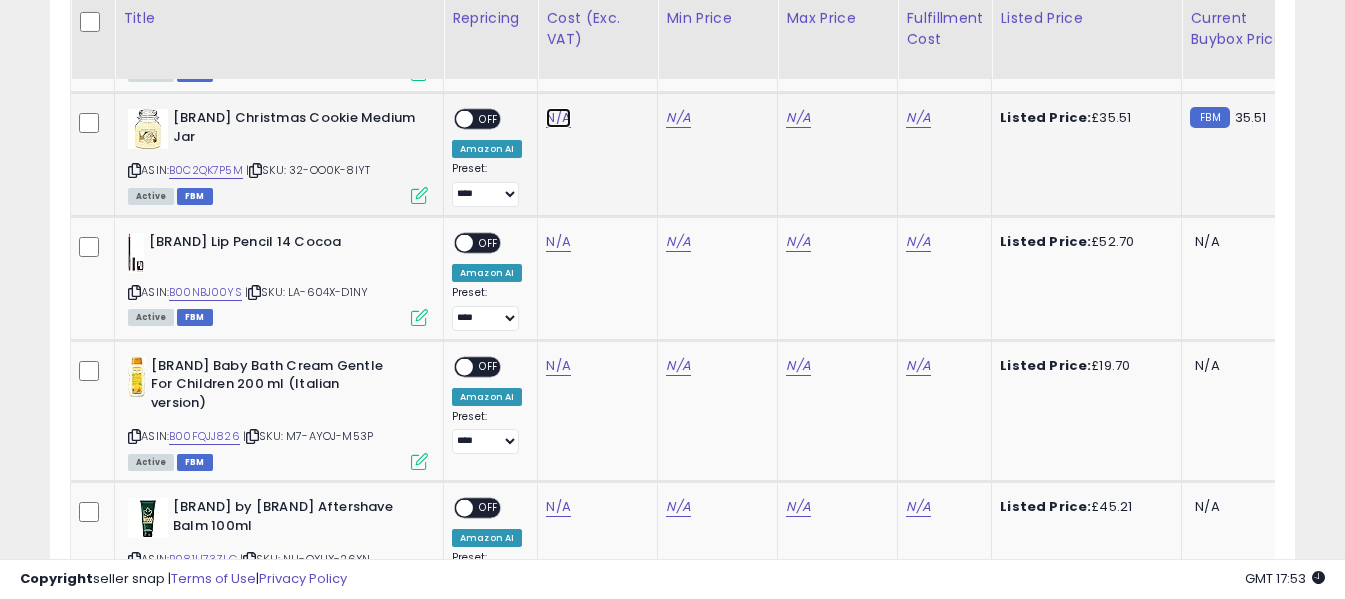 click on "N/A" at bounding box center [558, 118] 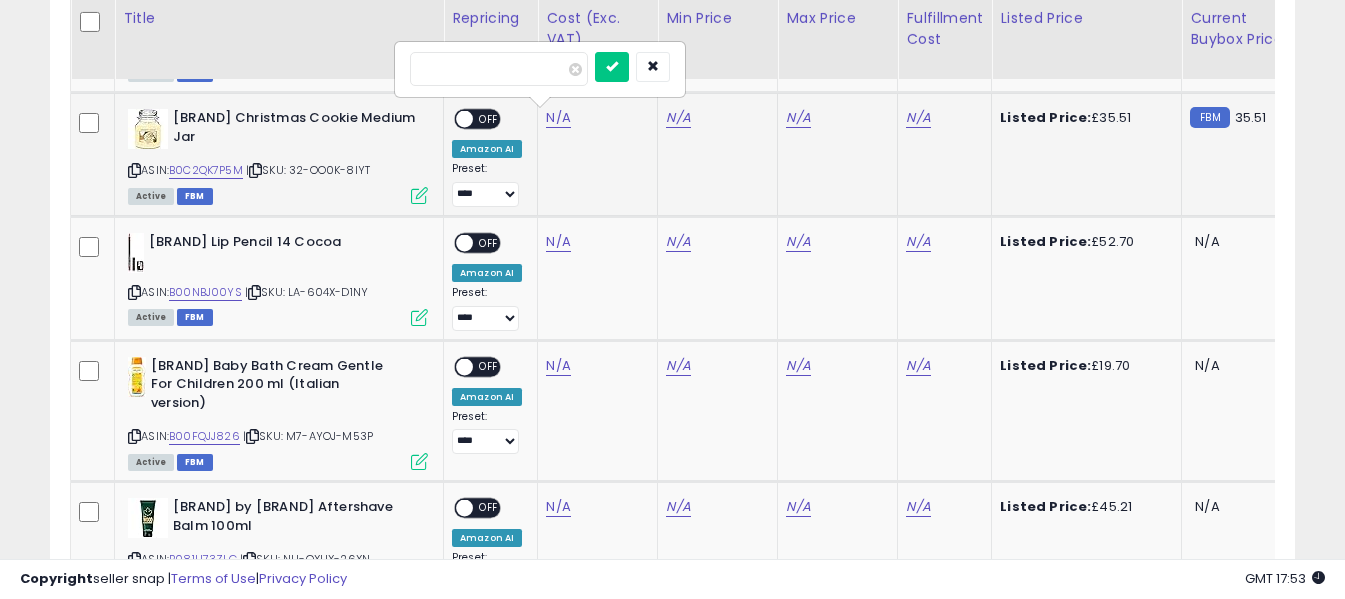 click at bounding box center (499, 69) 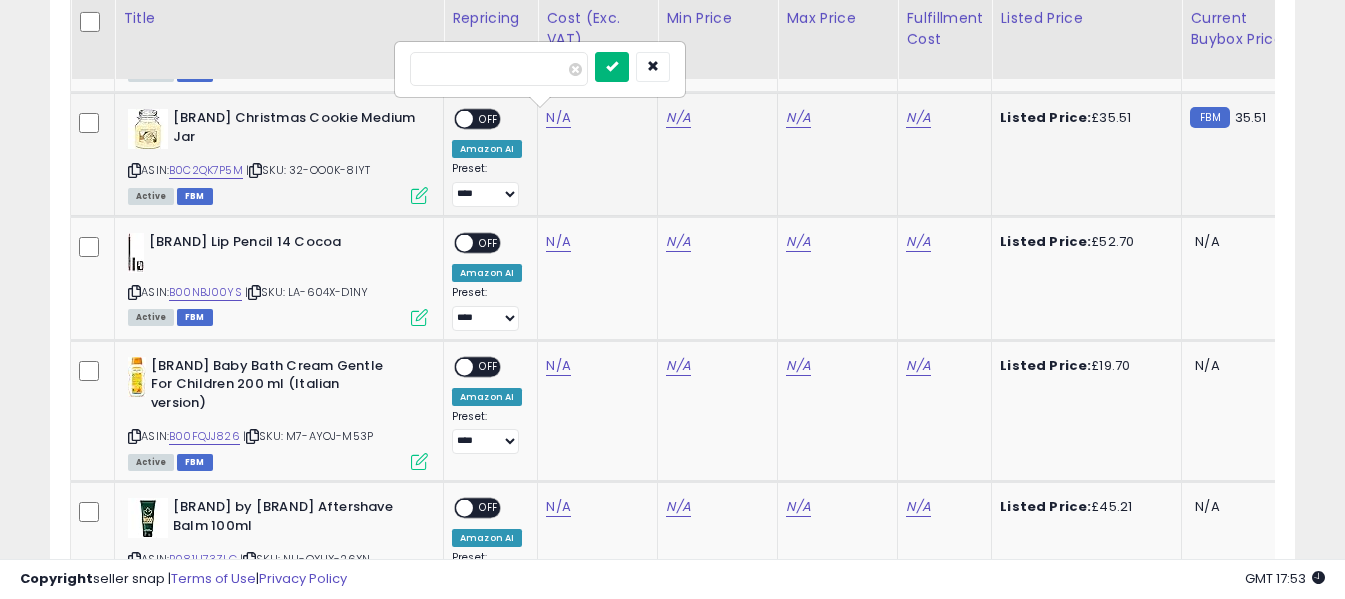 type on "*****" 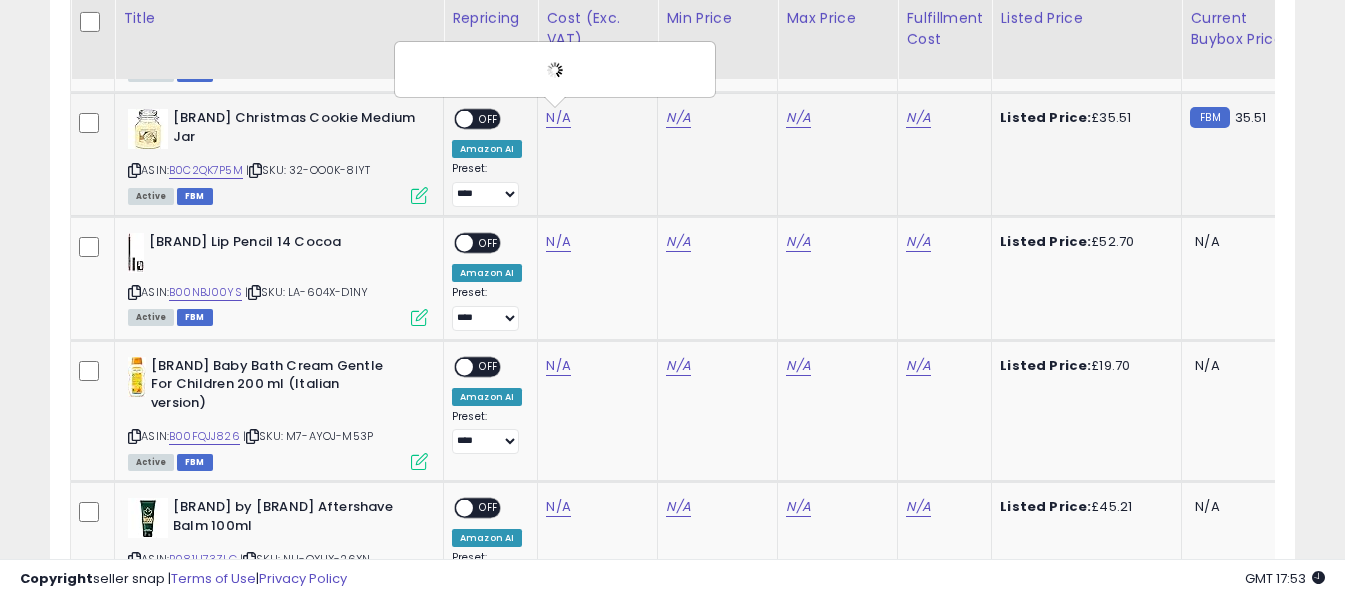 click on "N/A" at bounding box center [941, 118] 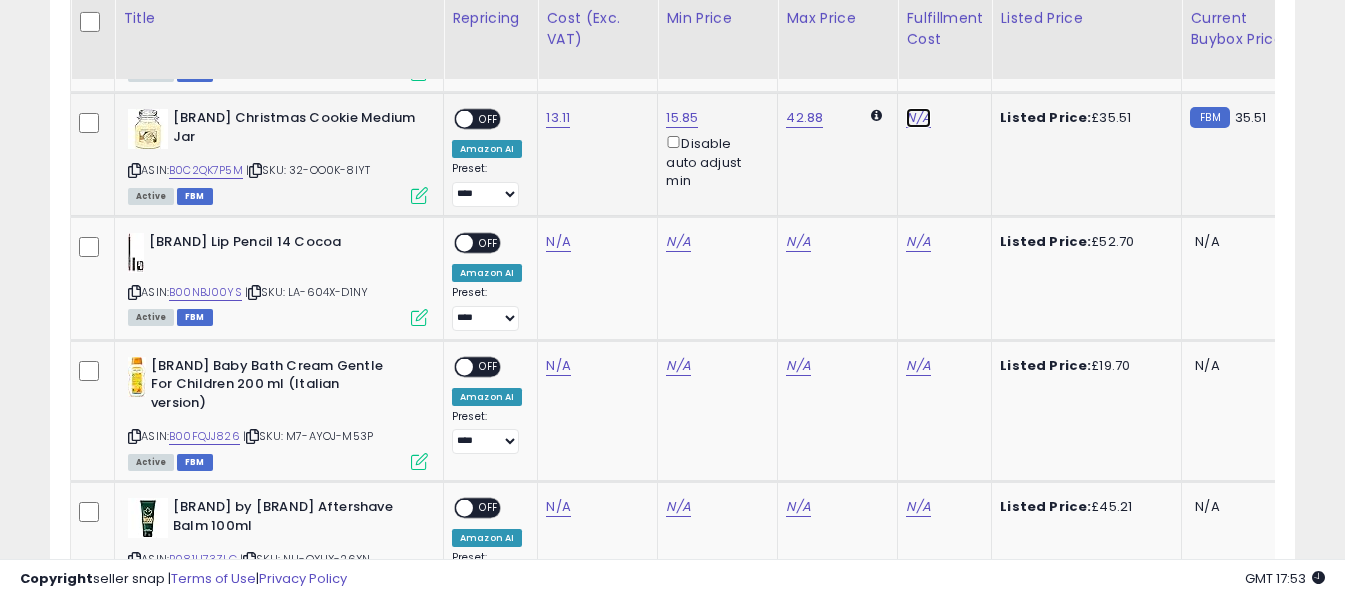 click on "N/A" at bounding box center (918, 118) 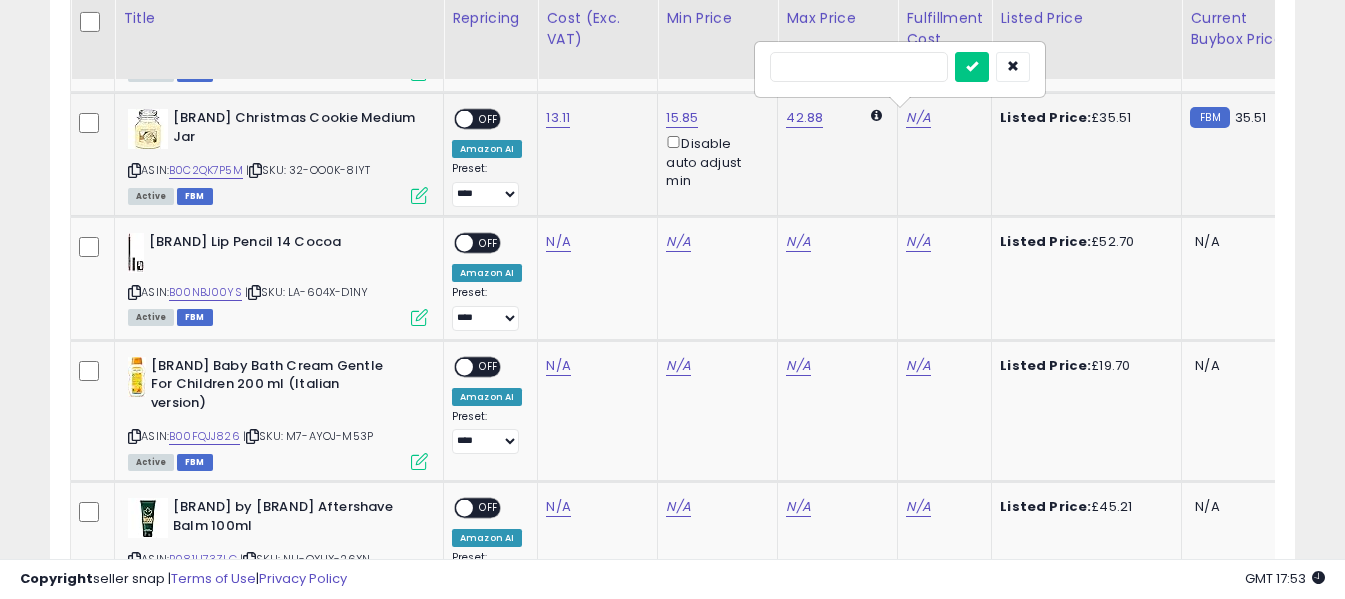 click at bounding box center [859, 67] 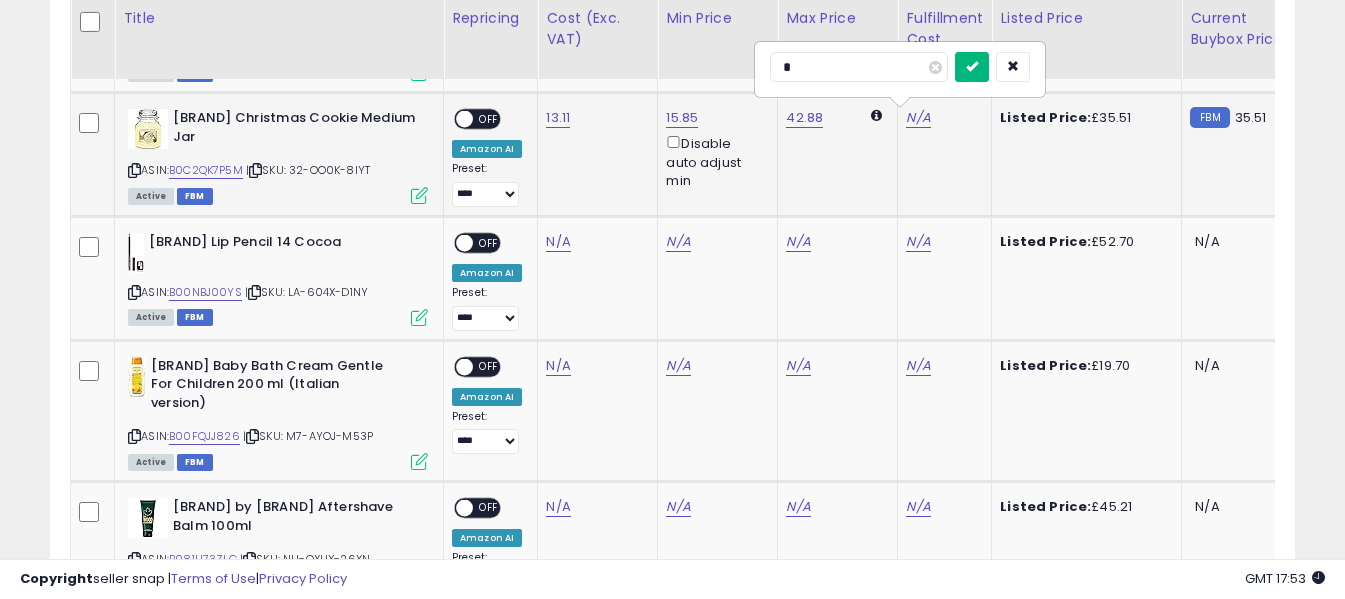 type on "*" 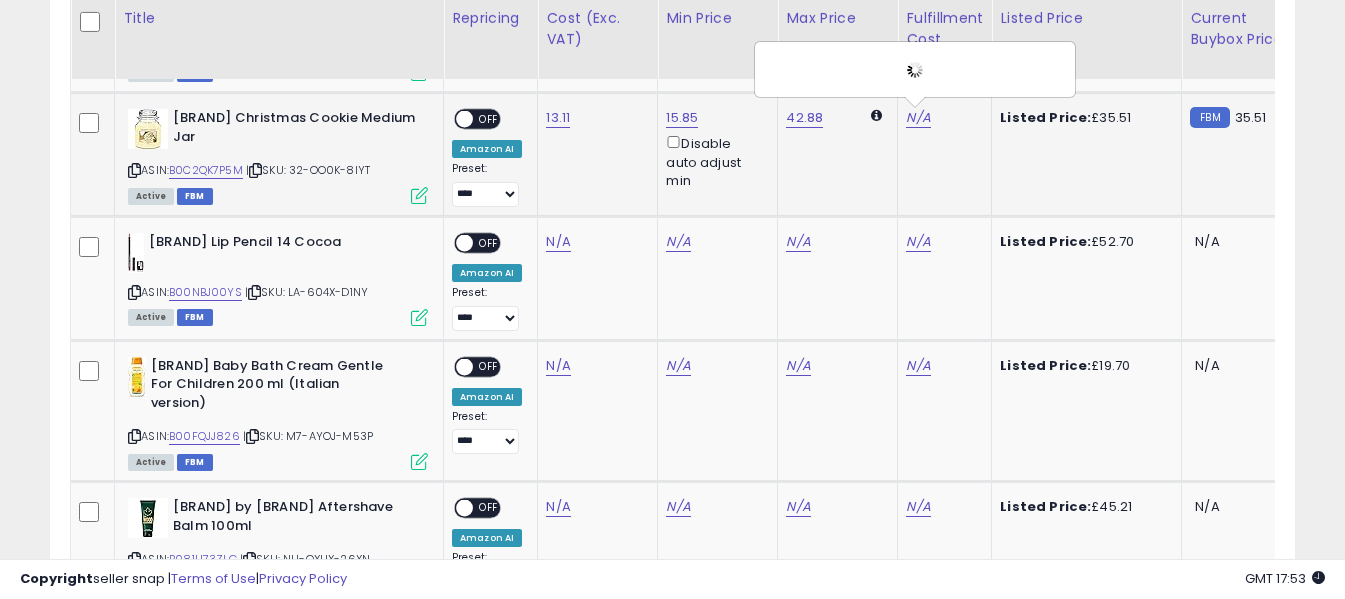 click on "OFF" at bounding box center (489, 119) 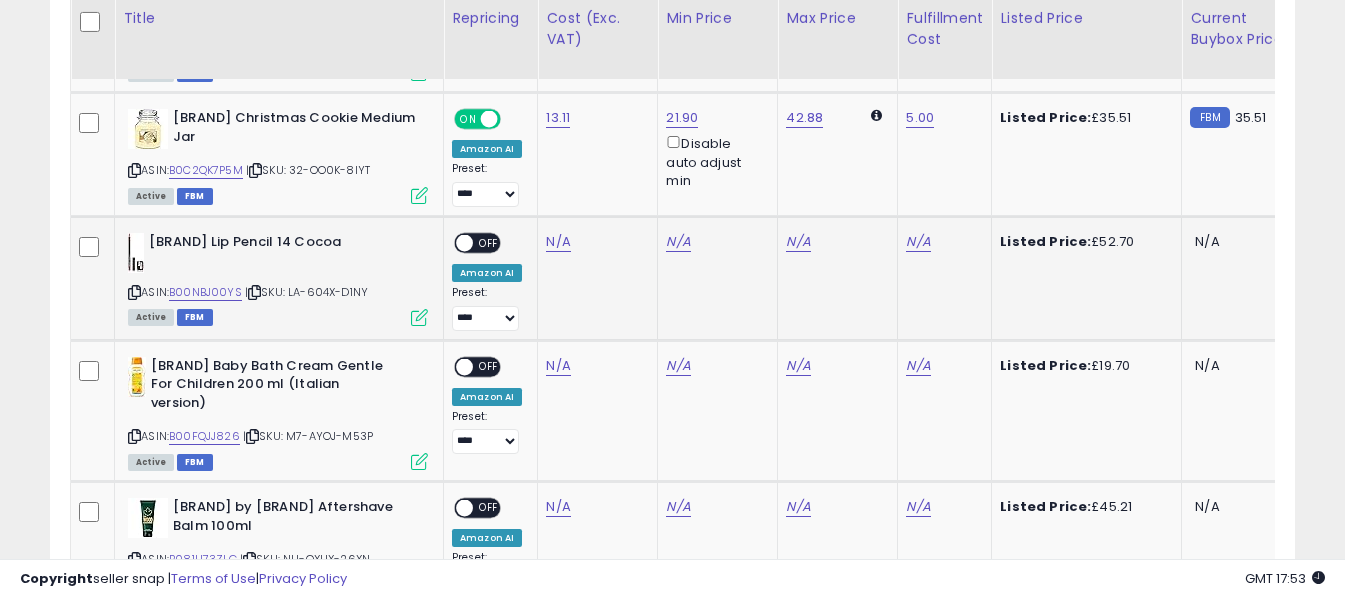 click at bounding box center [134, 292] 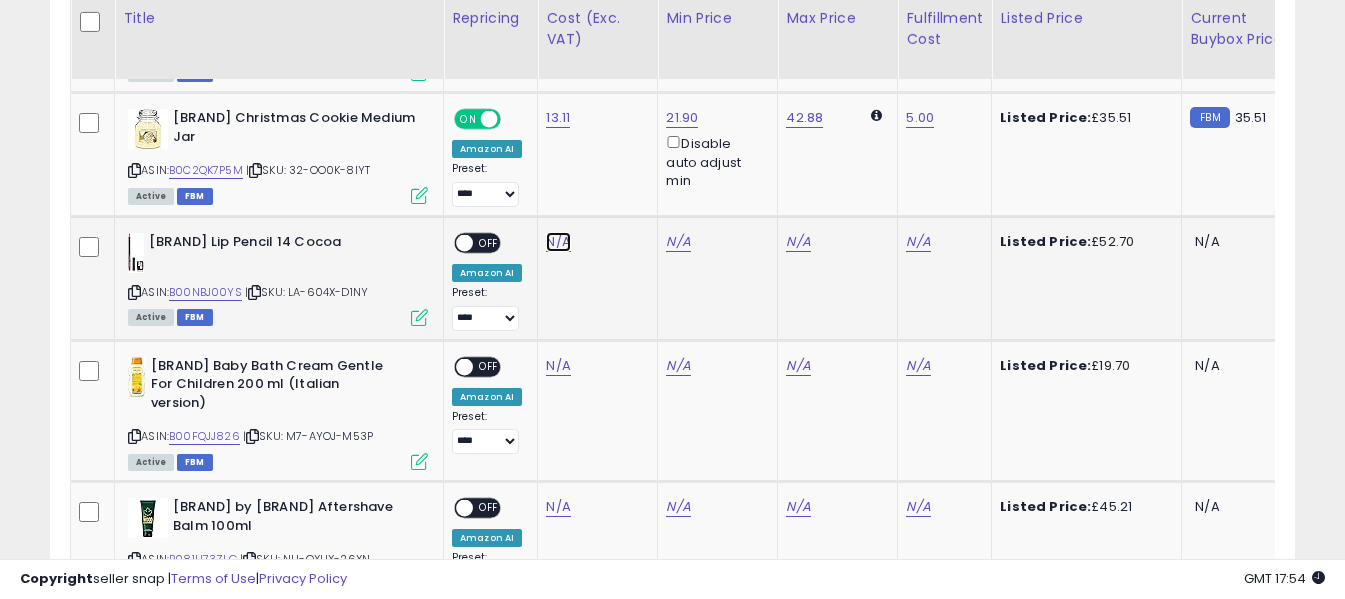 click on "N/A" at bounding box center (558, 242) 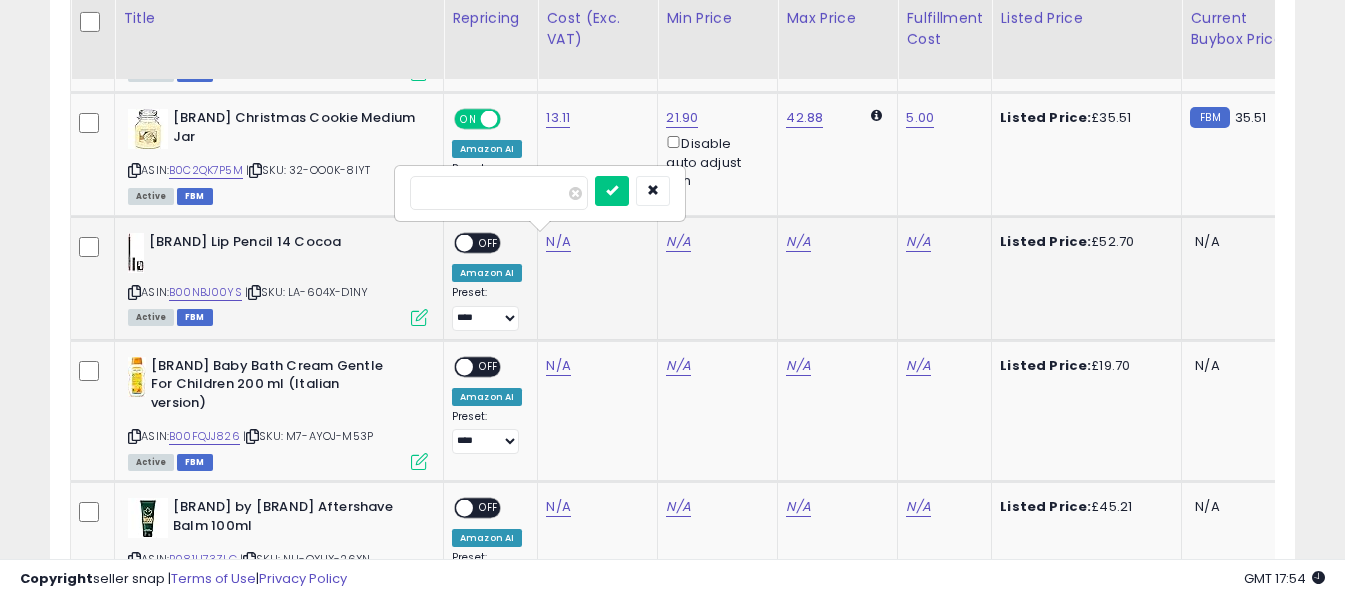 click at bounding box center [499, 193] 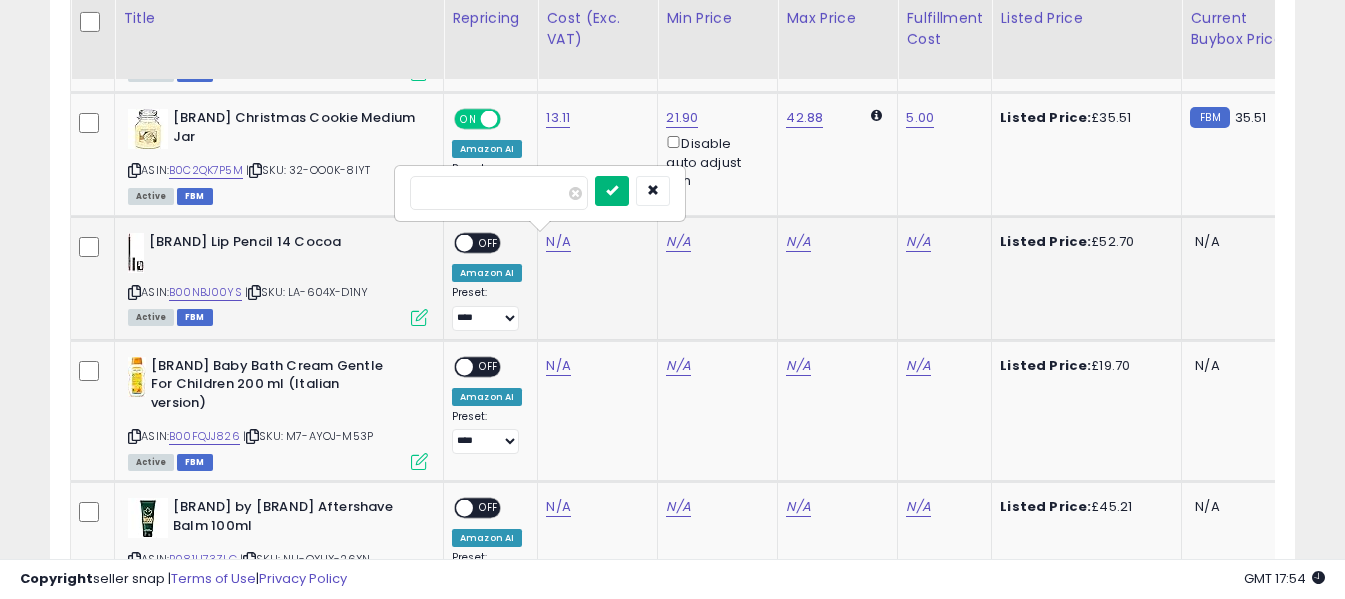 click at bounding box center (612, 190) 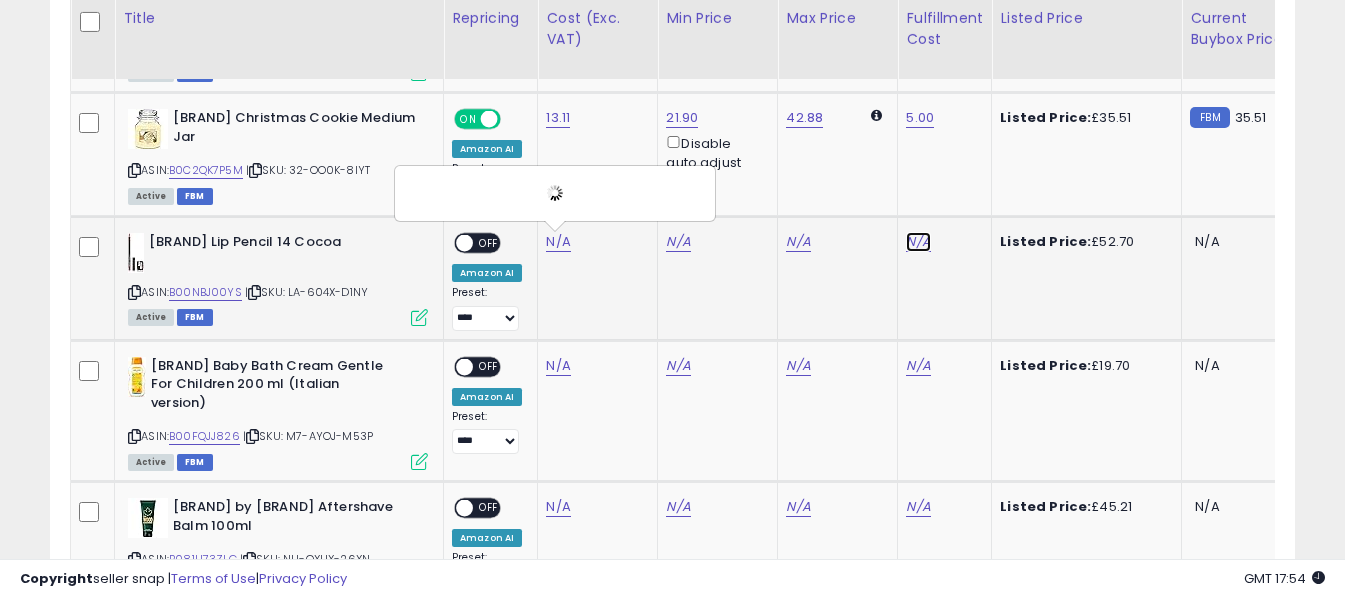 click on "N/A" at bounding box center [918, 242] 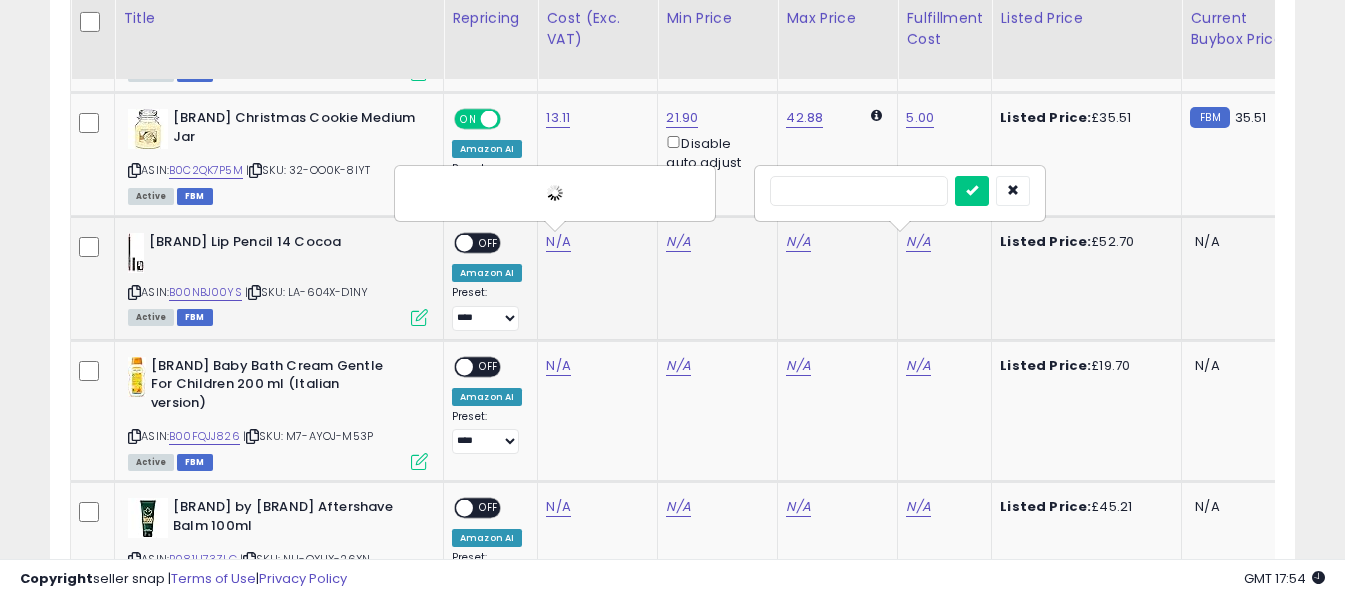 click at bounding box center (859, 191) 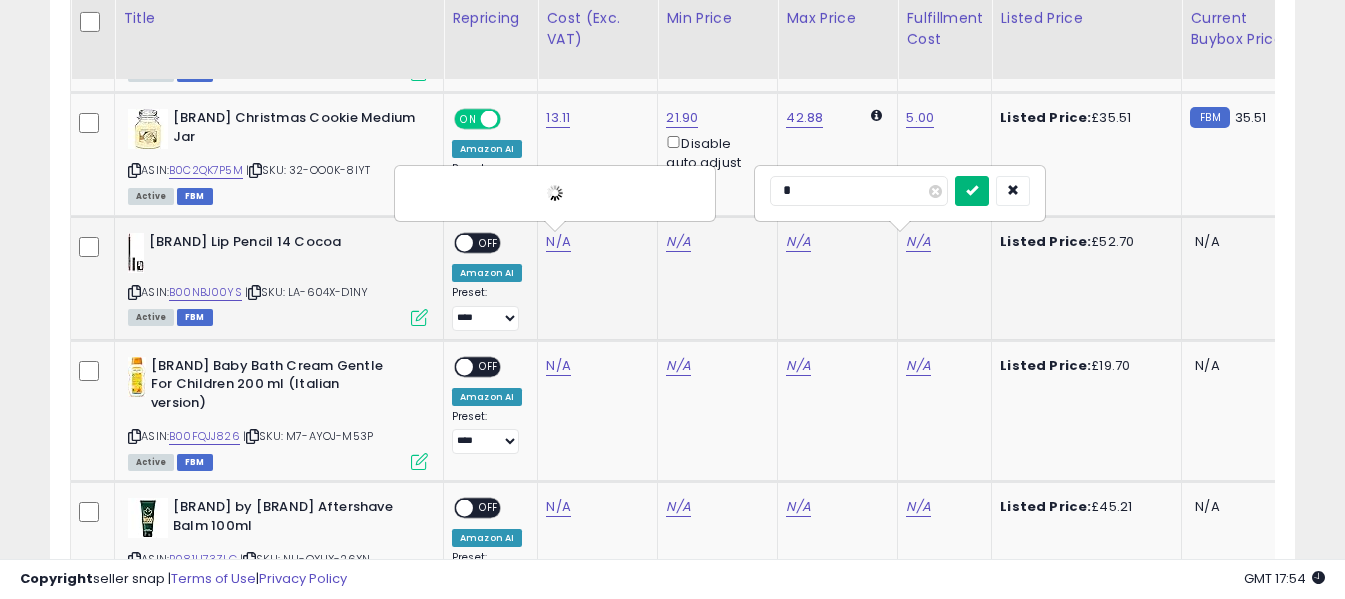 type on "*" 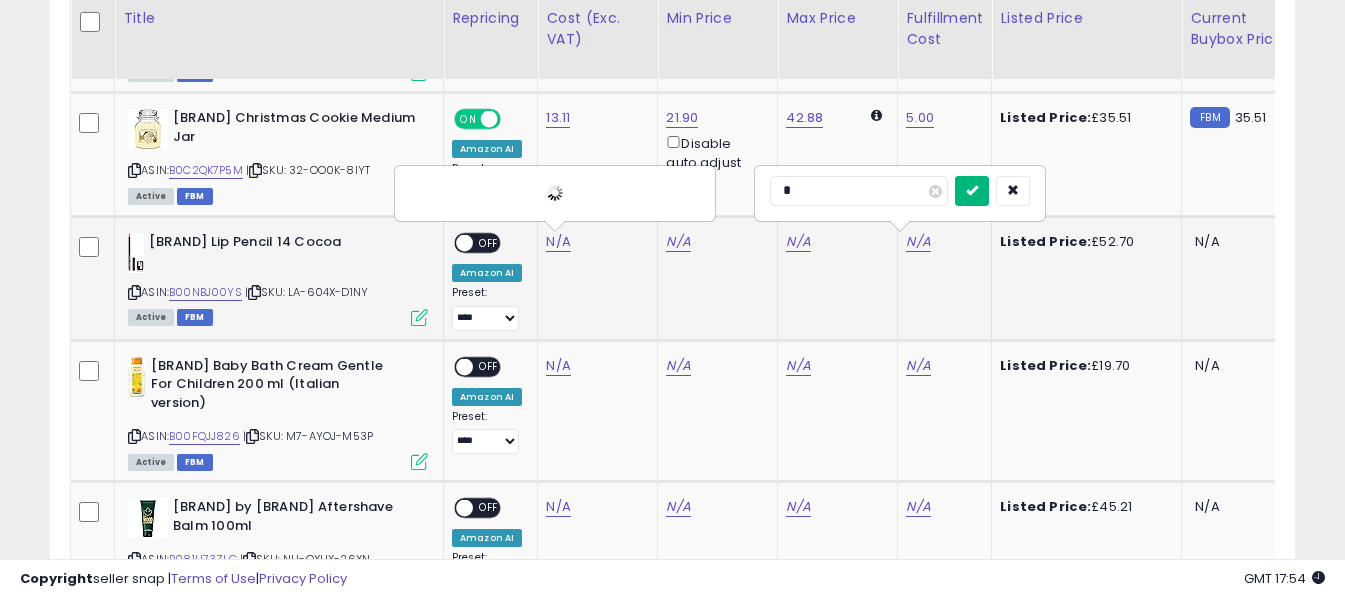 click at bounding box center (972, 190) 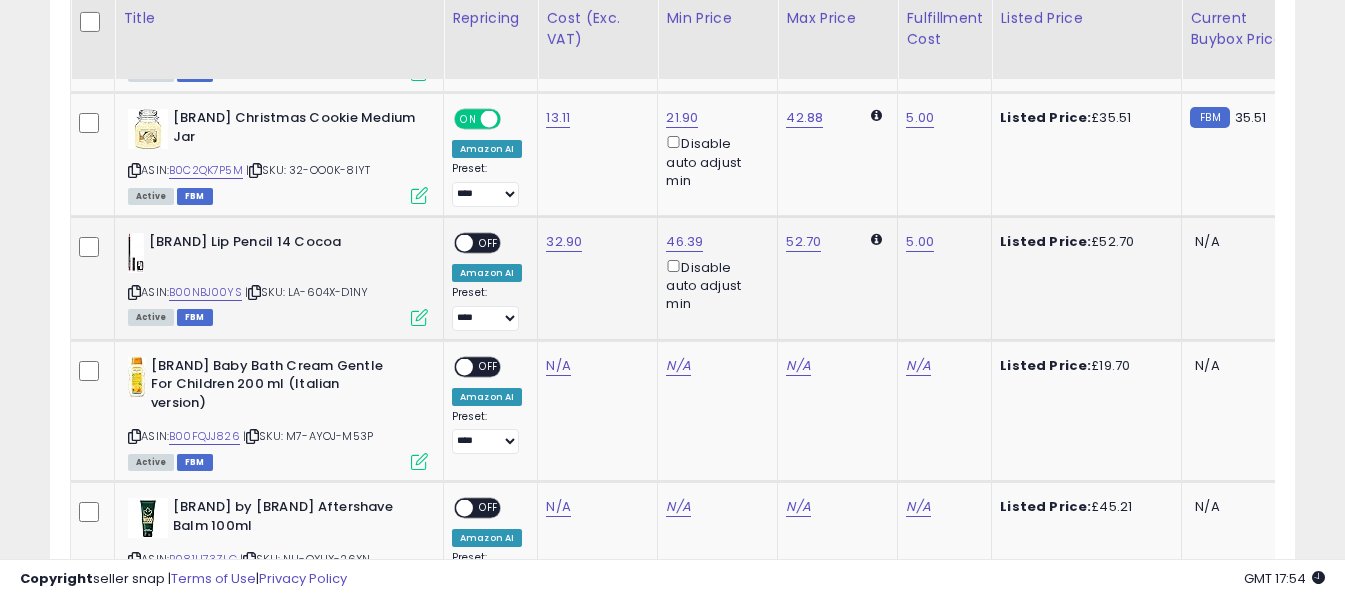 click on "OFF" at bounding box center (489, 243) 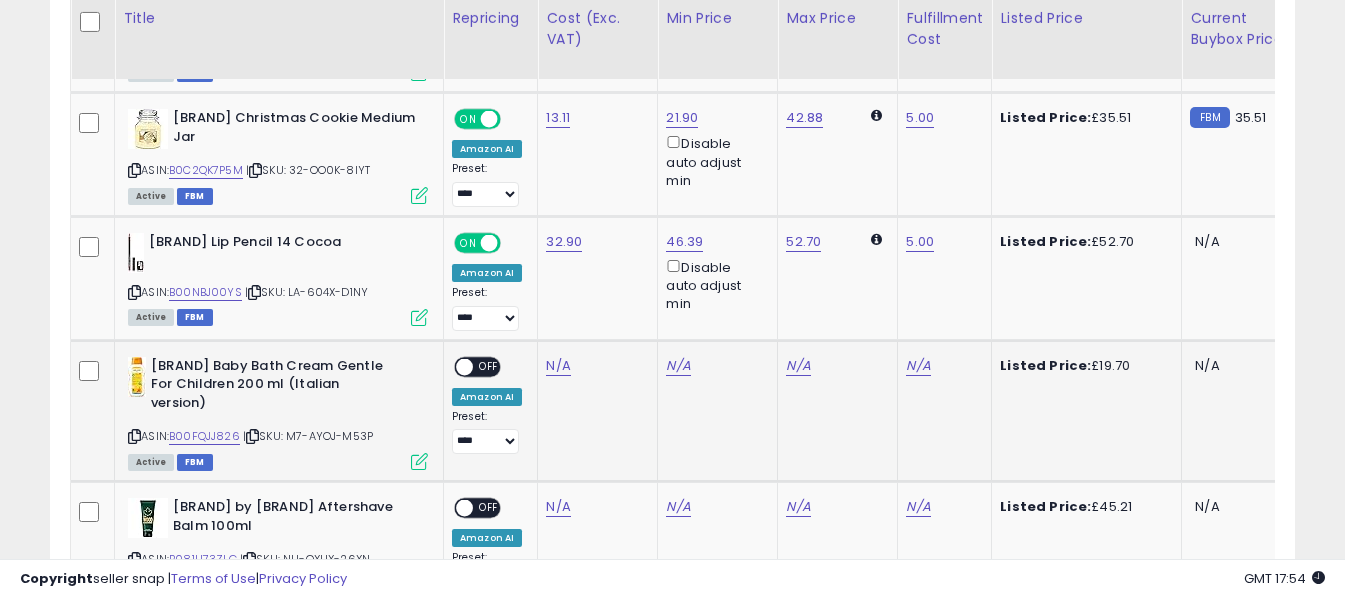 click at bounding box center (134, 436) 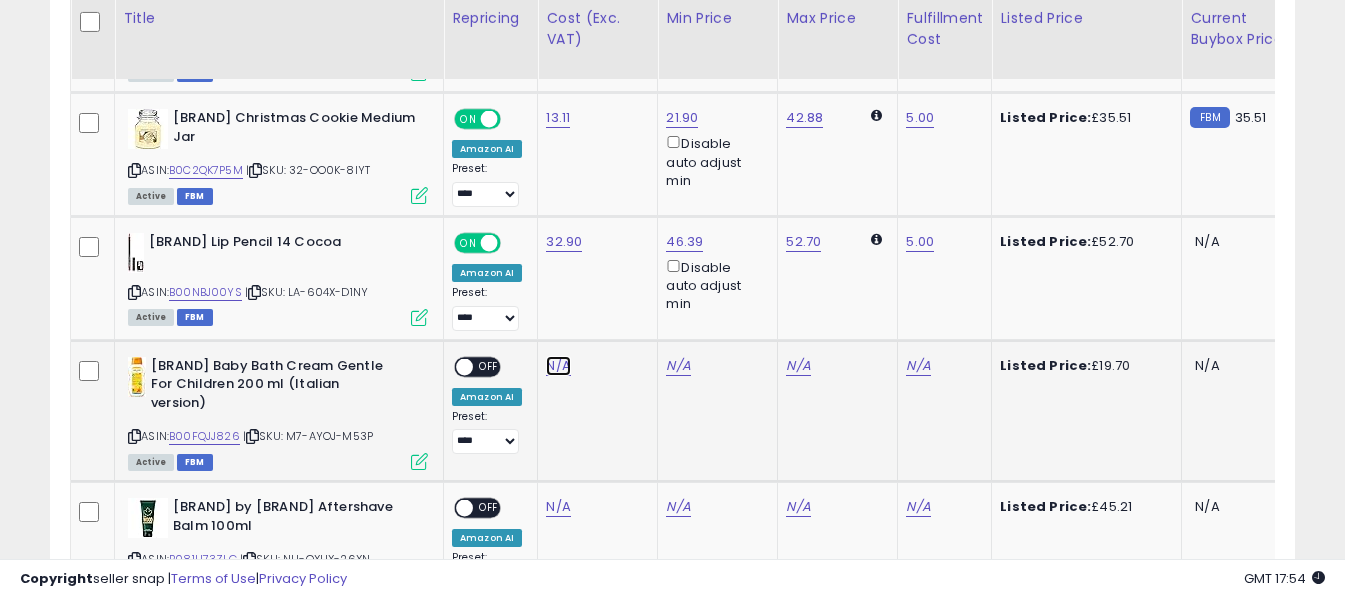 click on "N/A" at bounding box center (558, 366) 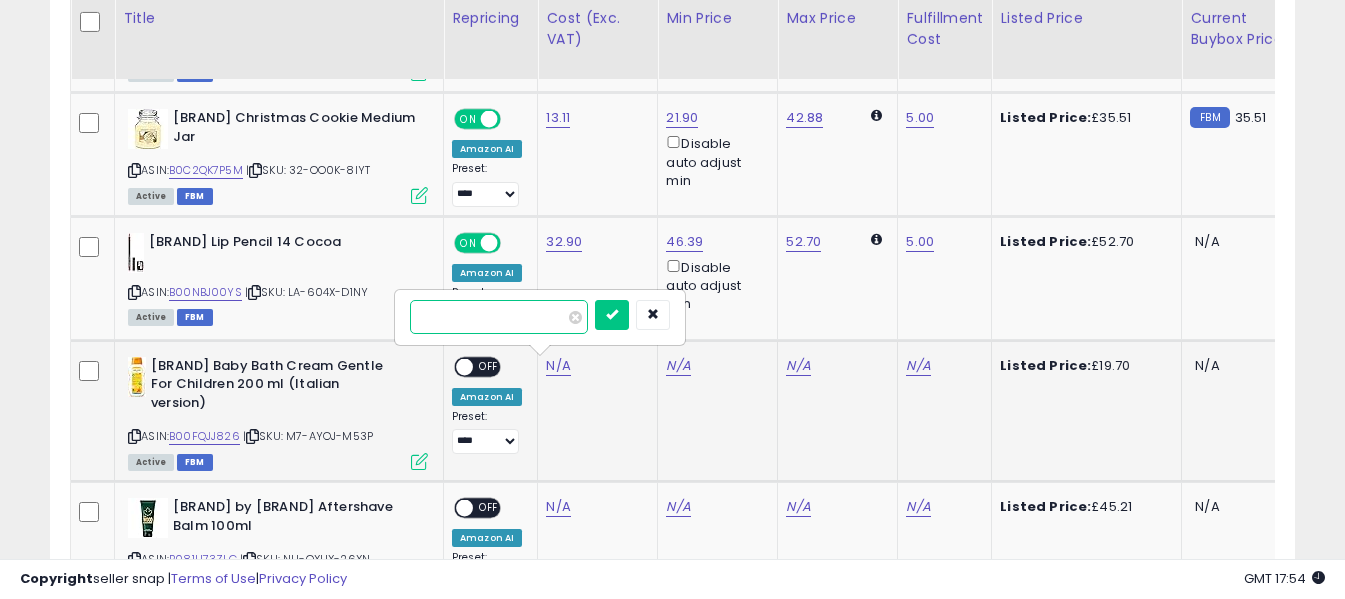 click at bounding box center (499, 317) 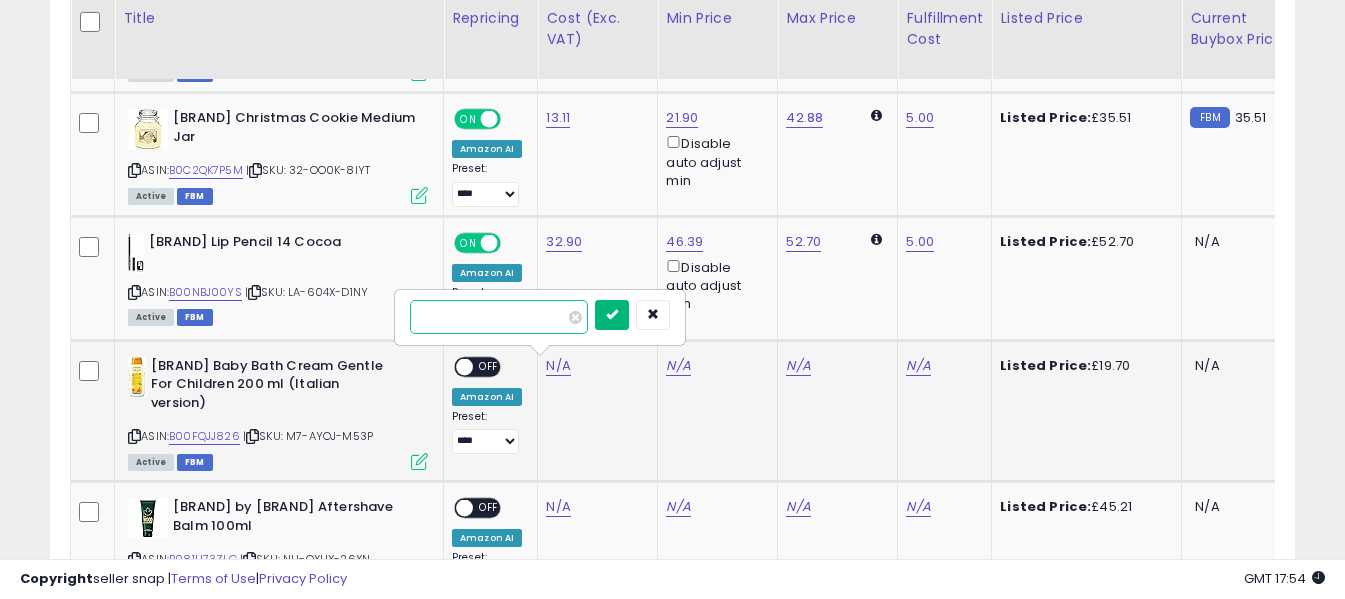 type on "*****" 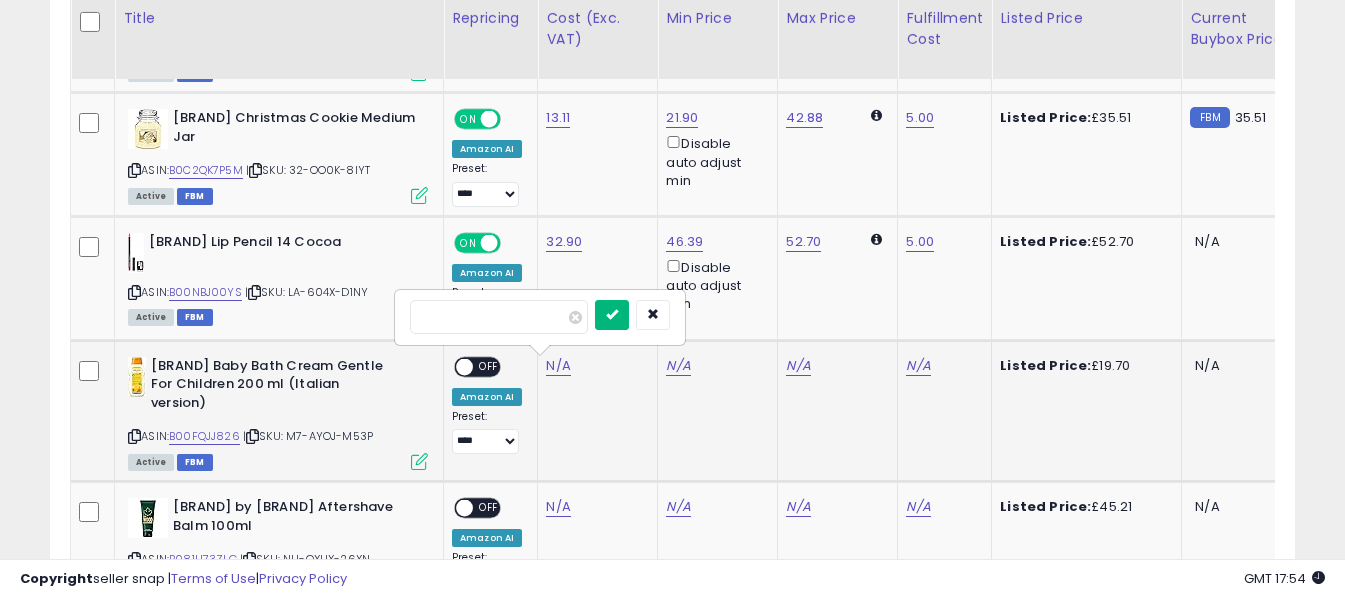 click at bounding box center [612, 314] 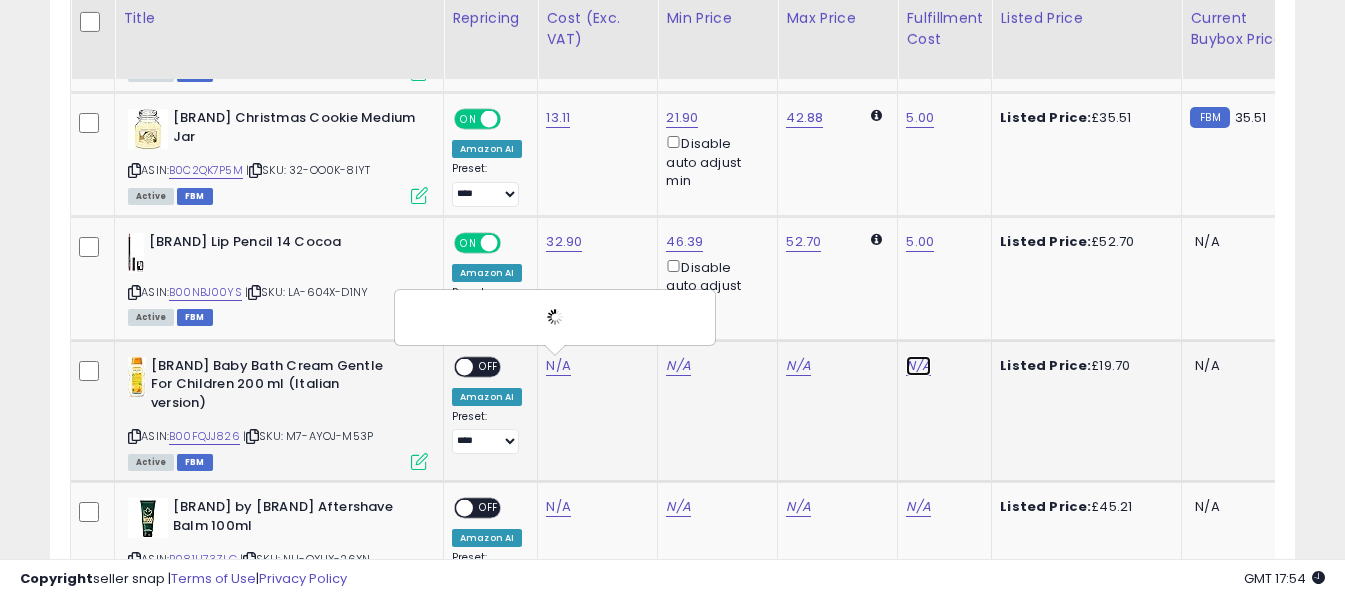 click on "N/A" at bounding box center [918, 366] 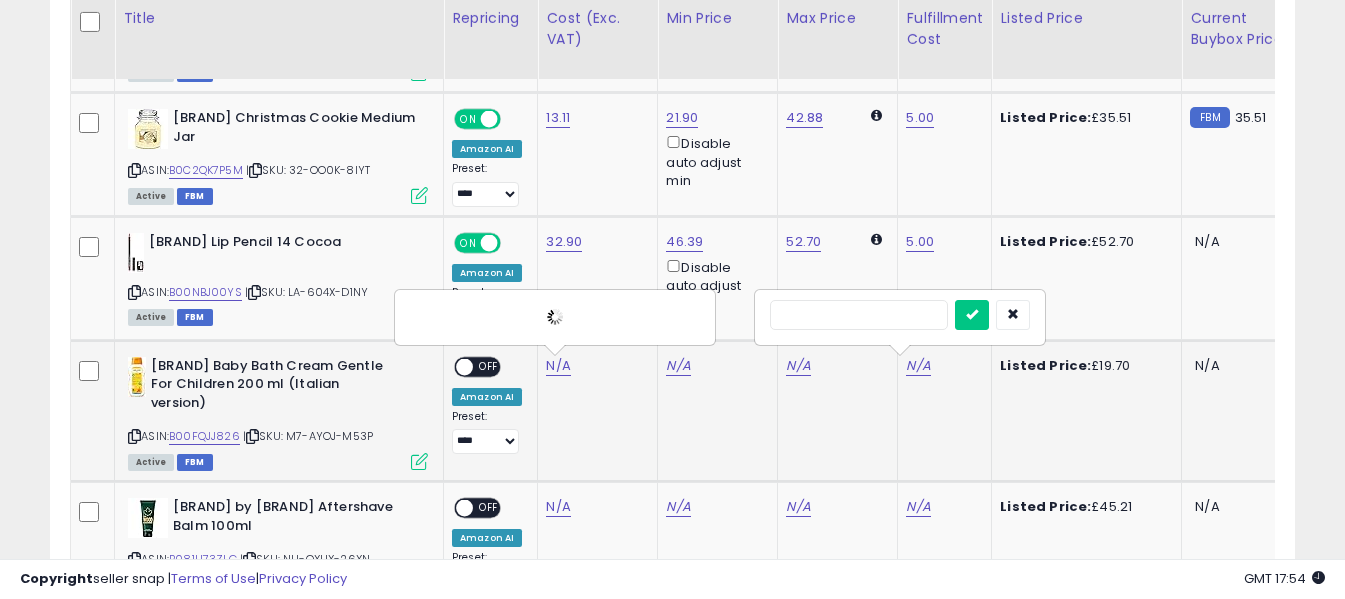 click at bounding box center [859, 315] 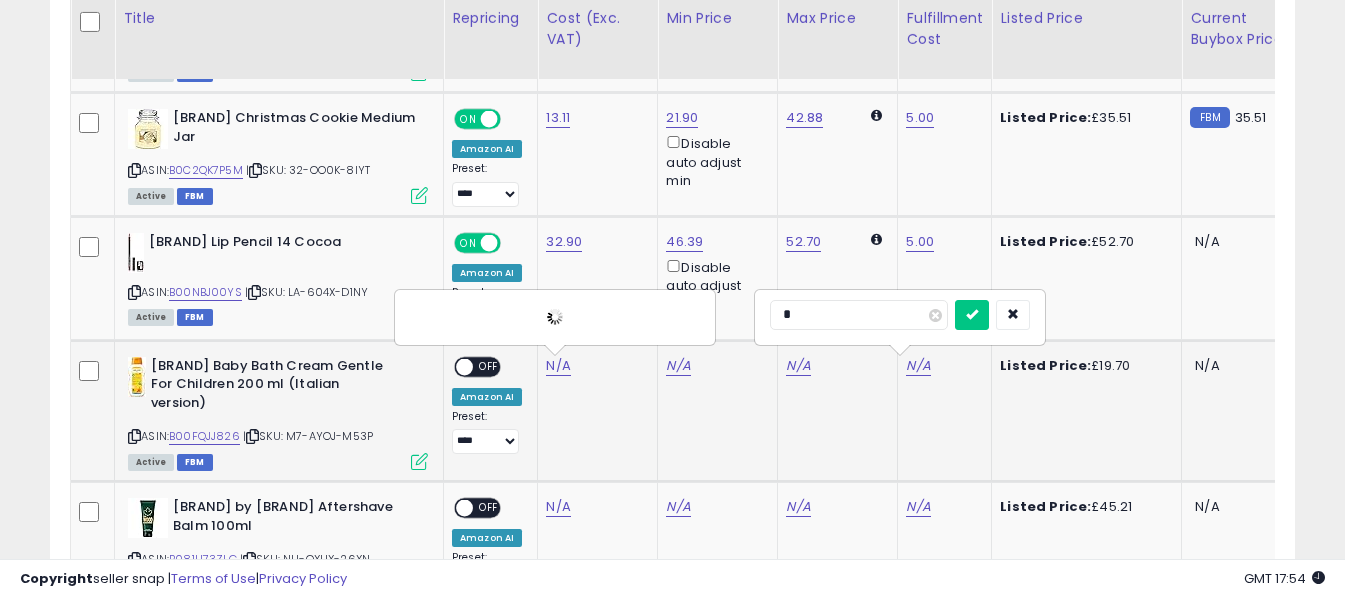 type on "*" 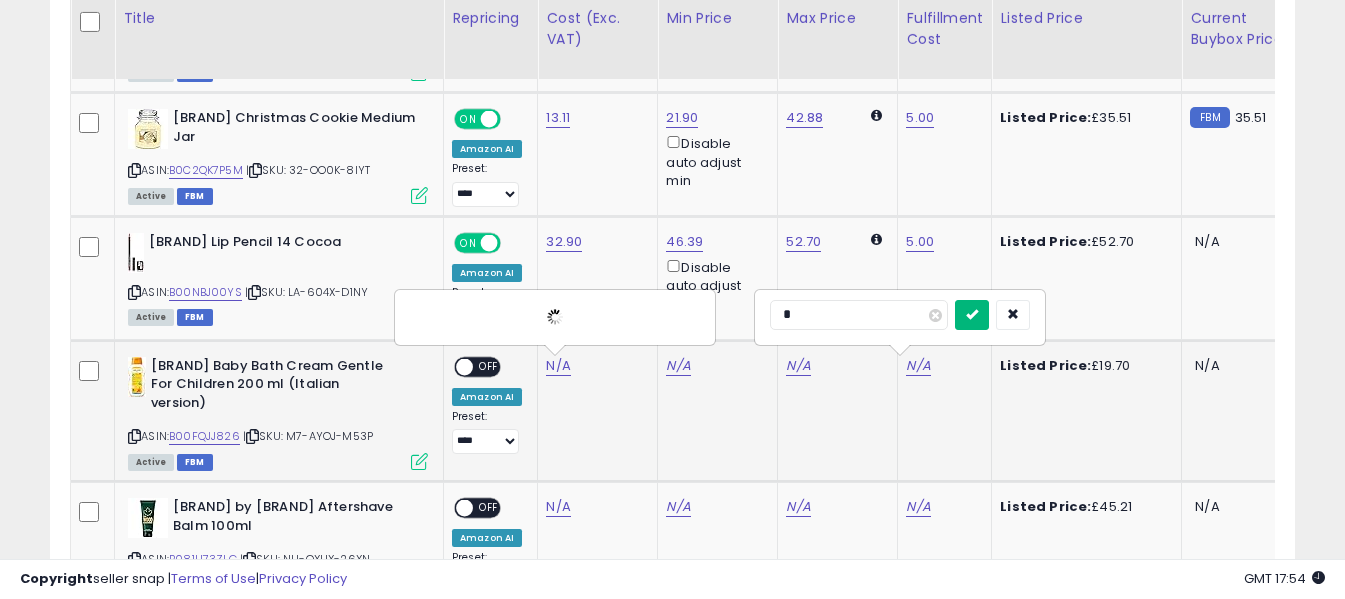 click at bounding box center (972, 314) 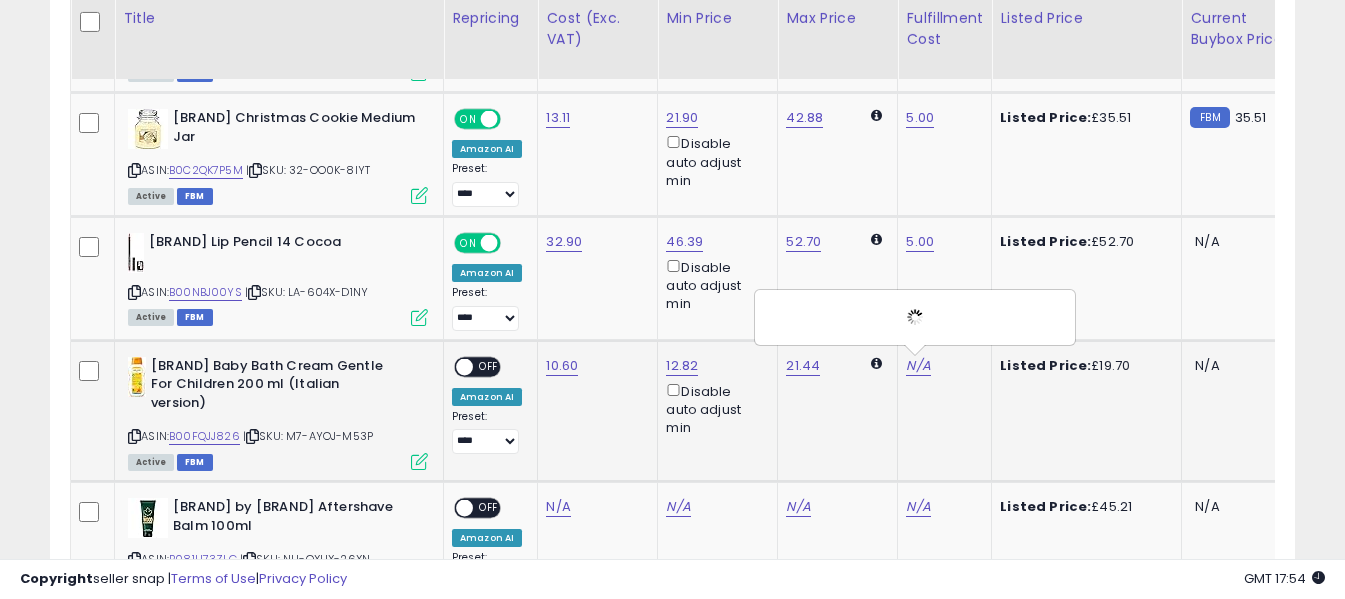 click on "OFF" at bounding box center [489, 366] 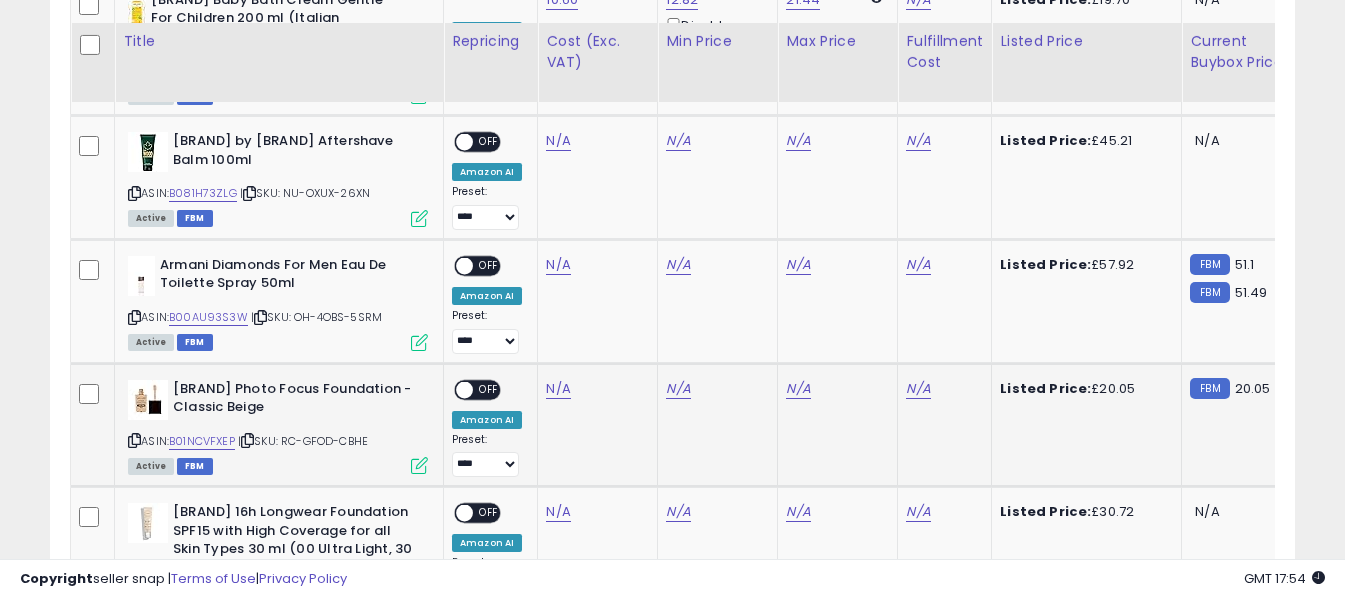 scroll, scrollTop: 1671, scrollLeft: 0, axis: vertical 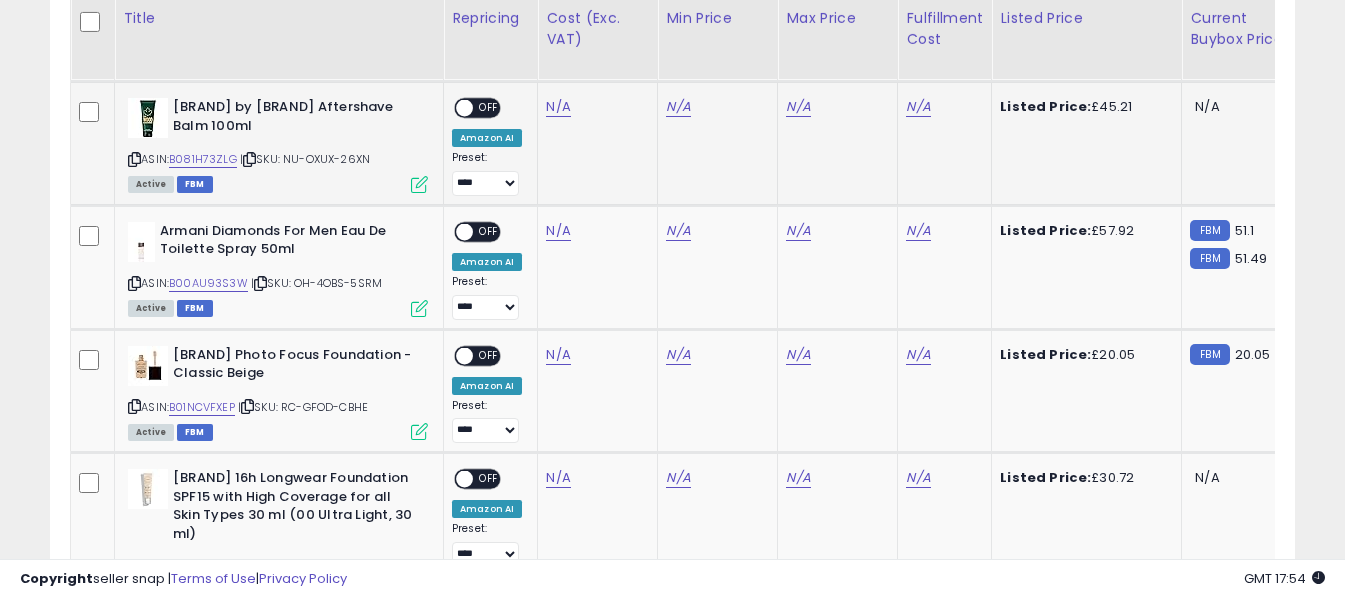 click at bounding box center (134, 159) 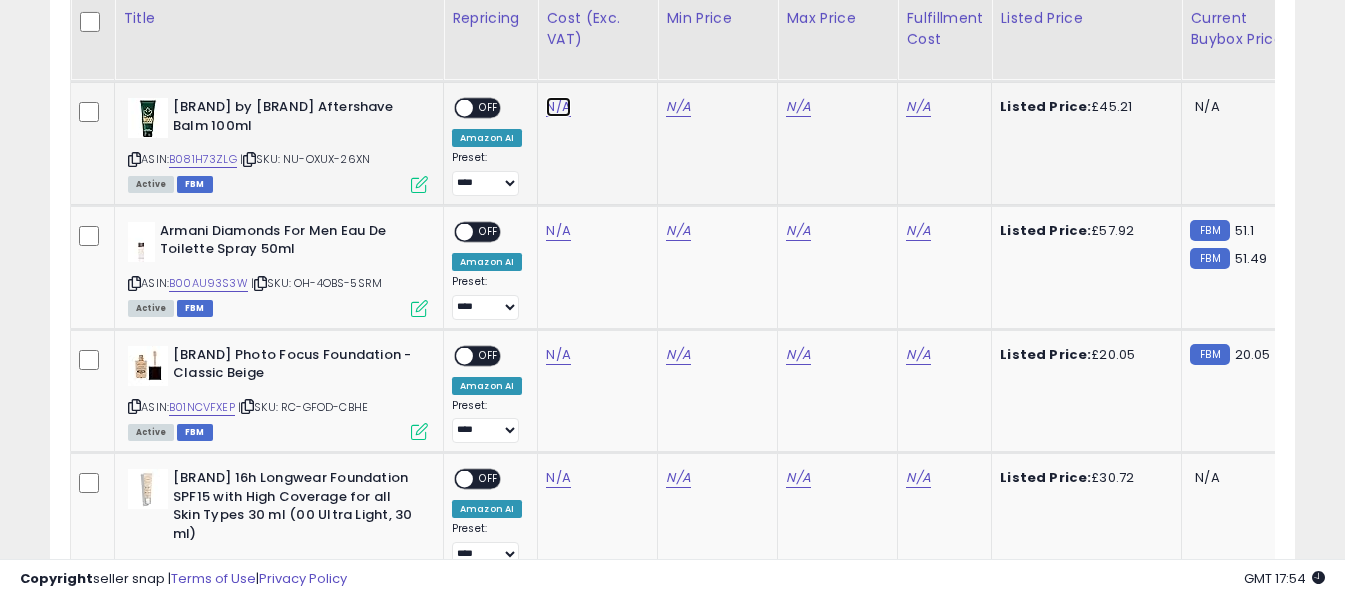 click on "N/A" at bounding box center [558, 107] 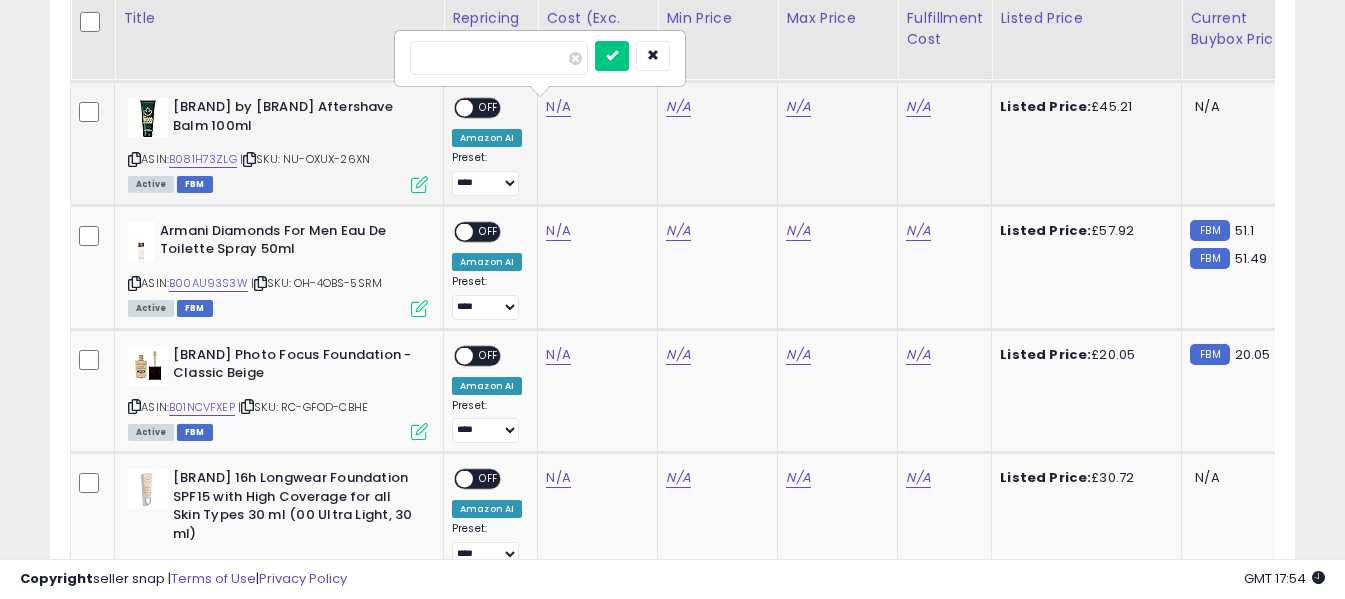 click at bounding box center (499, 58) 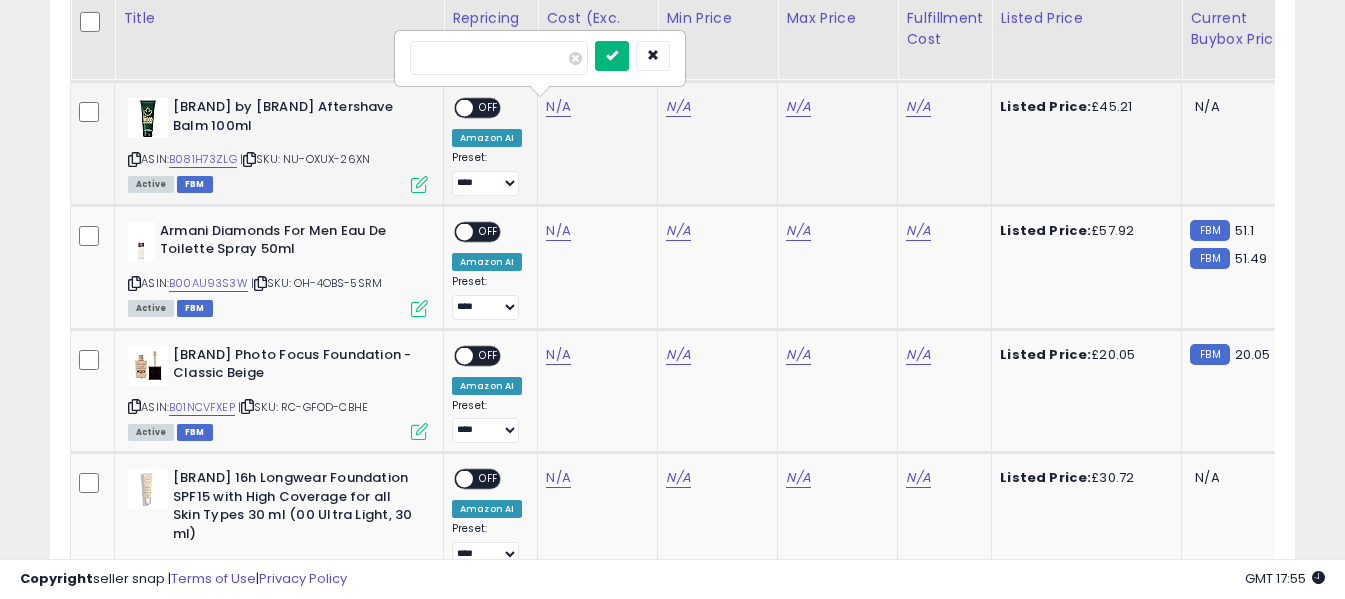 type on "*****" 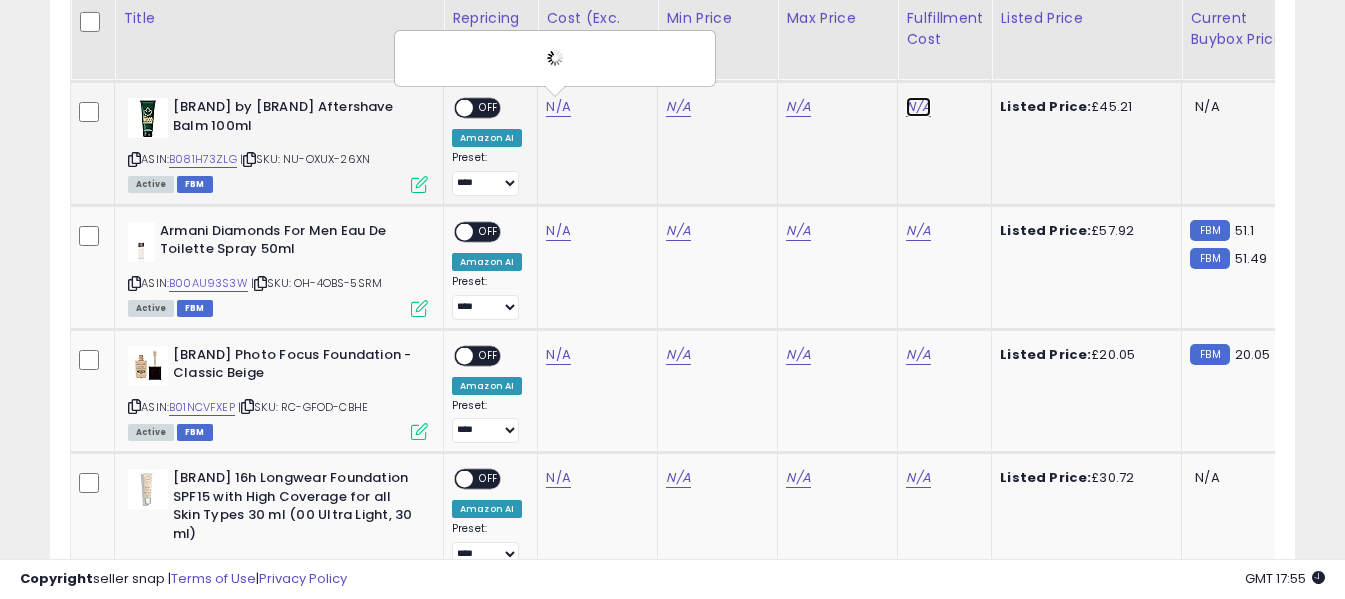 click on "N/A" at bounding box center [918, 107] 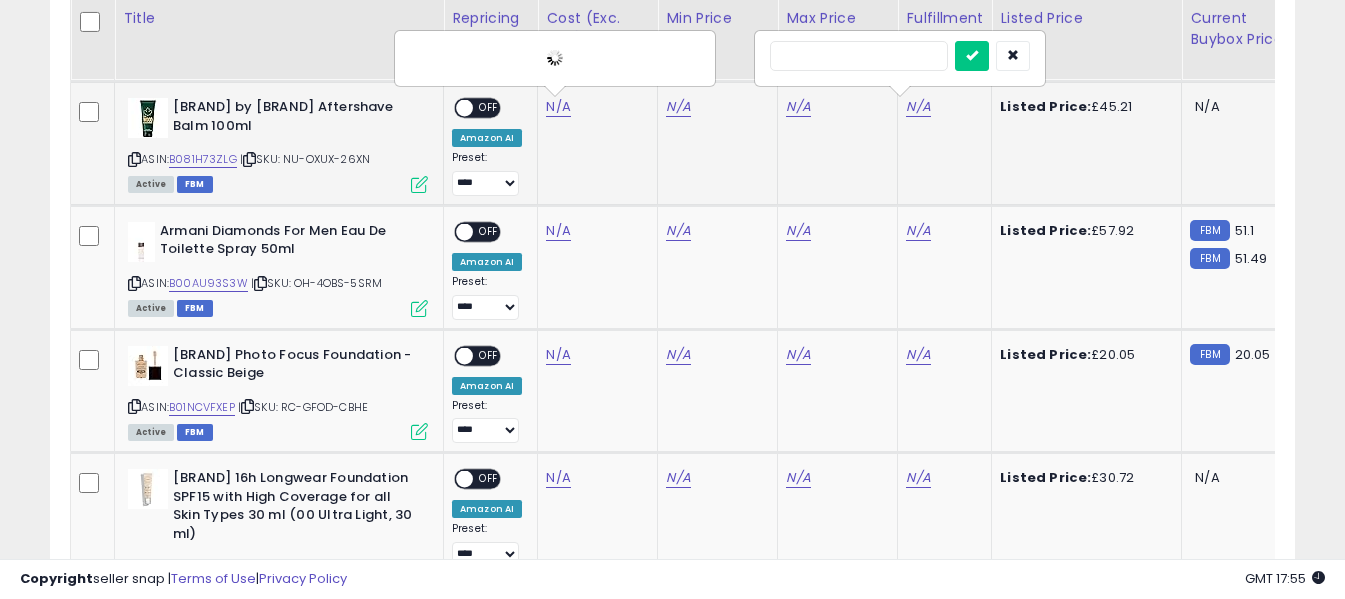 click at bounding box center (859, 56) 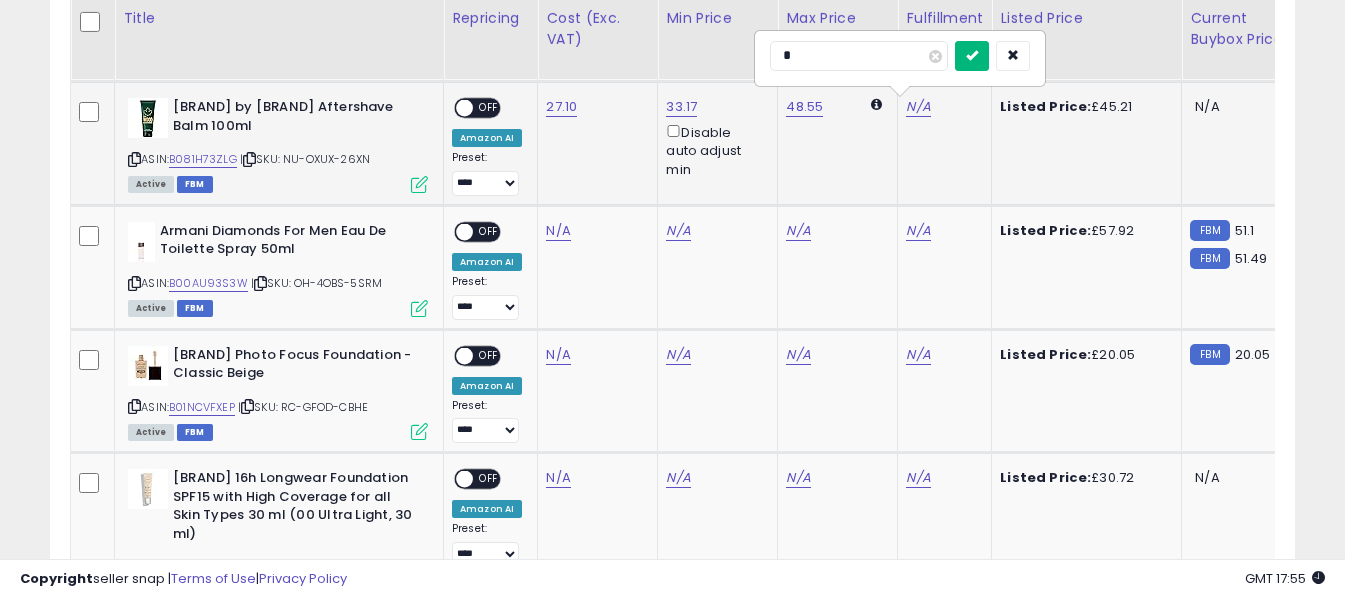 type on "*" 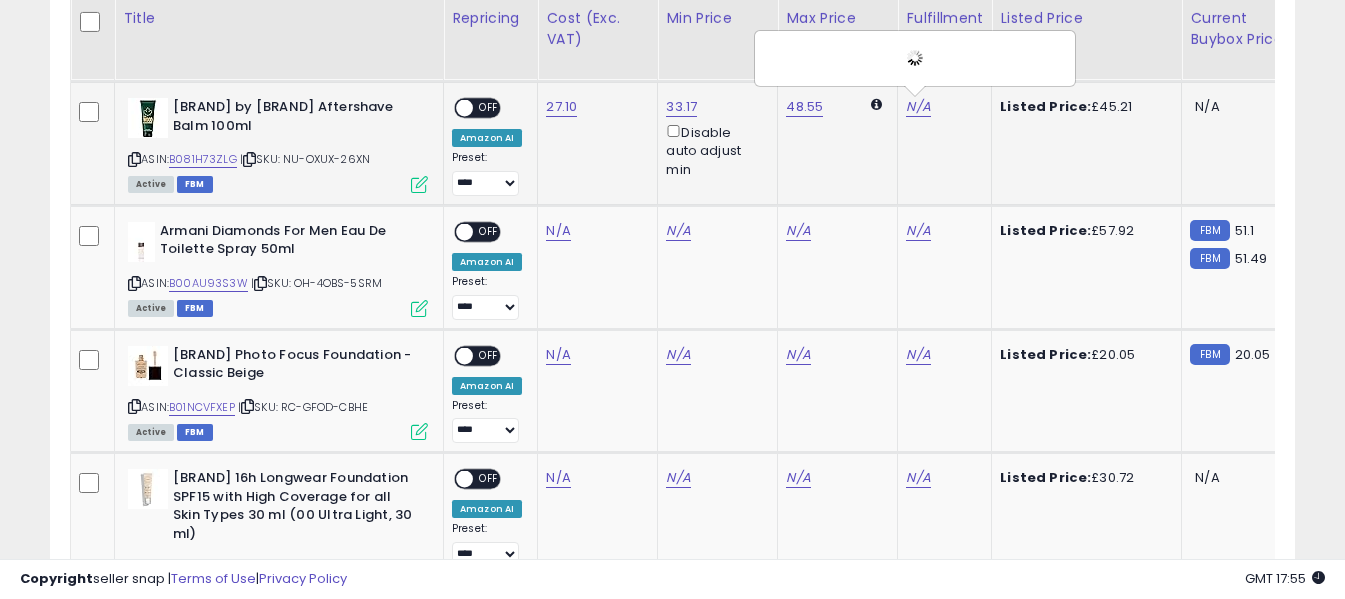 click on "OFF" at bounding box center (489, 108) 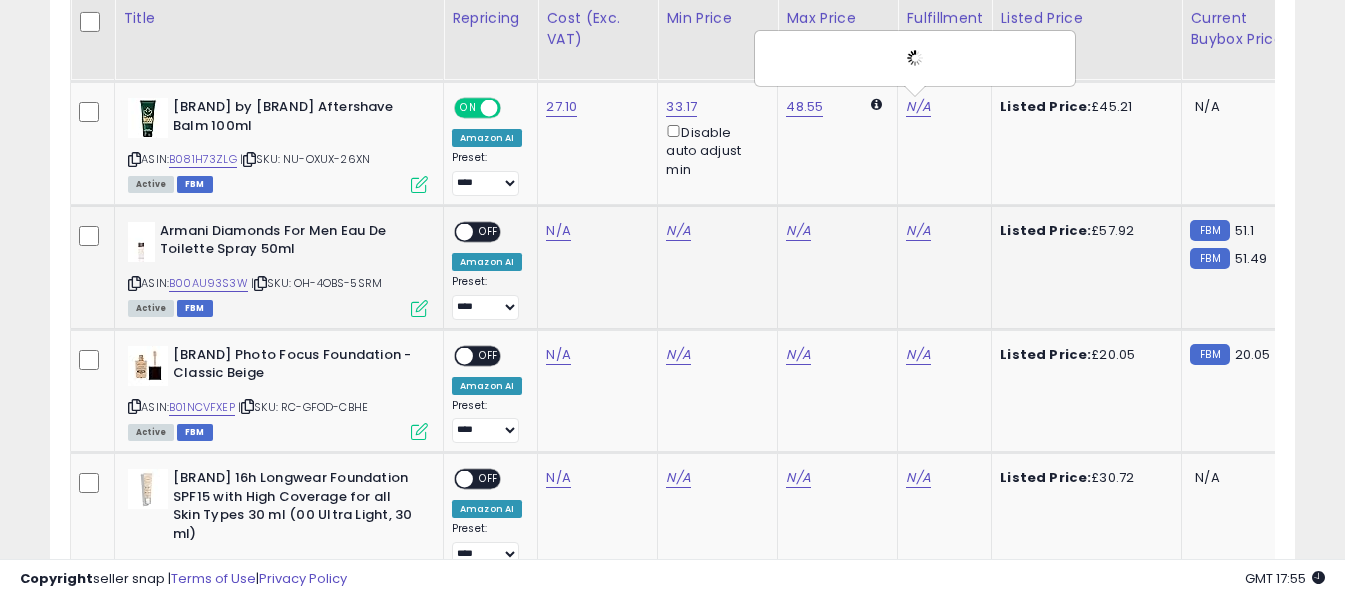 click at bounding box center (134, 283) 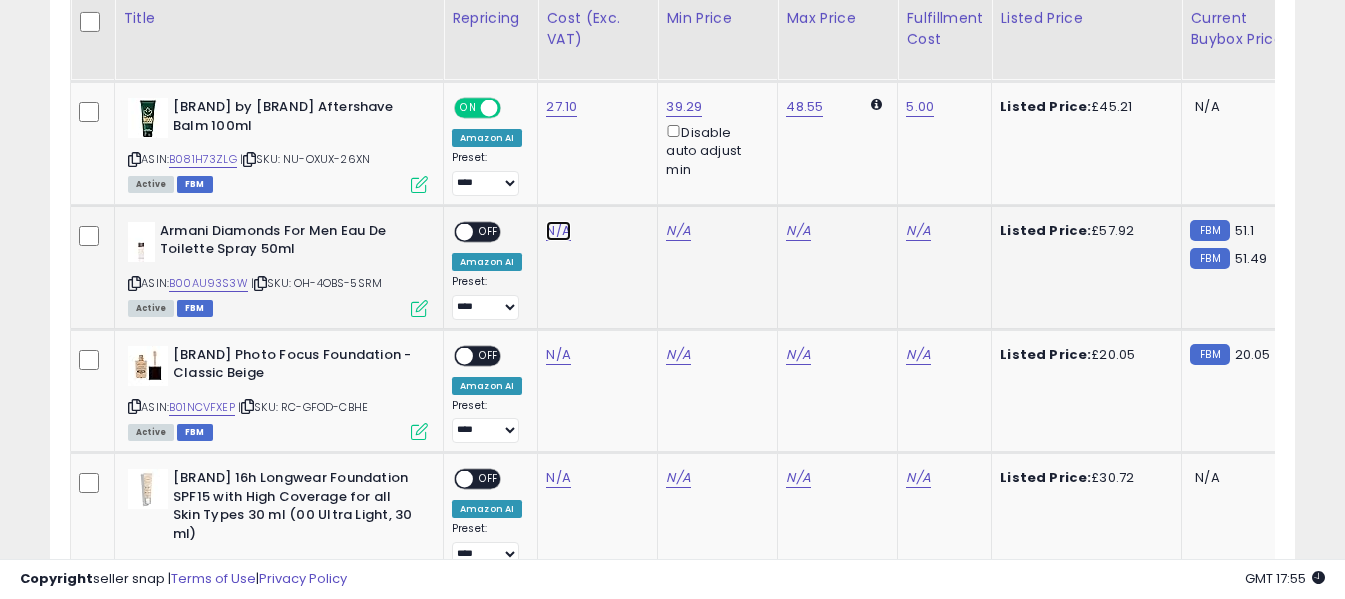 click on "N/A" at bounding box center [558, 231] 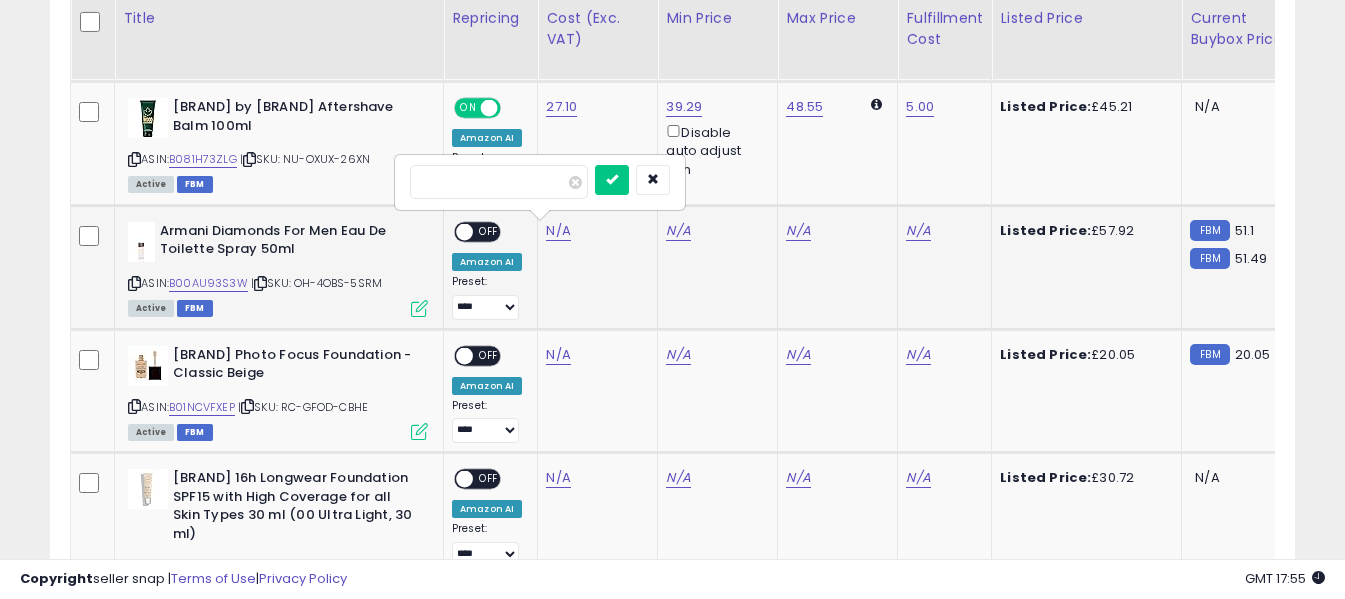 click at bounding box center (499, 182) 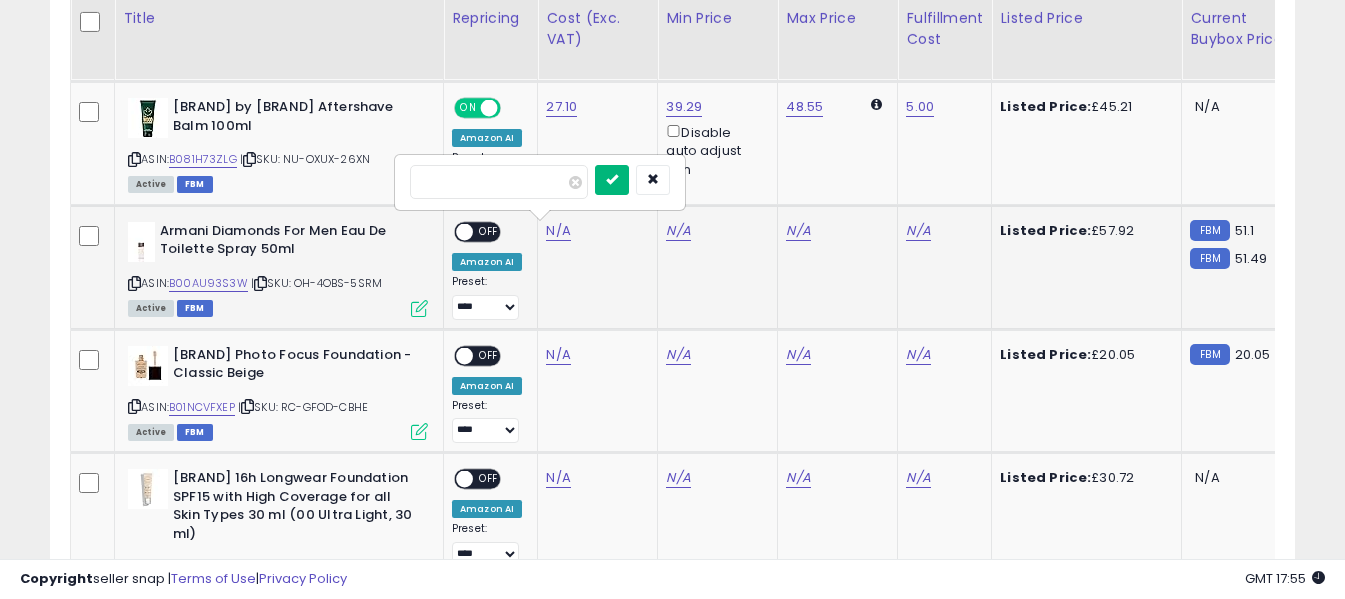 type on "*****" 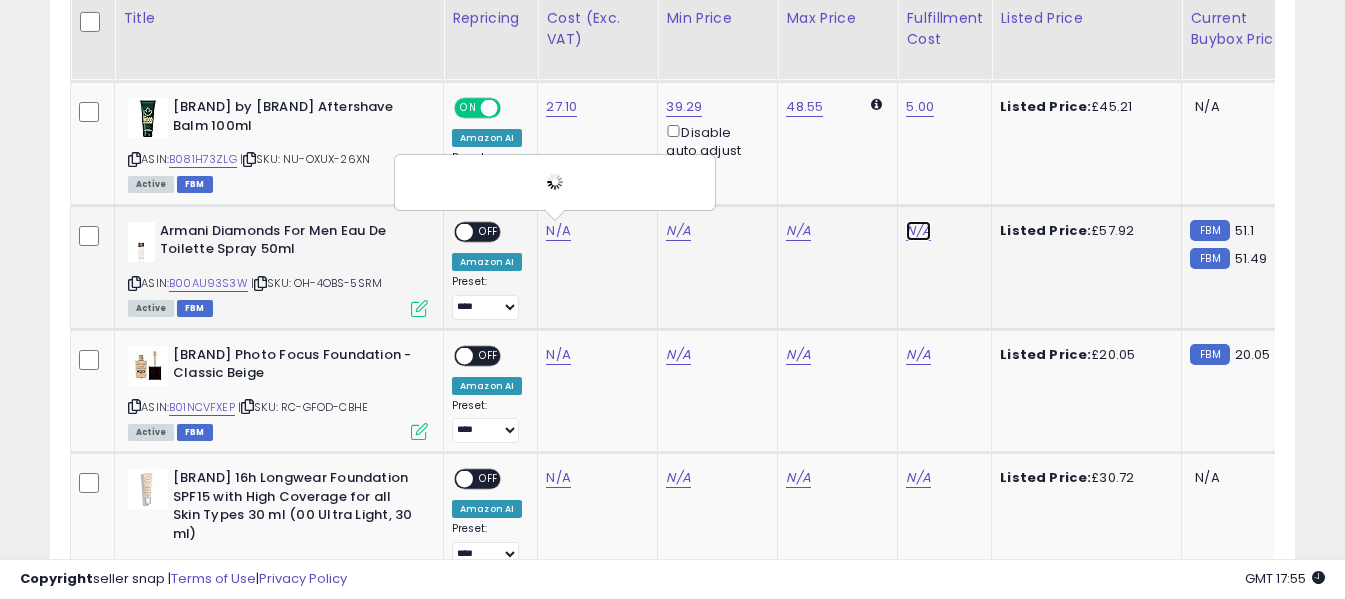 click on "N/A" at bounding box center (918, 231) 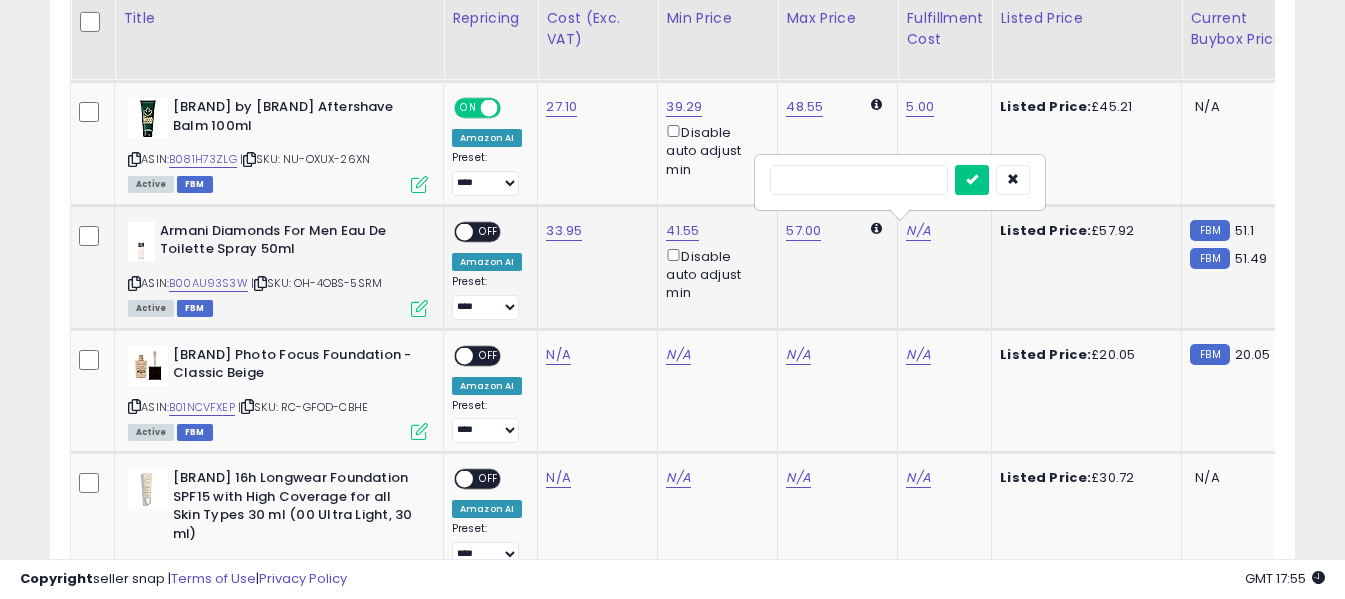 click at bounding box center [859, 180] 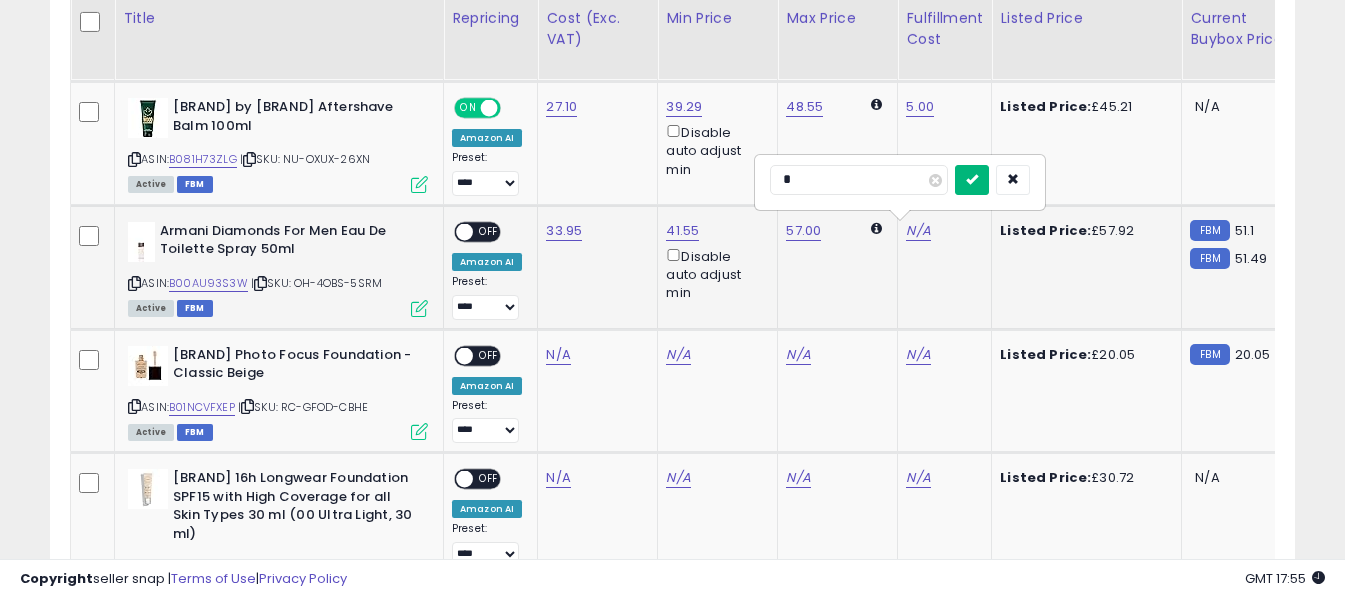 click at bounding box center [972, 179] 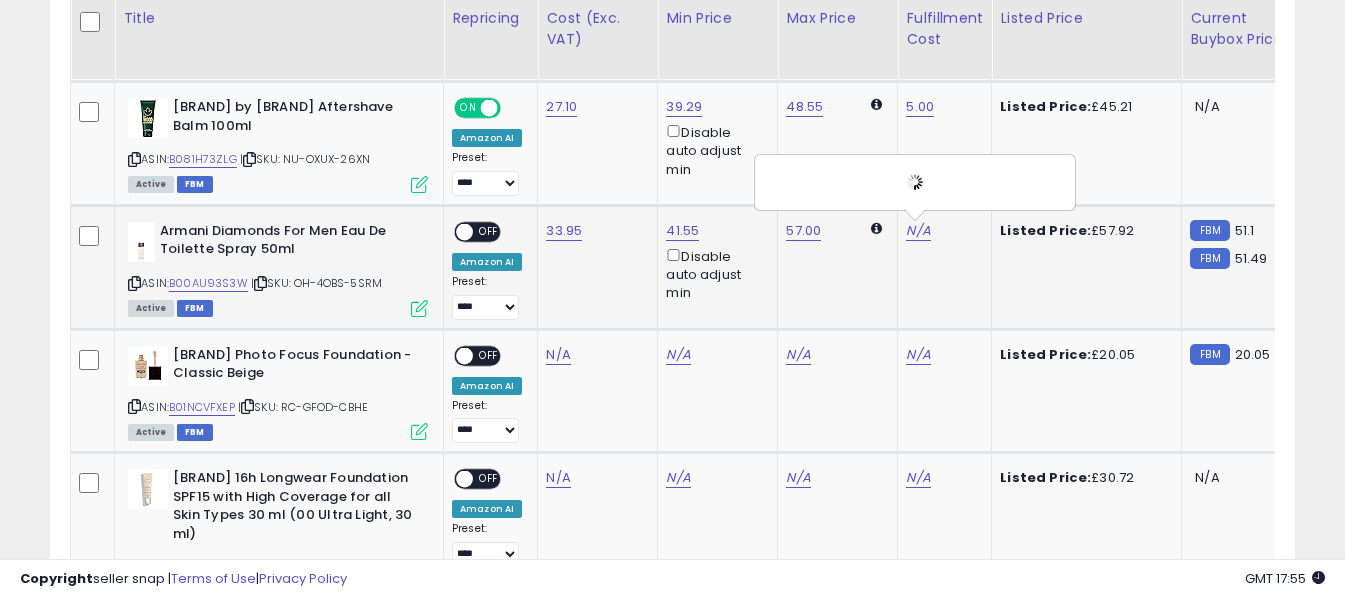click on "**********" at bounding box center (487, 271) 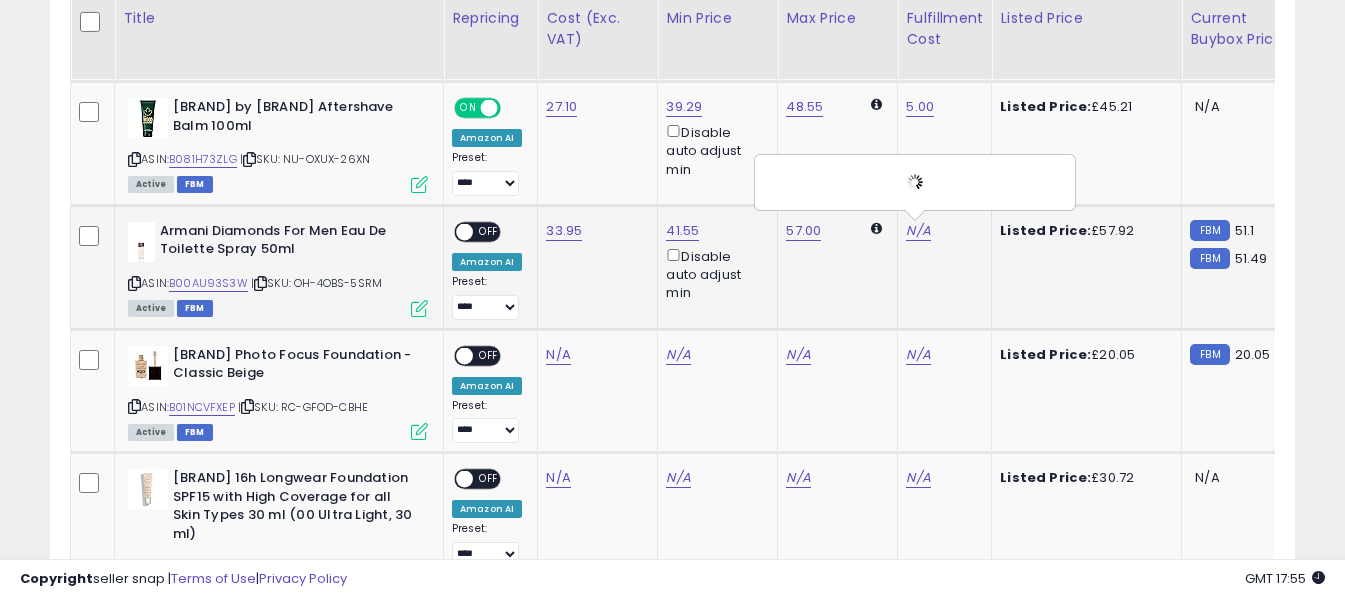 click on "OFF" at bounding box center (489, 231) 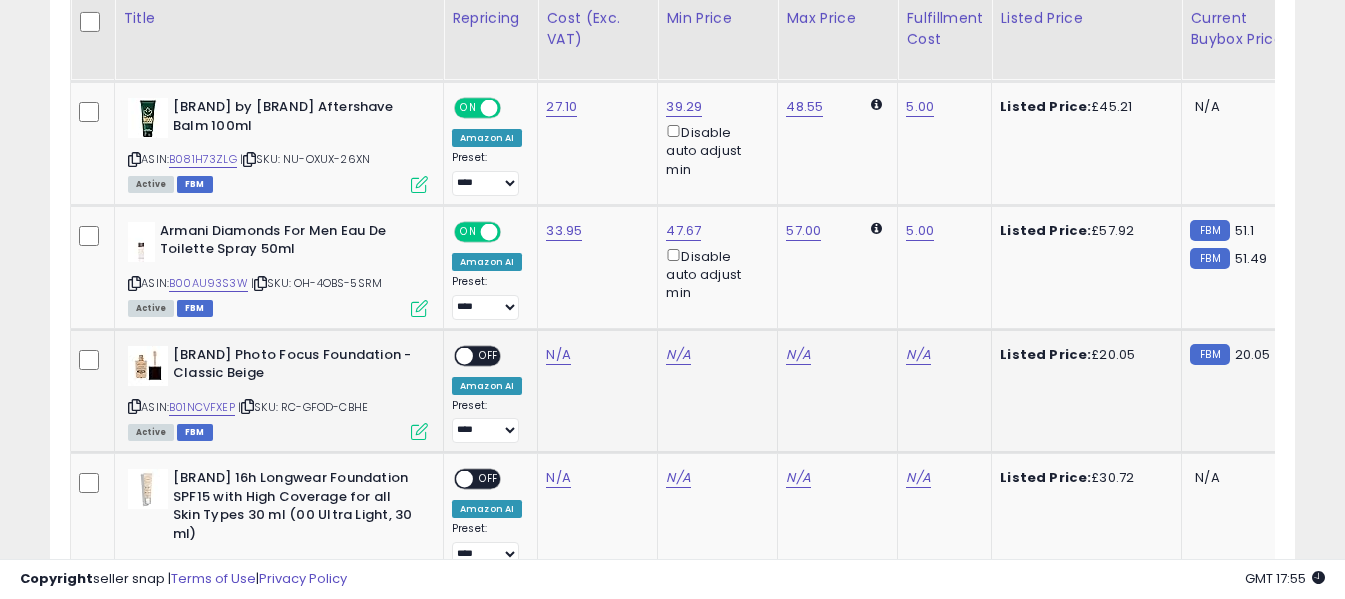 click at bounding box center [134, 406] 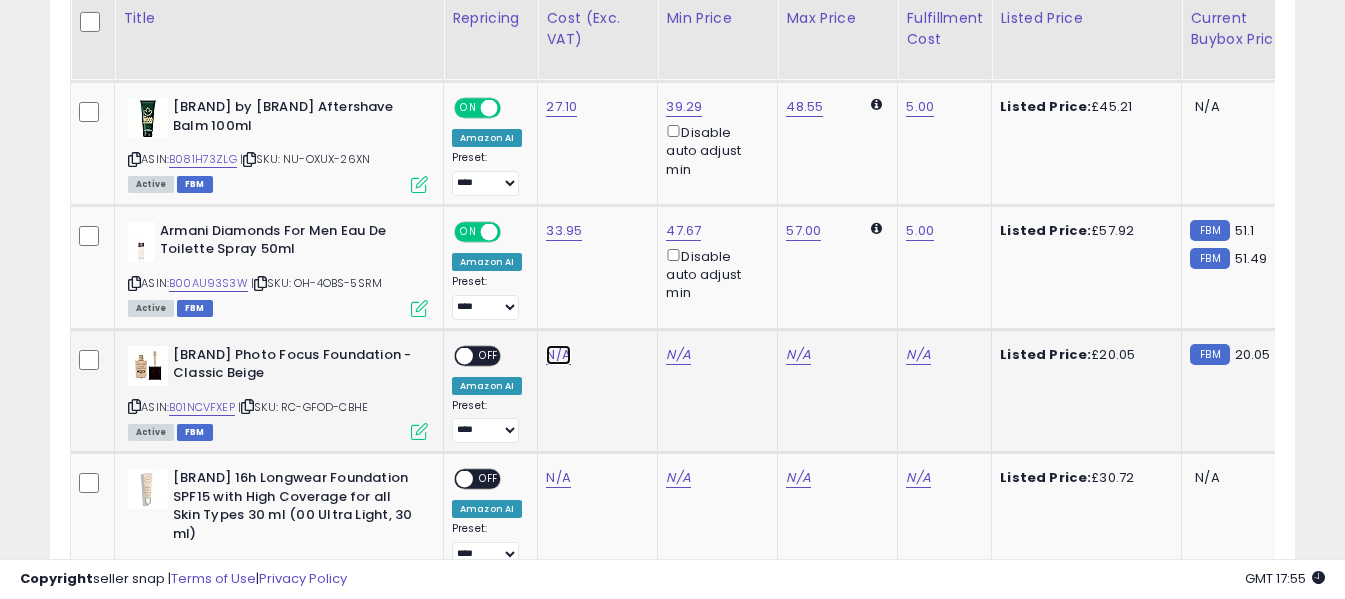 click on "N/A" at bounding box center (558, 355) 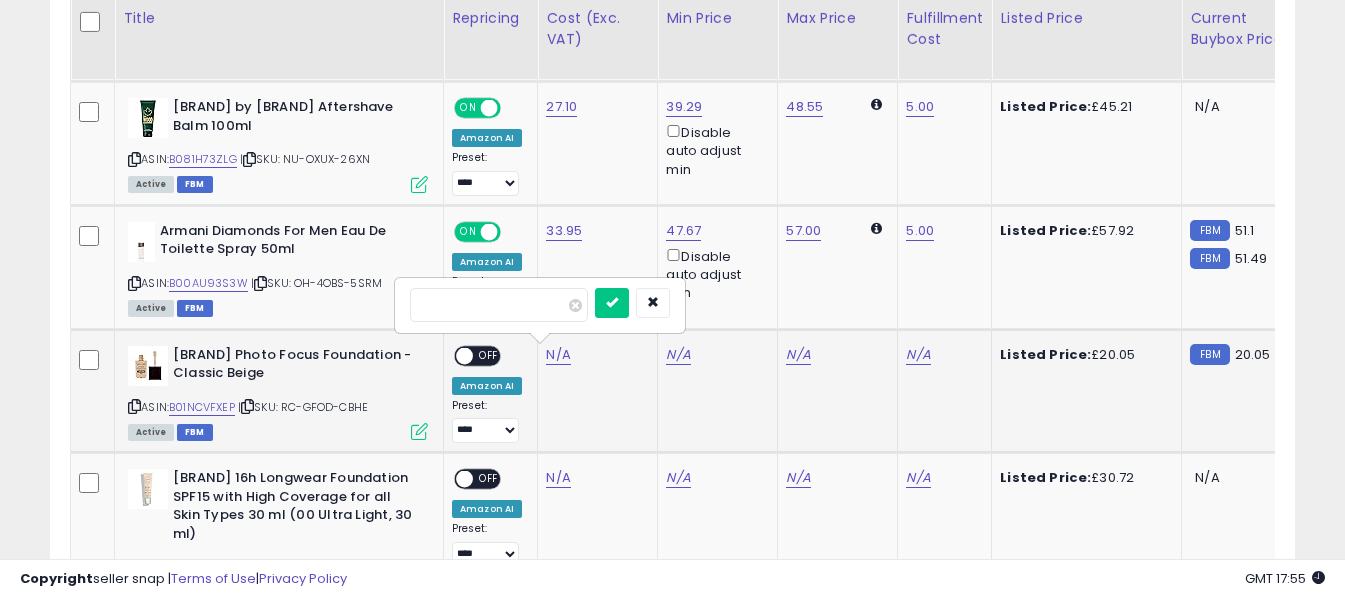 click at bounding box center (499, 305) 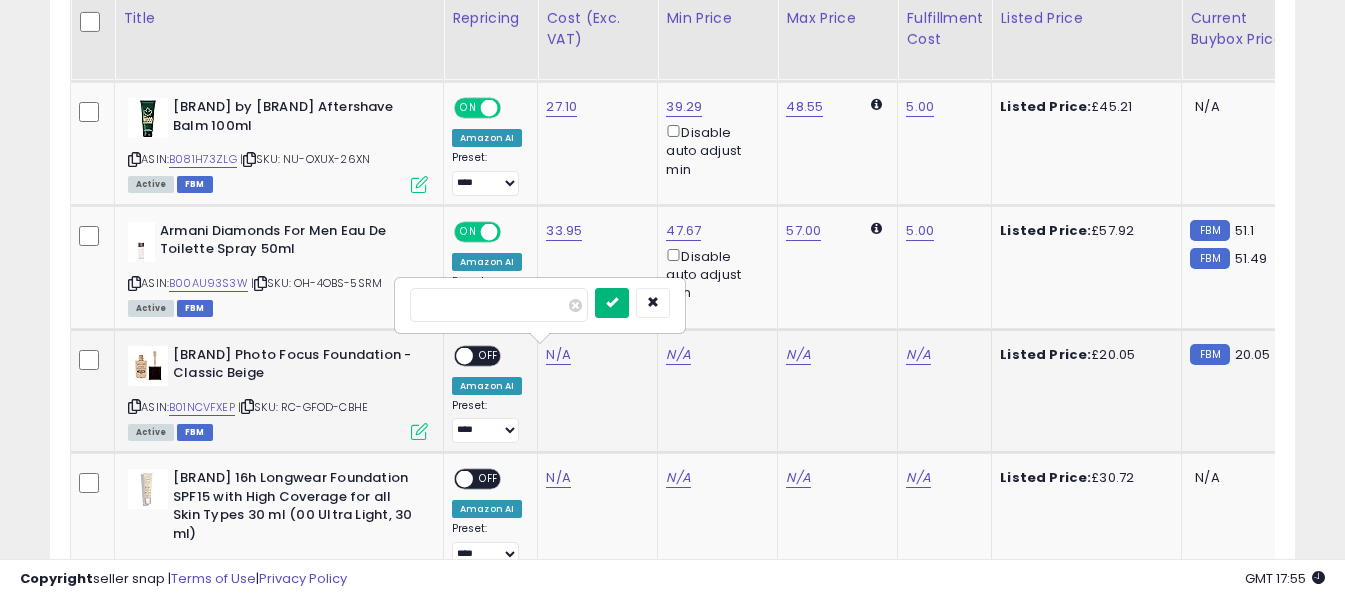 type on "****" 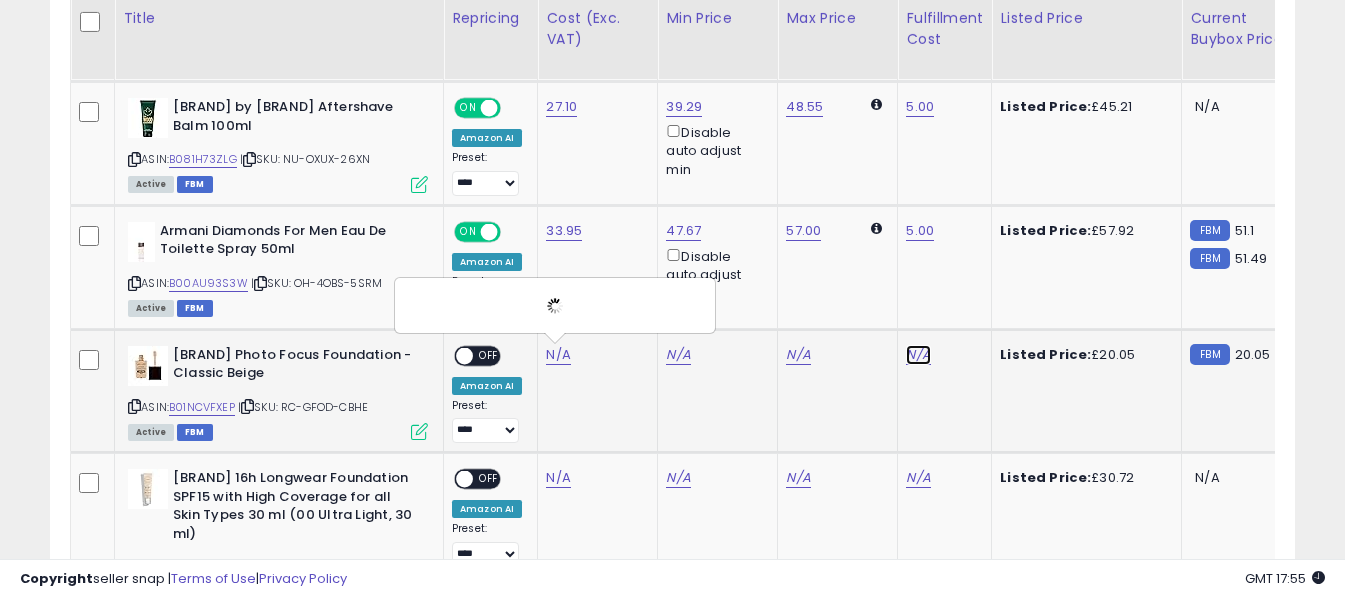 click on "N/A" at bounding box center [918, 355] 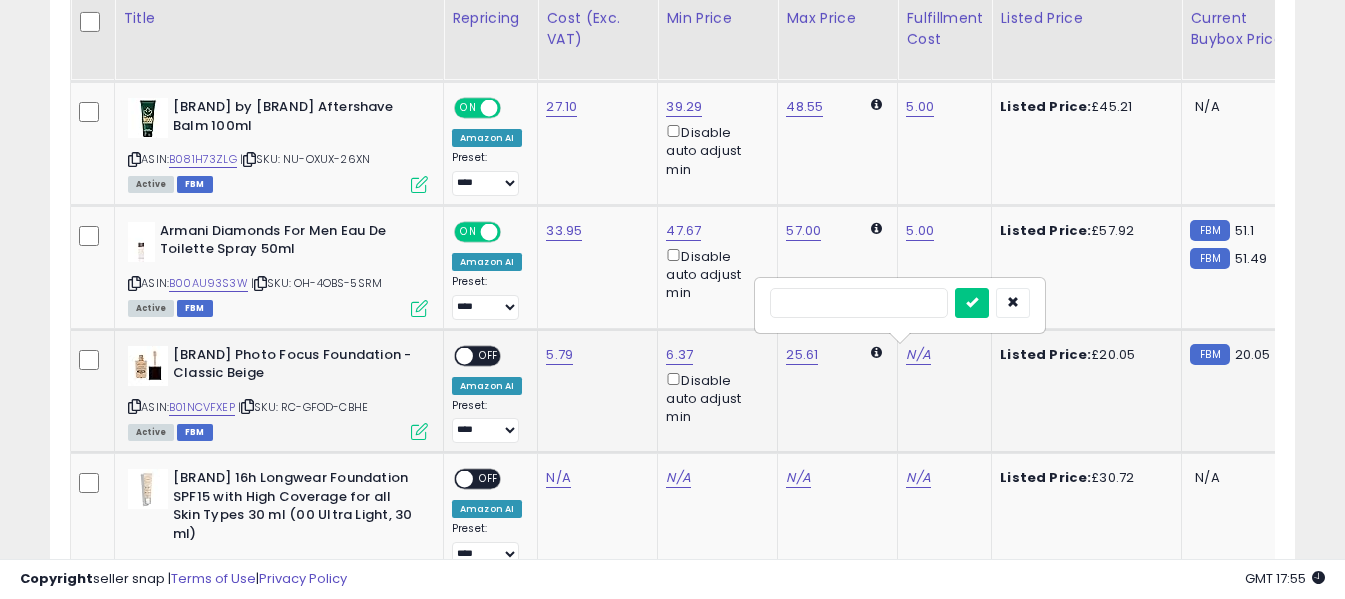 click at bounding box center (859, 303) 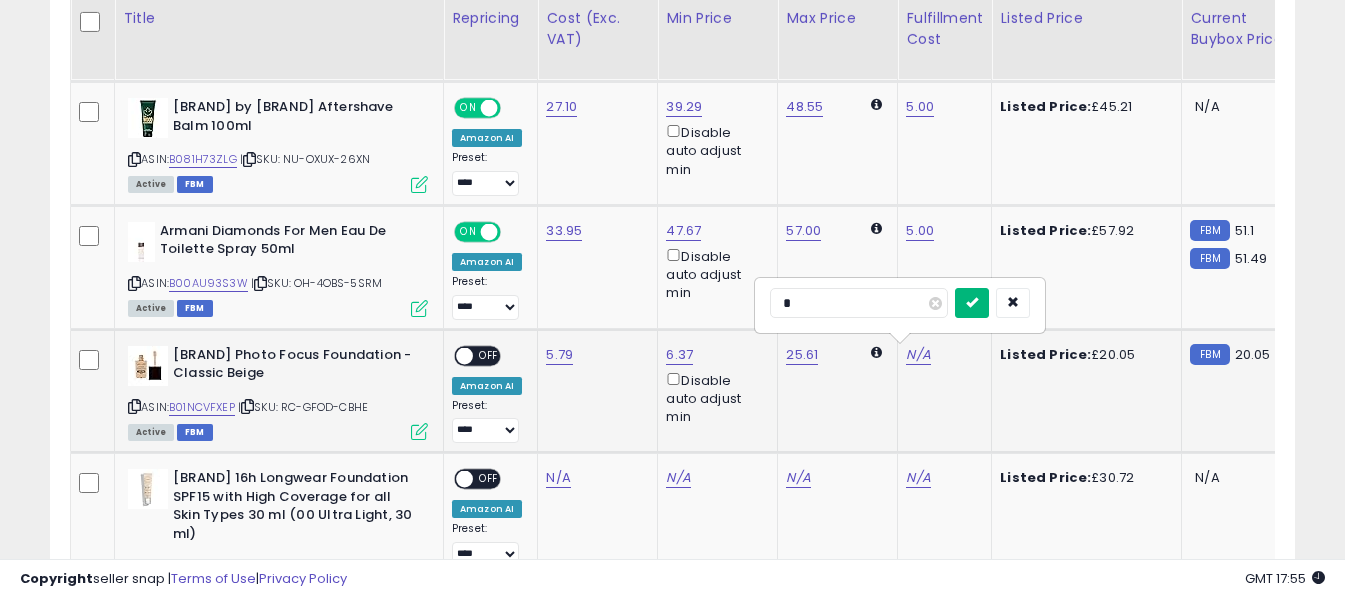 type on "*" 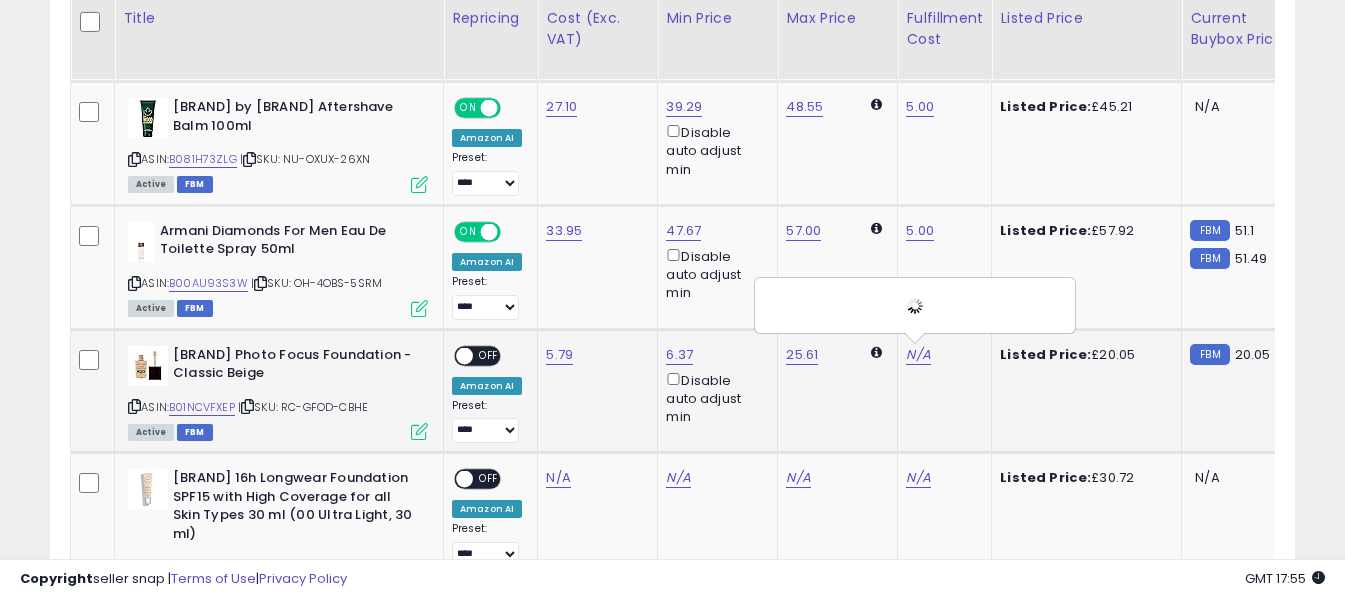 click on "OFF" at bounding box center [489, 355] 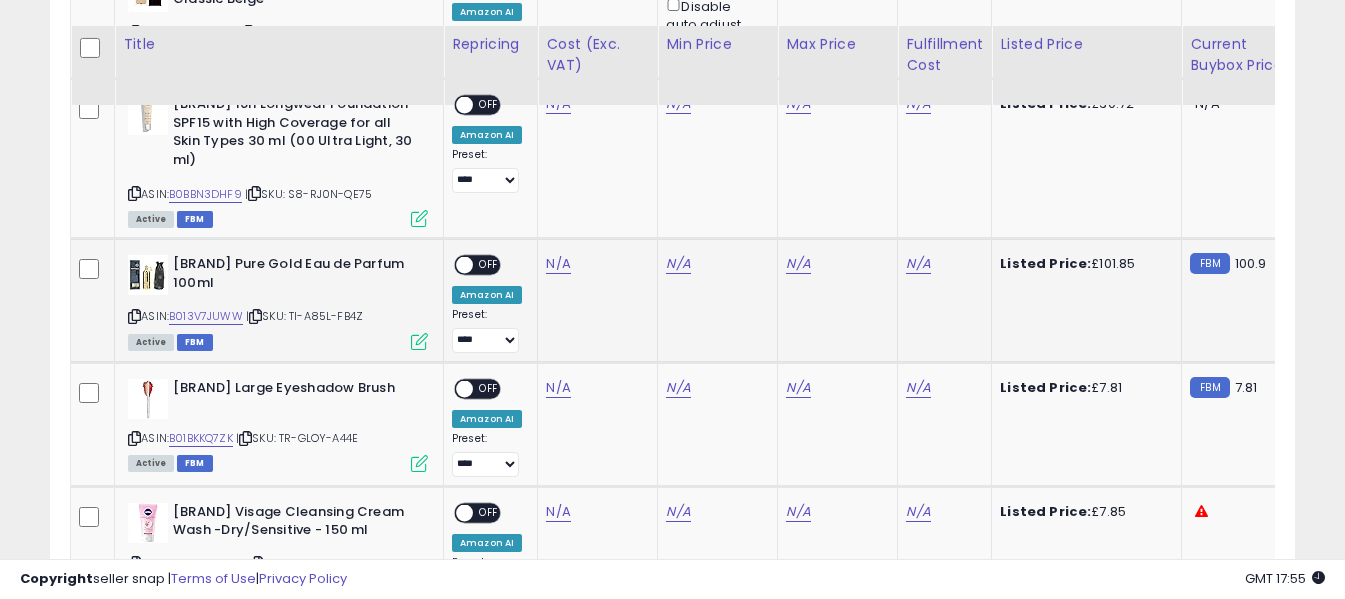 scroll, scrollTop: 2071, scrollLeft: 0, axis: vertical 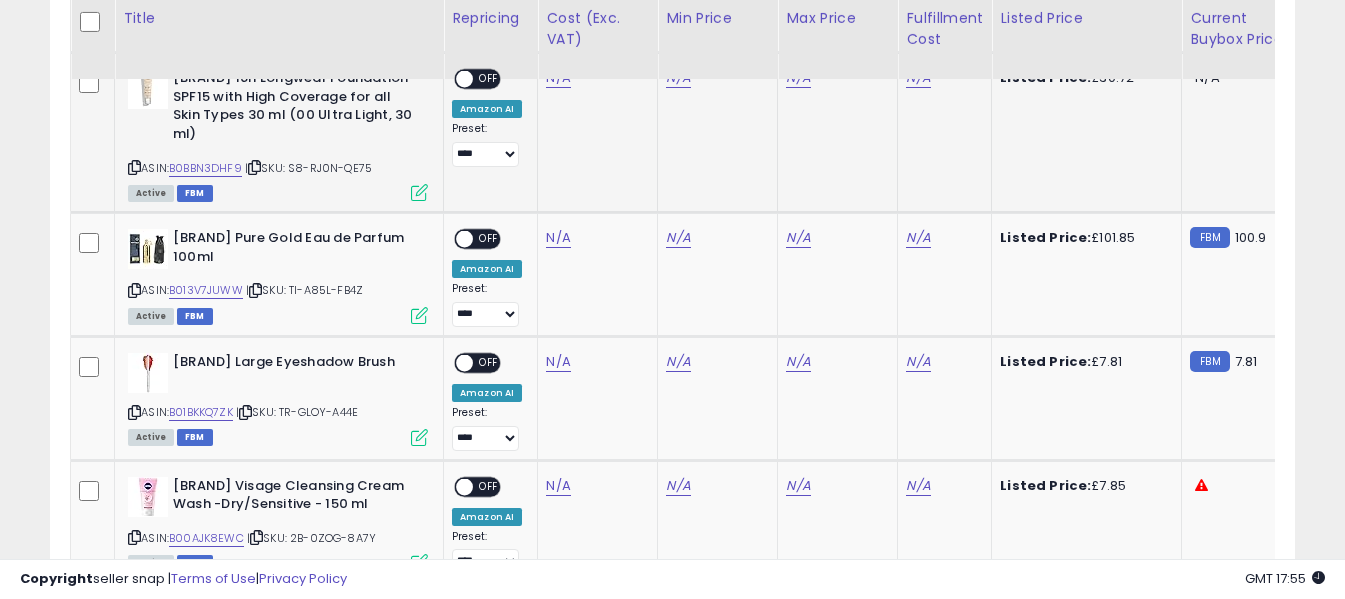 click at bounding box center [134, 167] 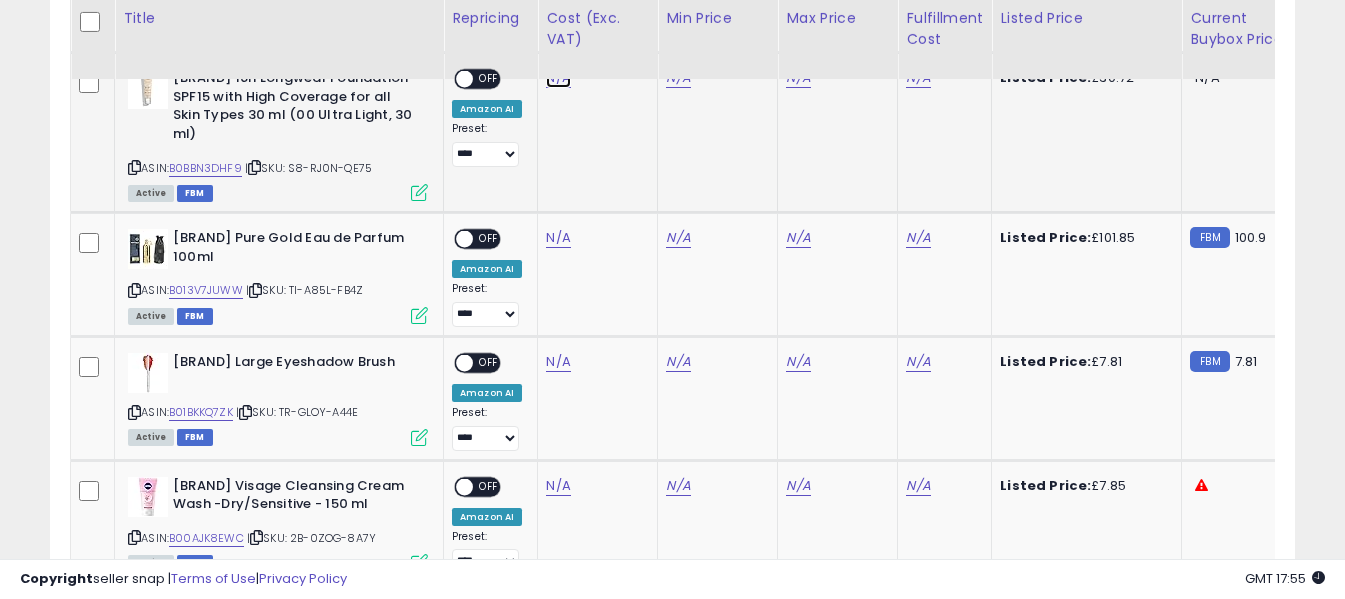click on "N/A" at bounding box center [558, 78] 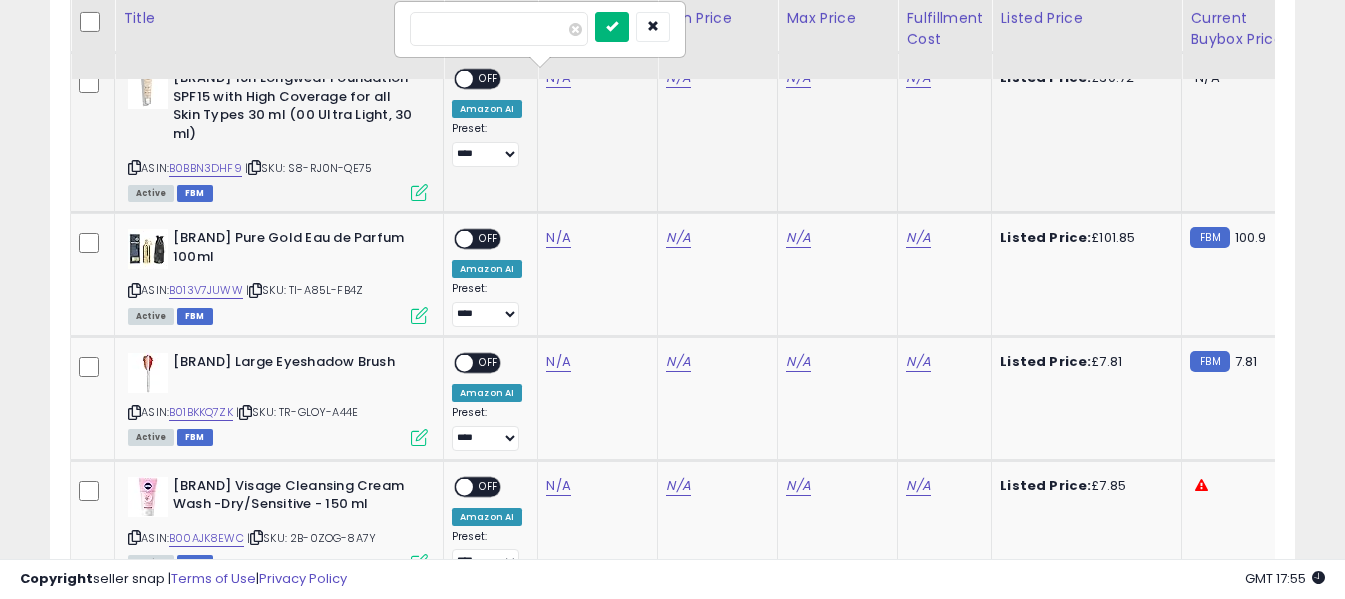 type on "*****" 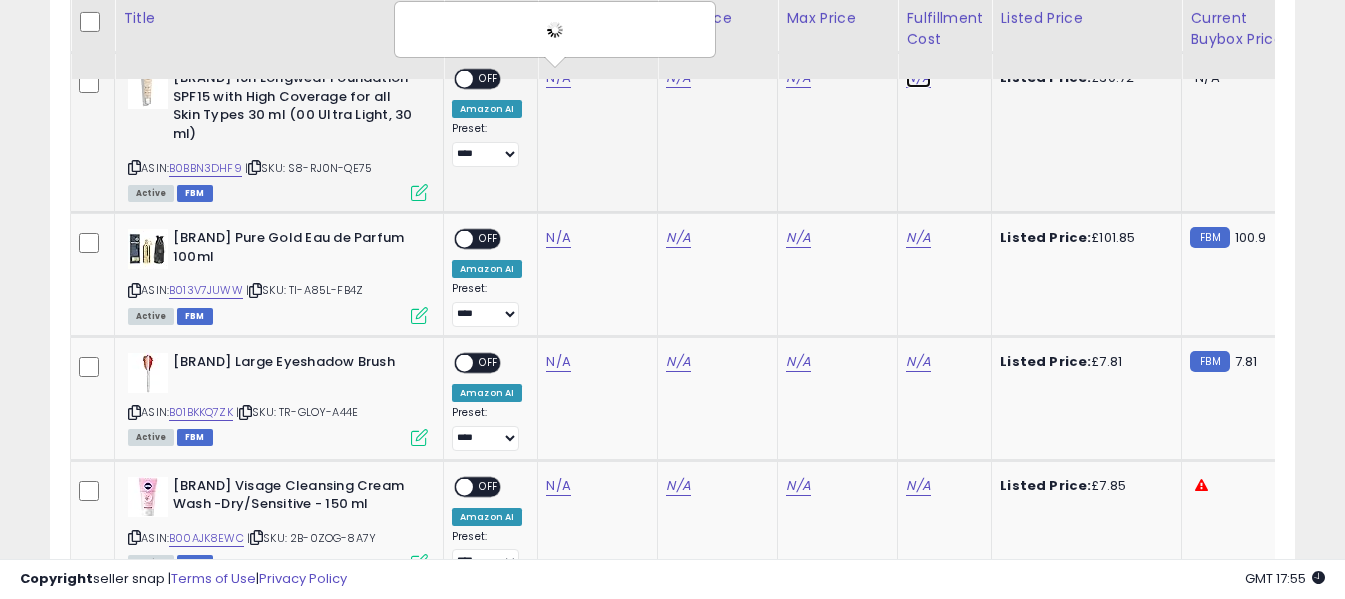 click on "N/A" at bounding box center [918, 78] 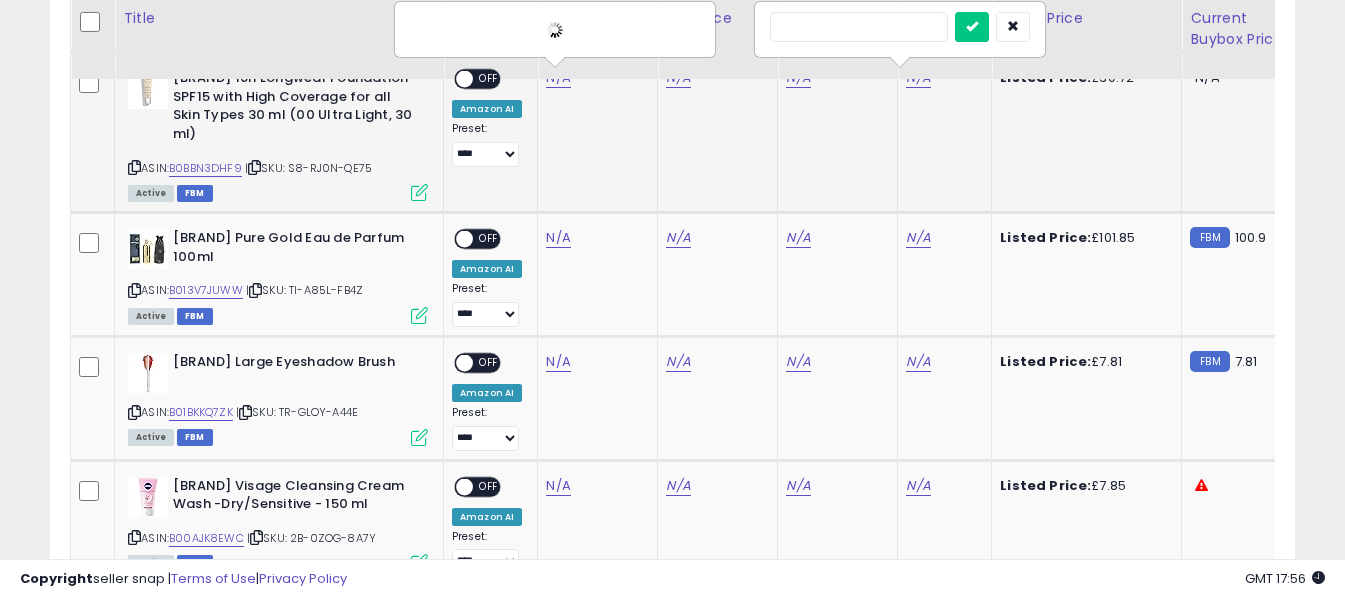 click at bounding box center (859, 27) 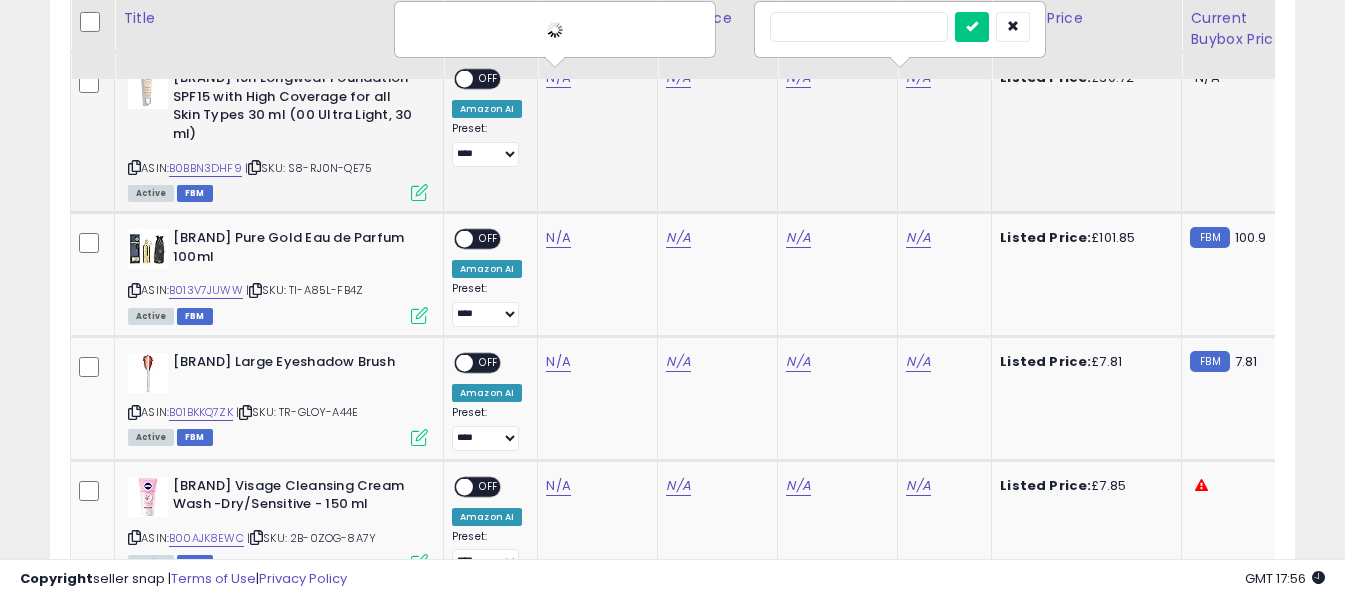 type on "*" 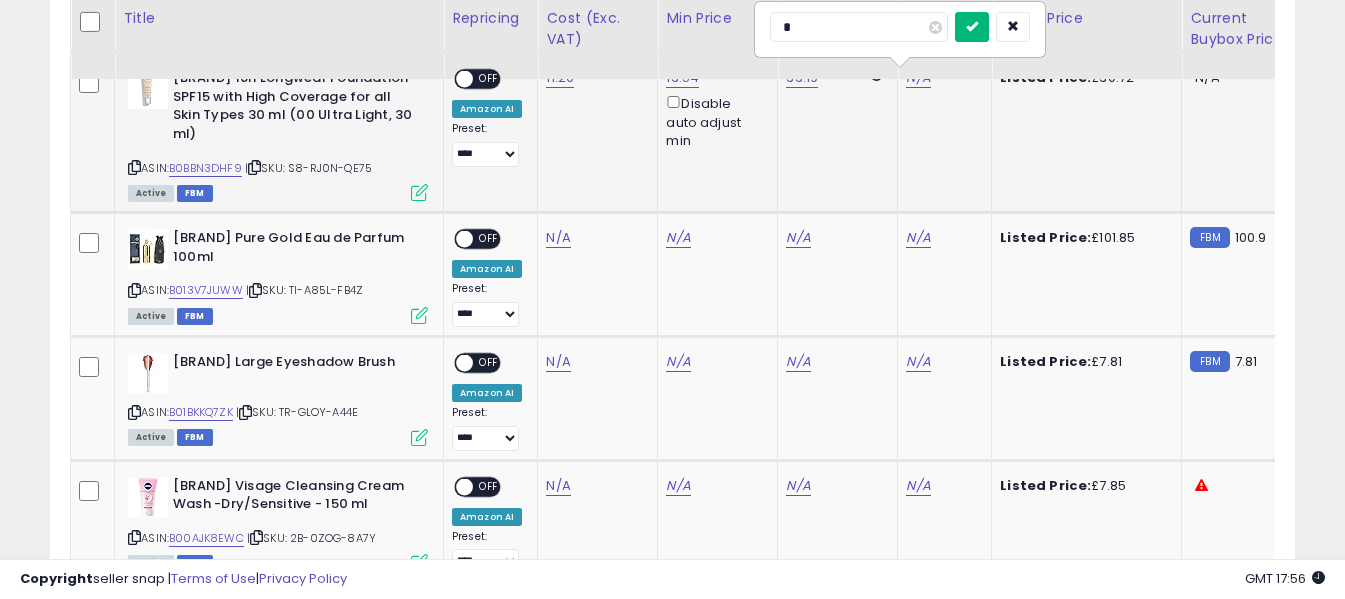 click at bounding box center (972, 26) 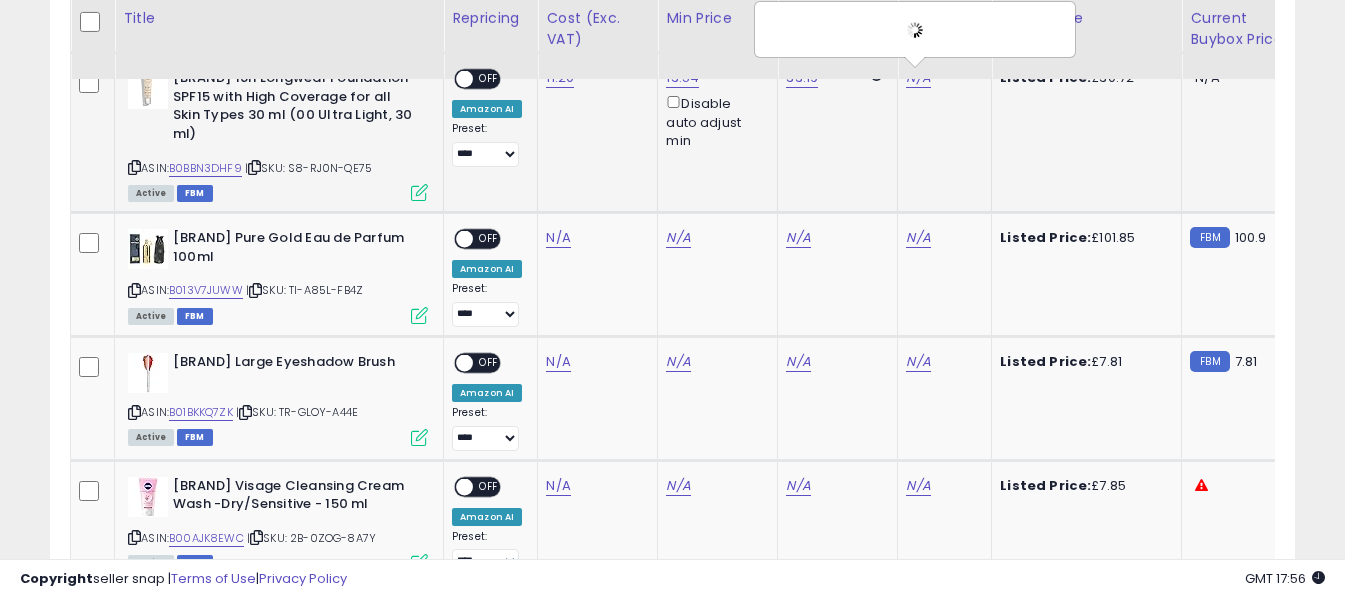 click on "OFF" at bounding box center (489, 79) 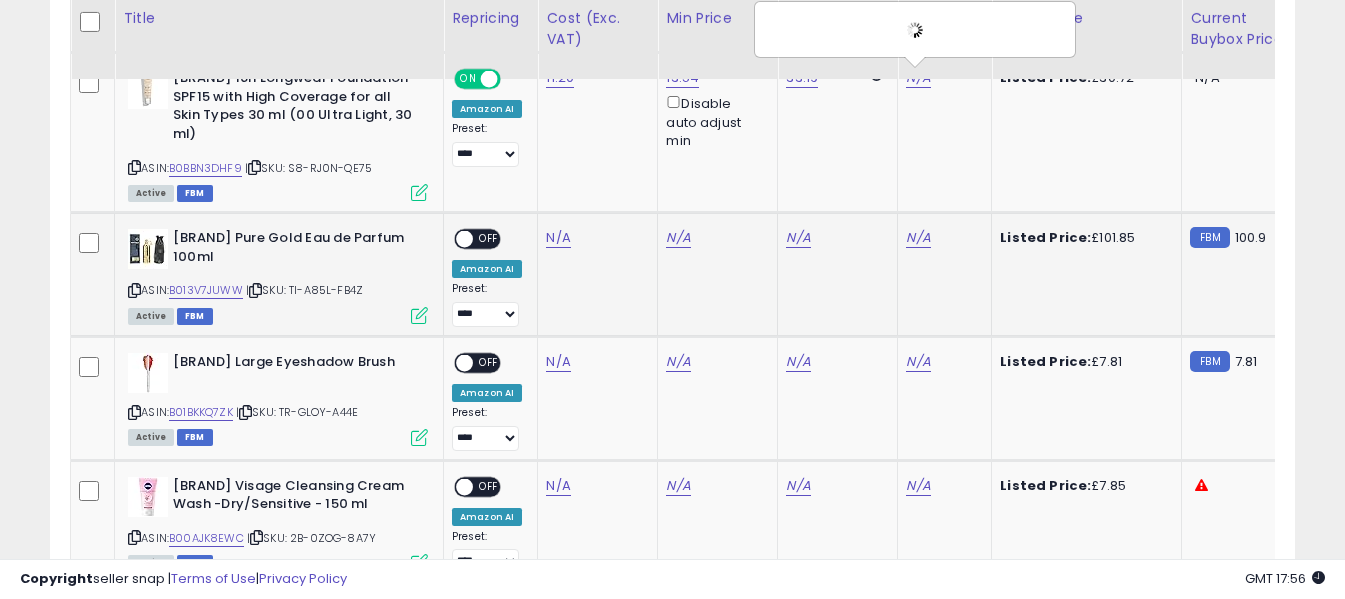 click at bounding box center (134, 290) 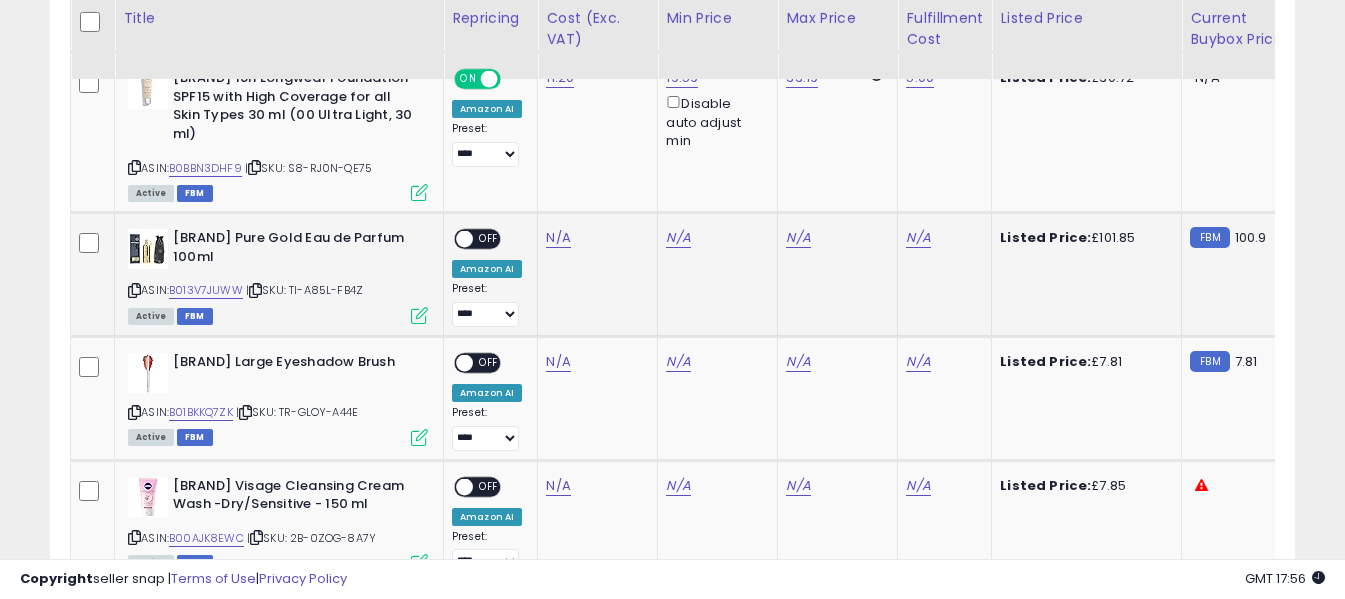 click on "N/A" 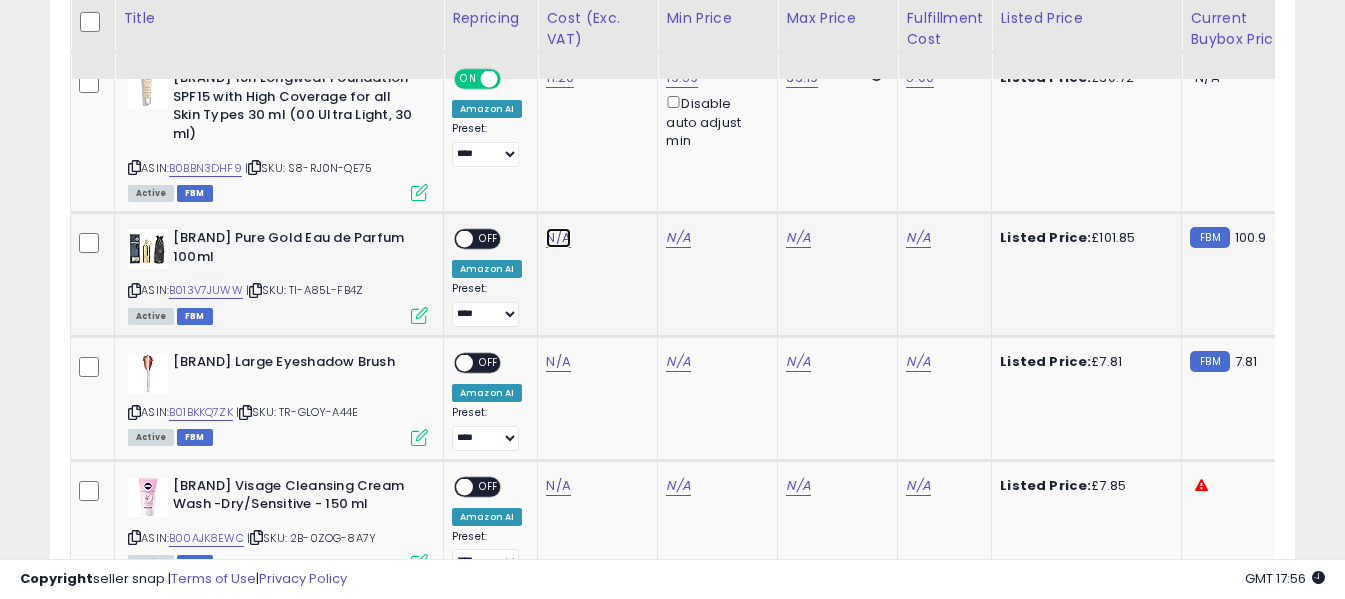 click on "N/A" at bounding box center (558, 238) 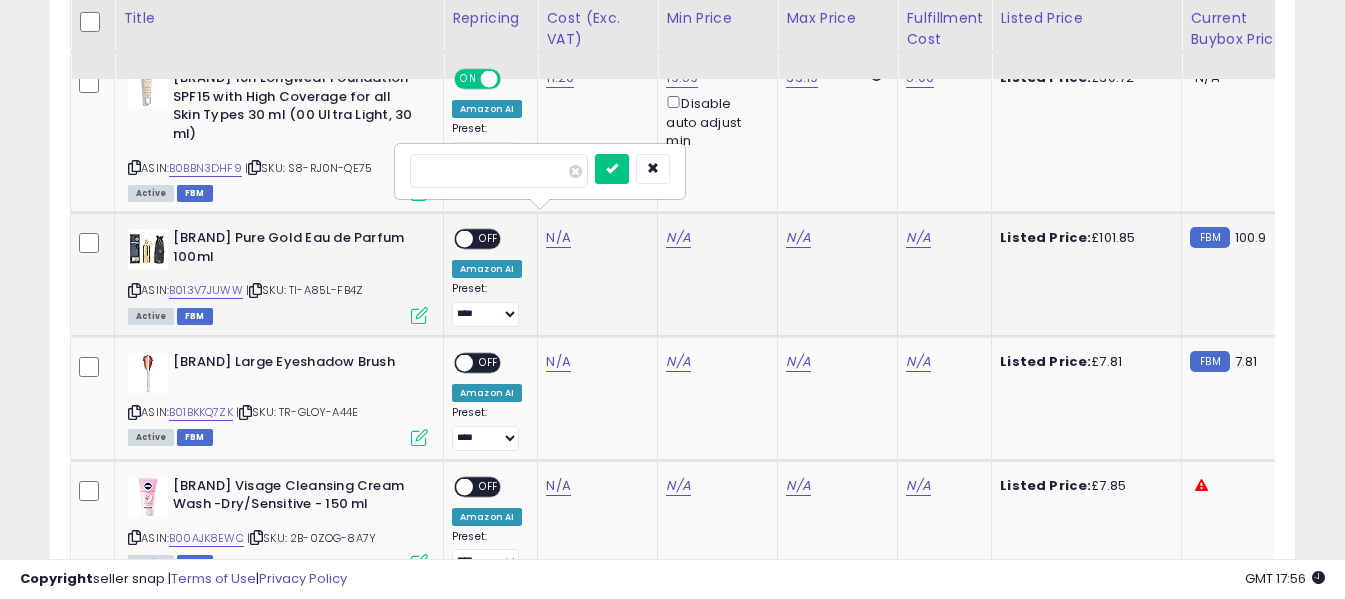 click at bounding box center (499, 171) 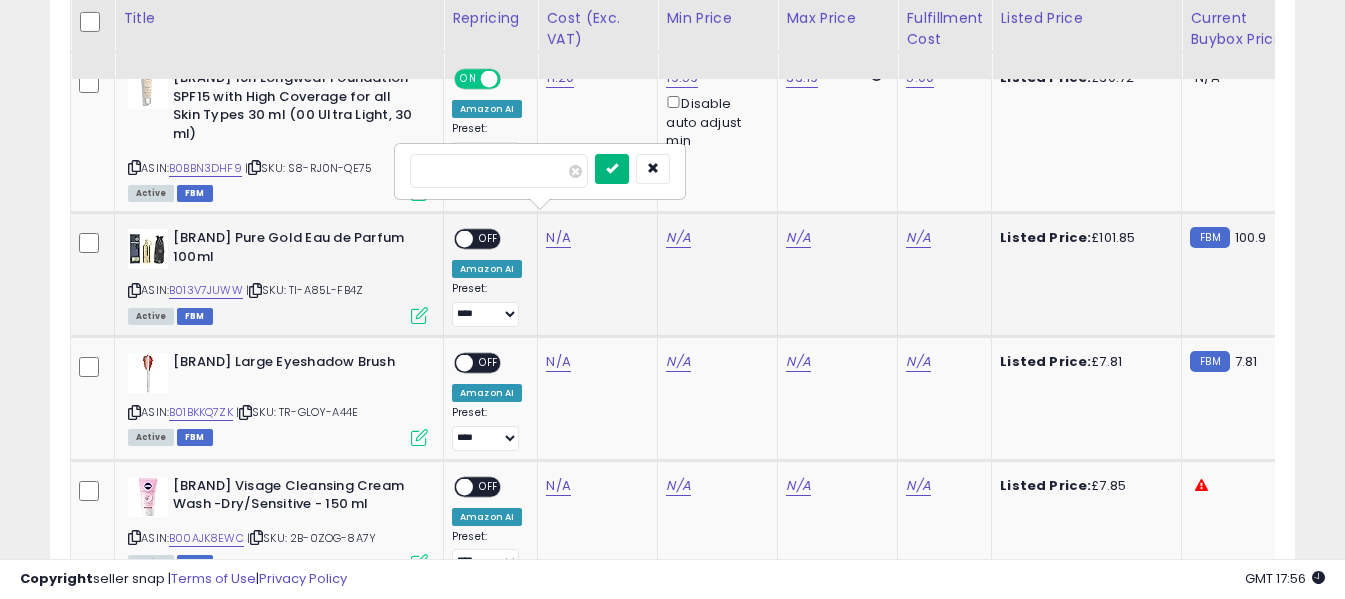 click at bounding box center [612, 168] 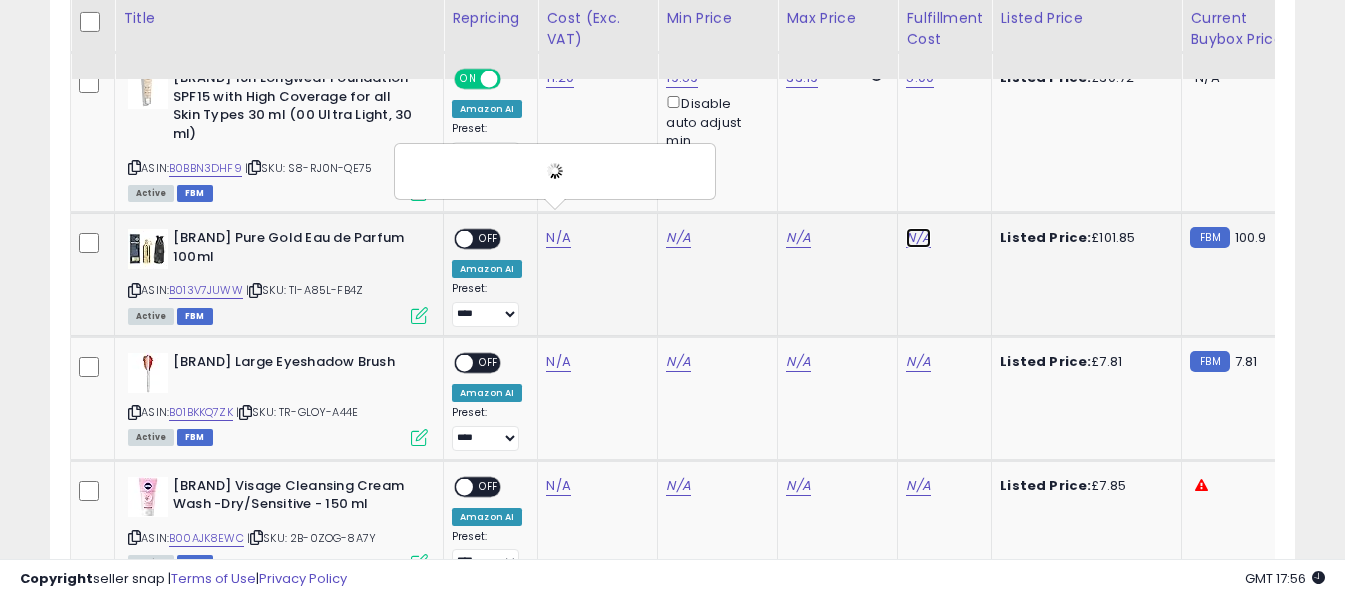 click on "N/A" at bounding box center (918, 238) 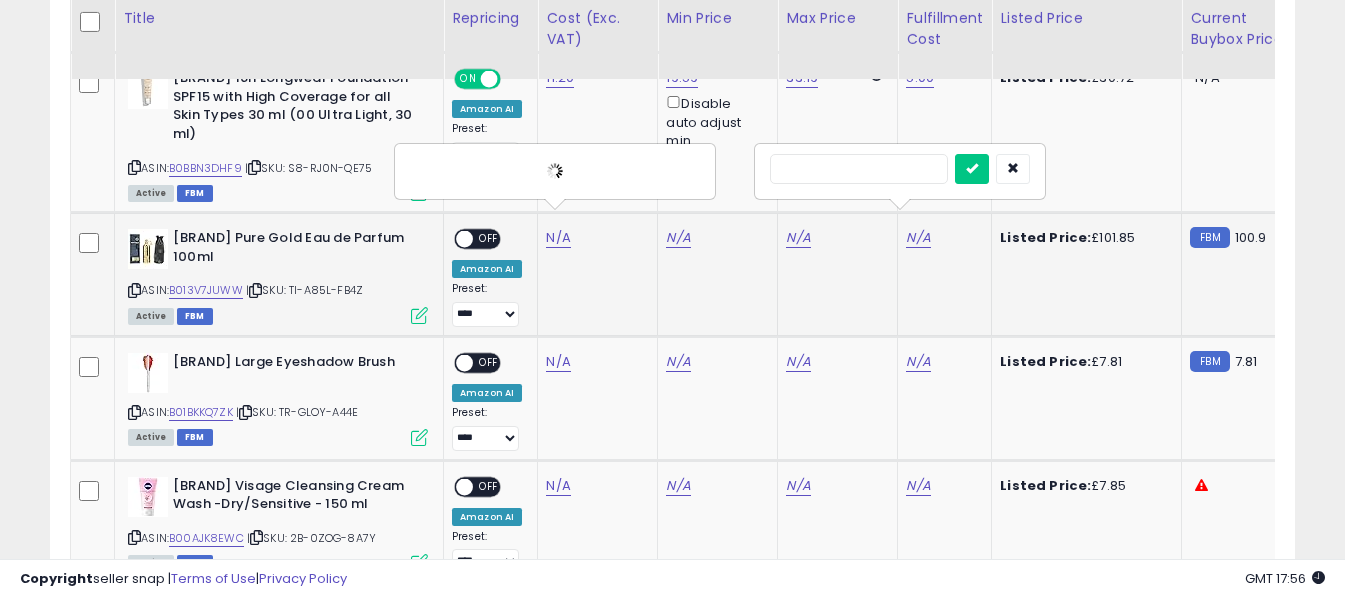 click at bounding box center [859, 169] 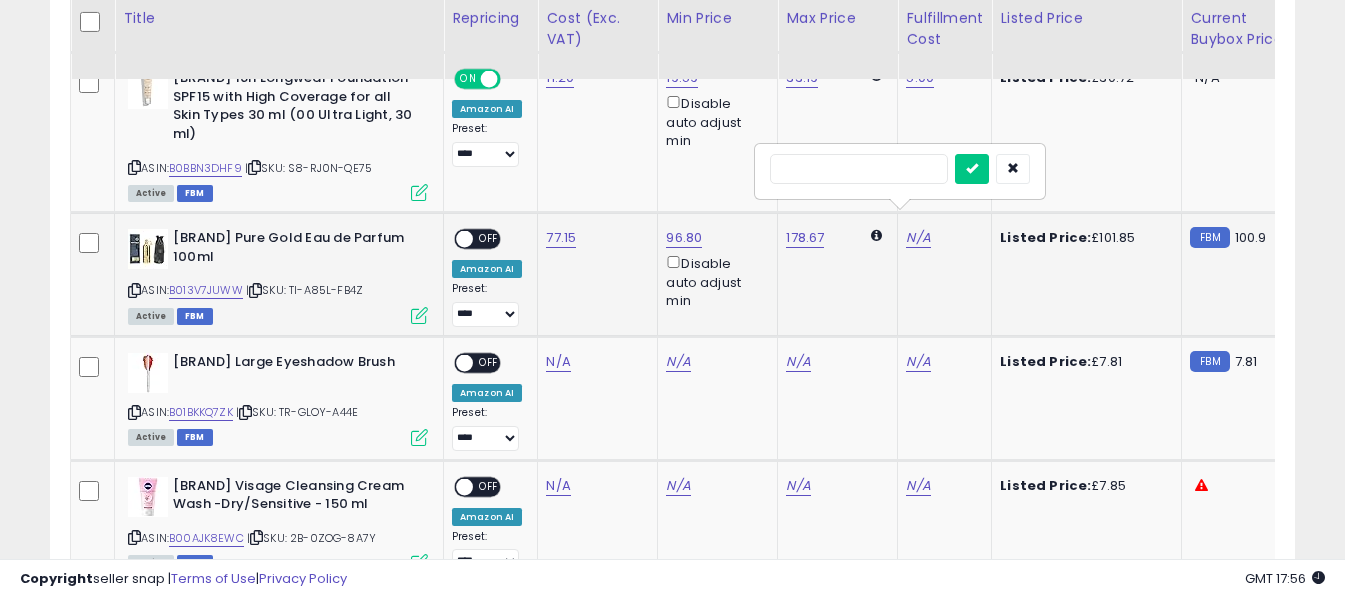 type on "*" 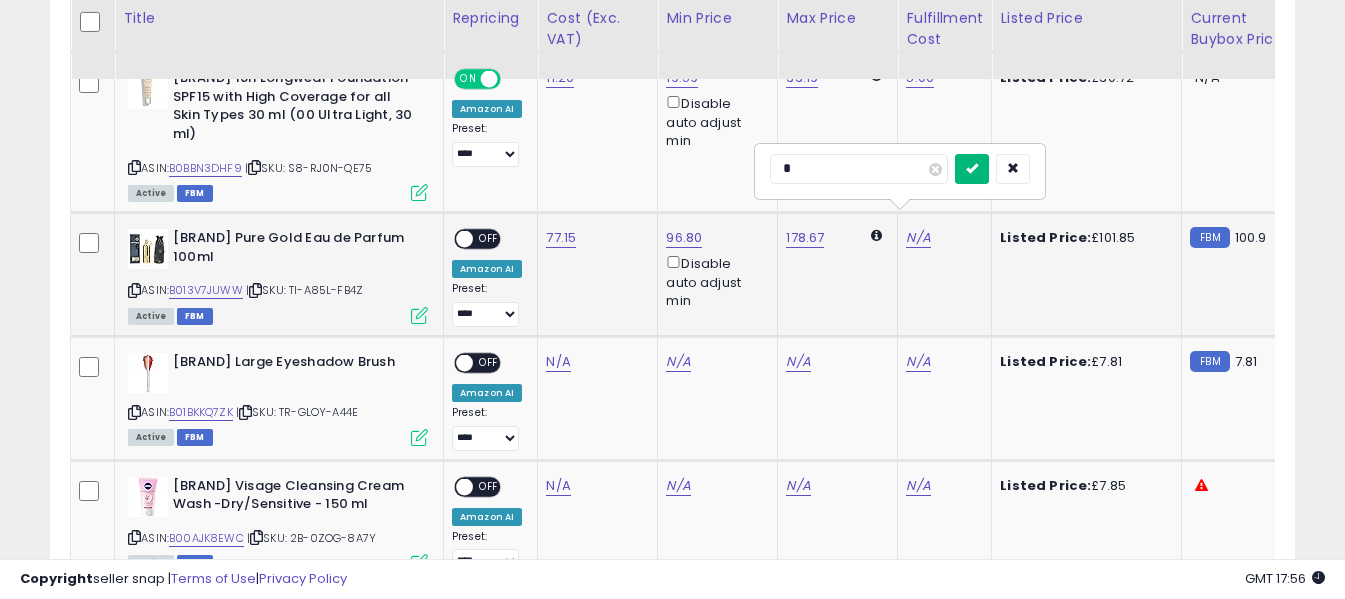 click at bounding box center [972, 168] 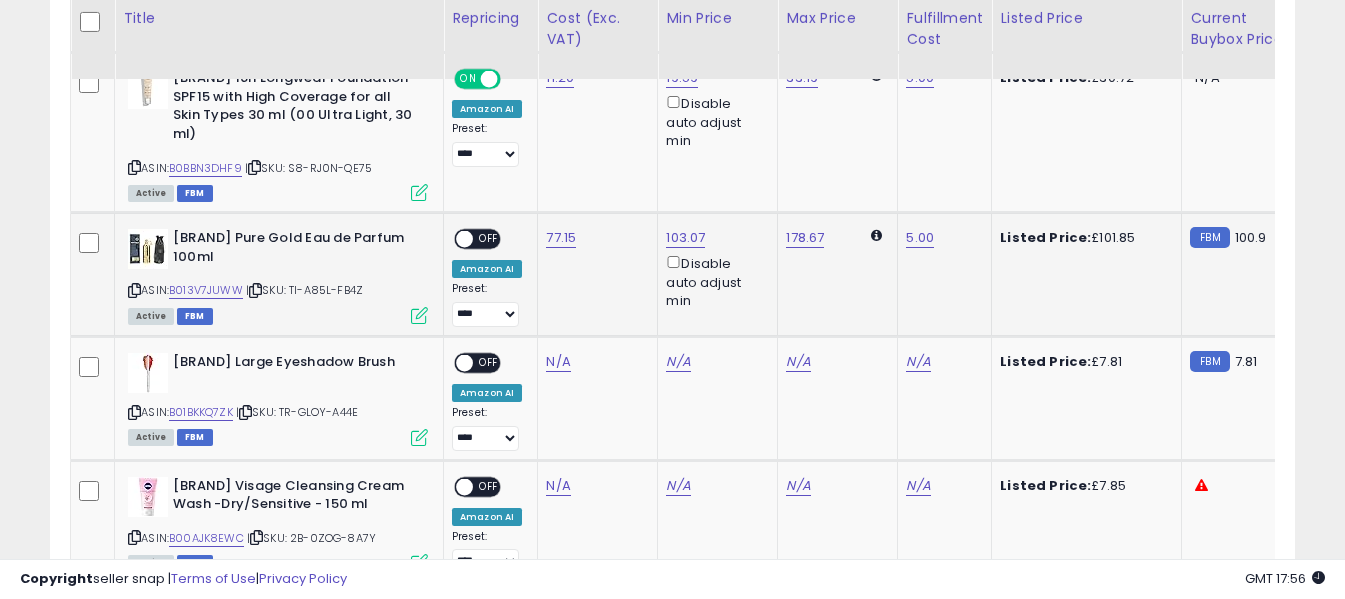 click on "OFF" at bounding box center (489, 239) 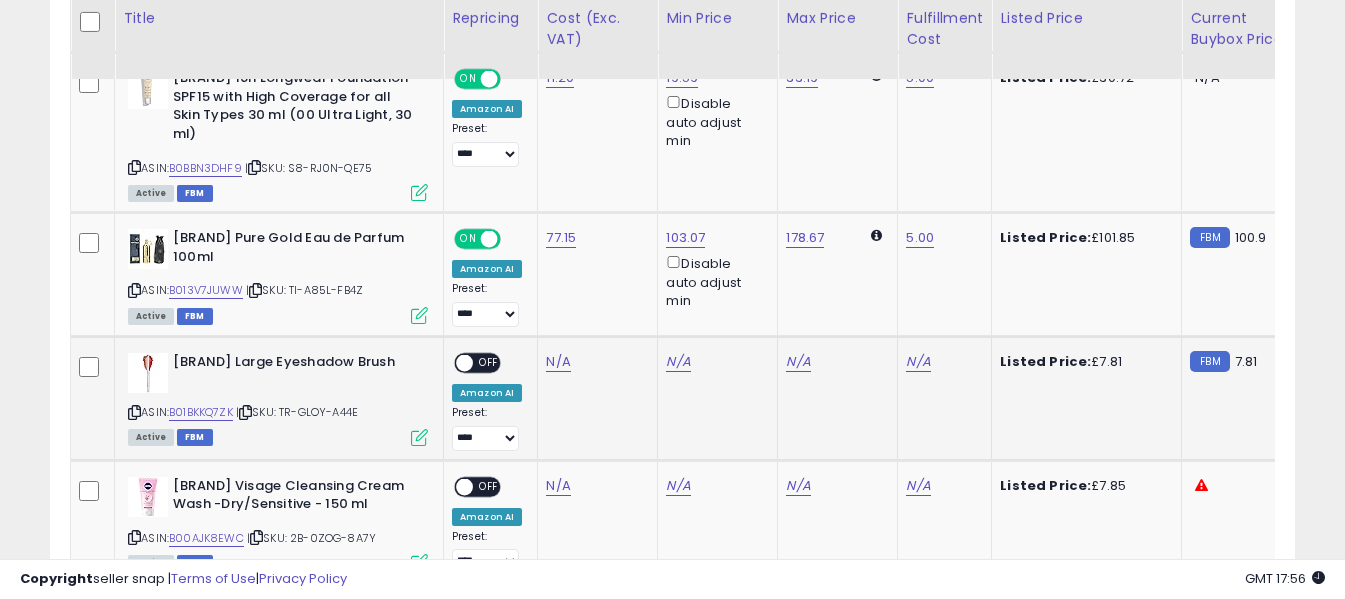 click at bounding box center (134, 412) 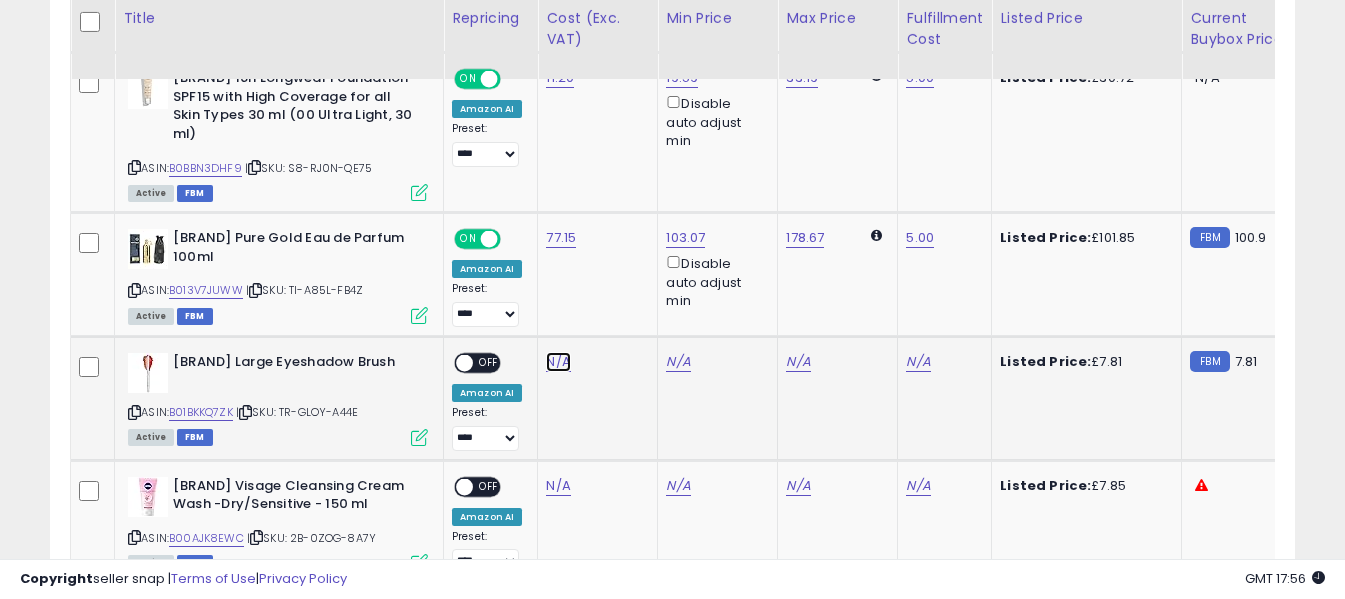 click on "N/A" at bounding box center (558, 362) 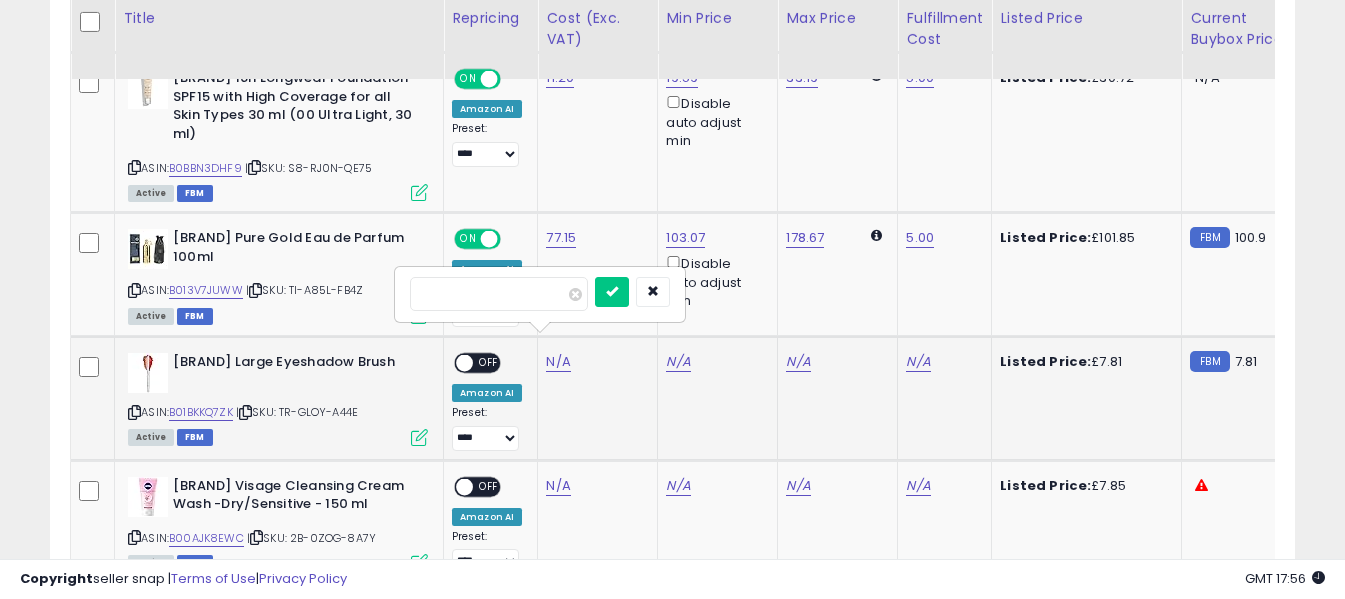 click at bounding box center [499, 294] 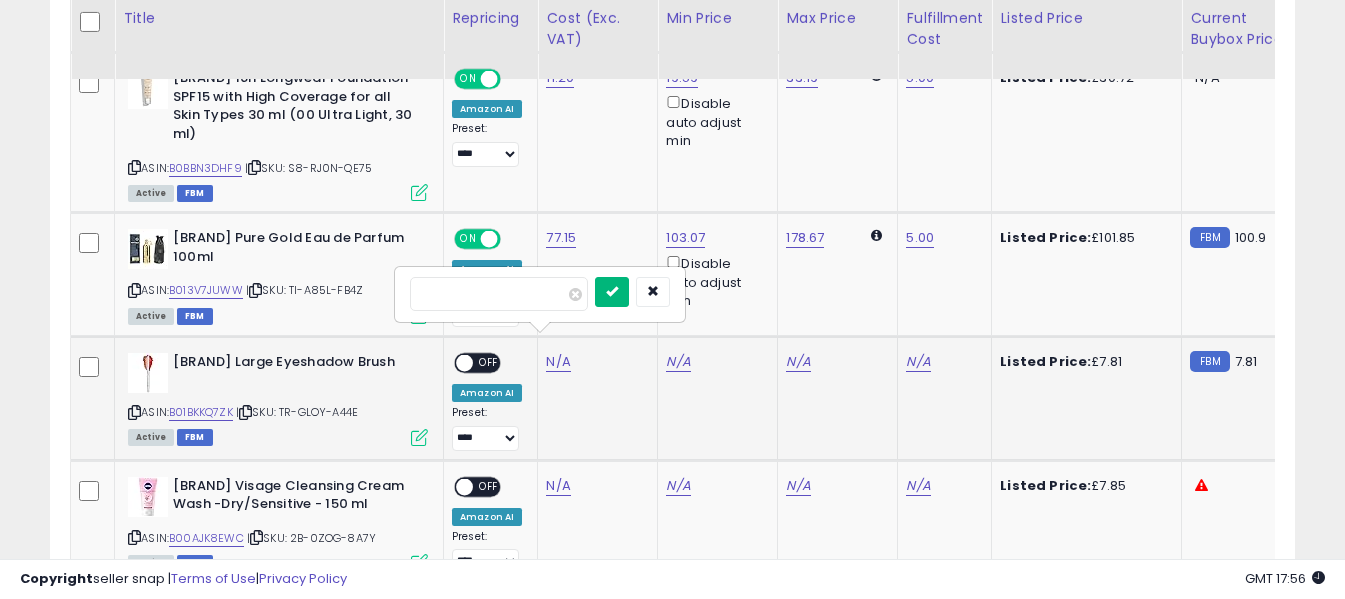 type on "****" 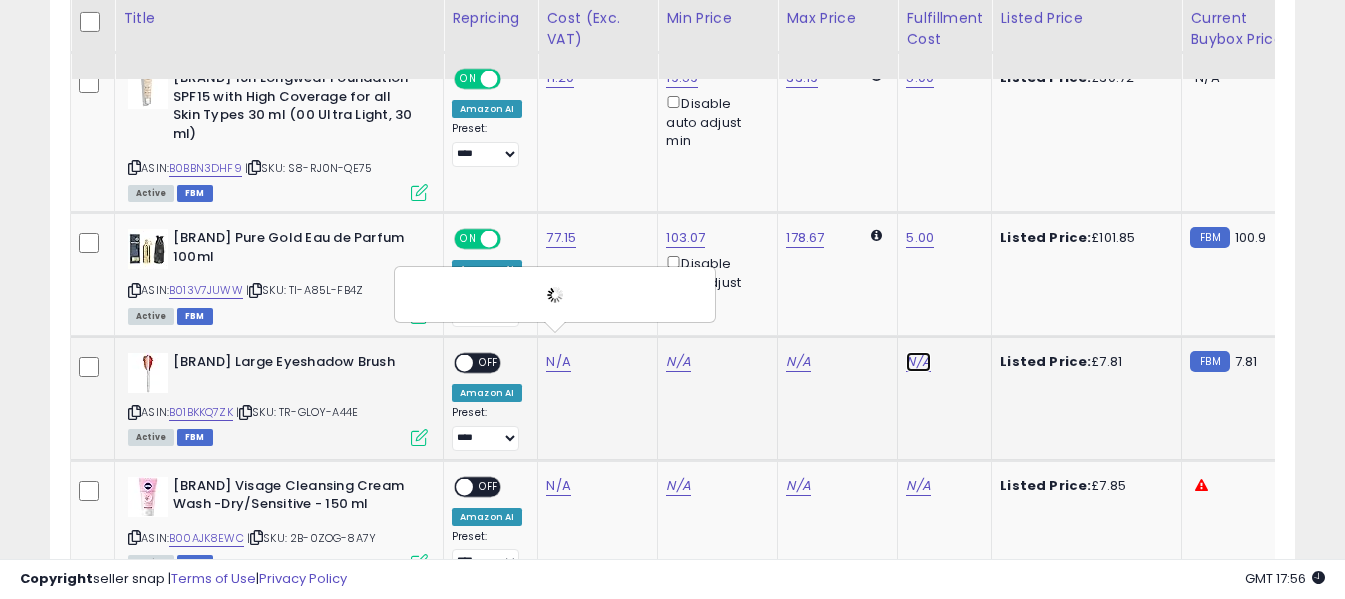 click on "N/A" at bounding box center (918, 362) 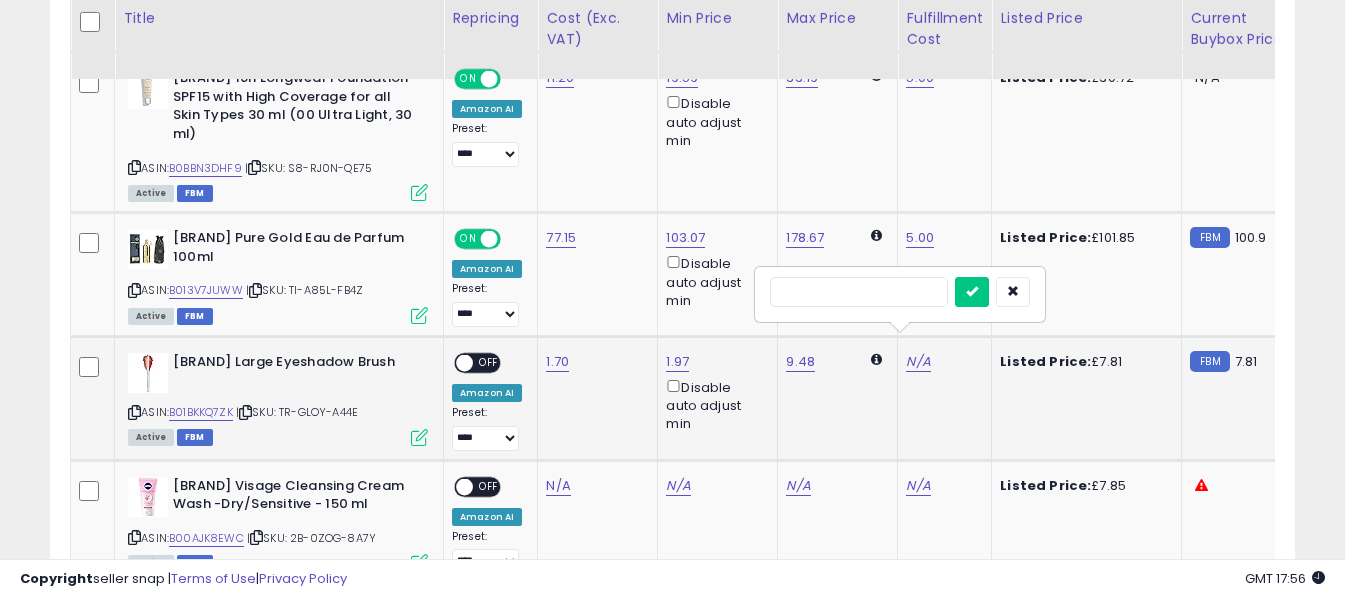 click at bounding box center (859, 292) 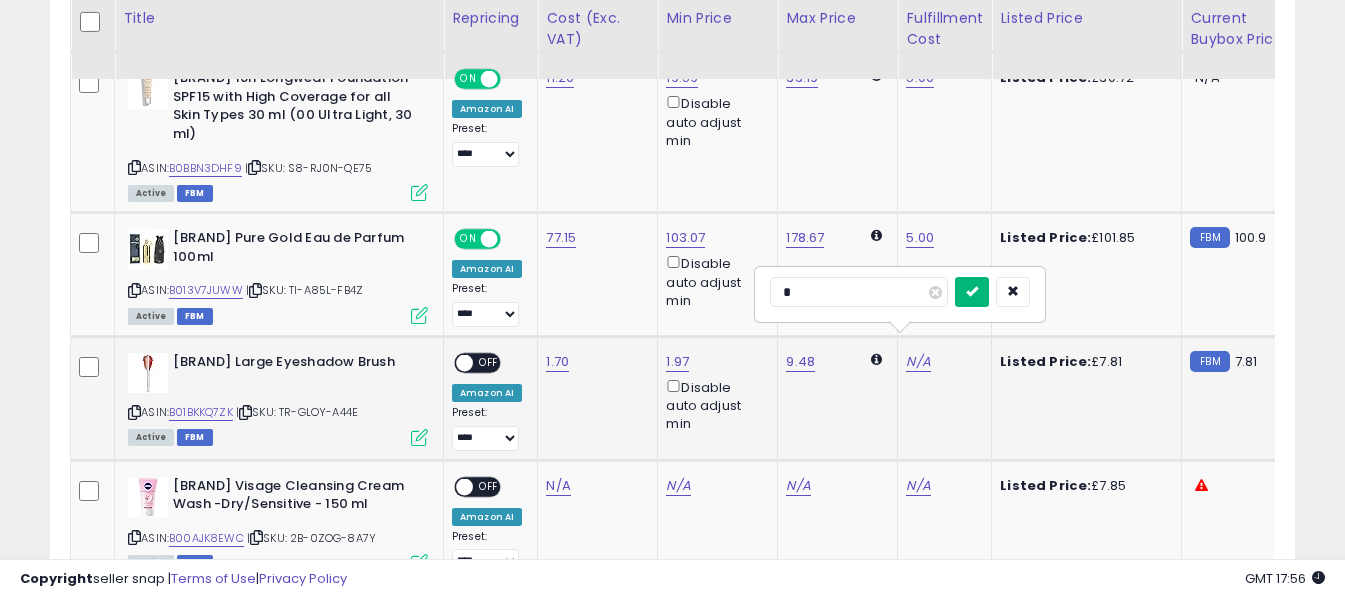 type on "*" 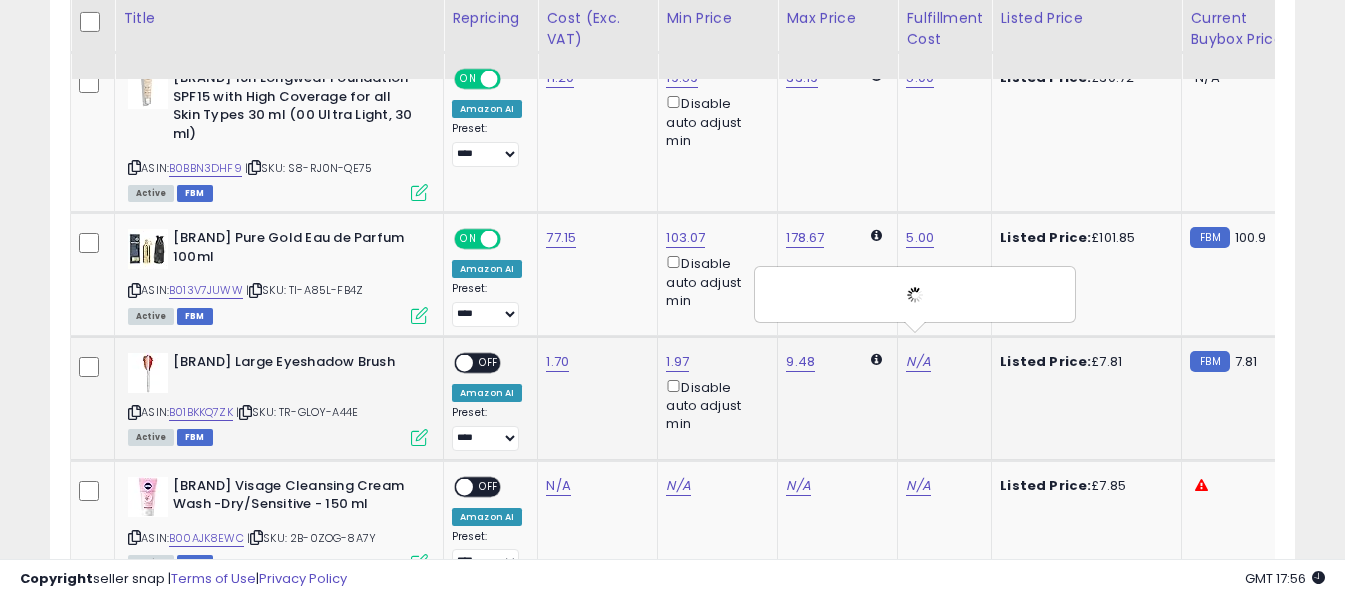 click on "OFF" at bounding box center (489, 363) 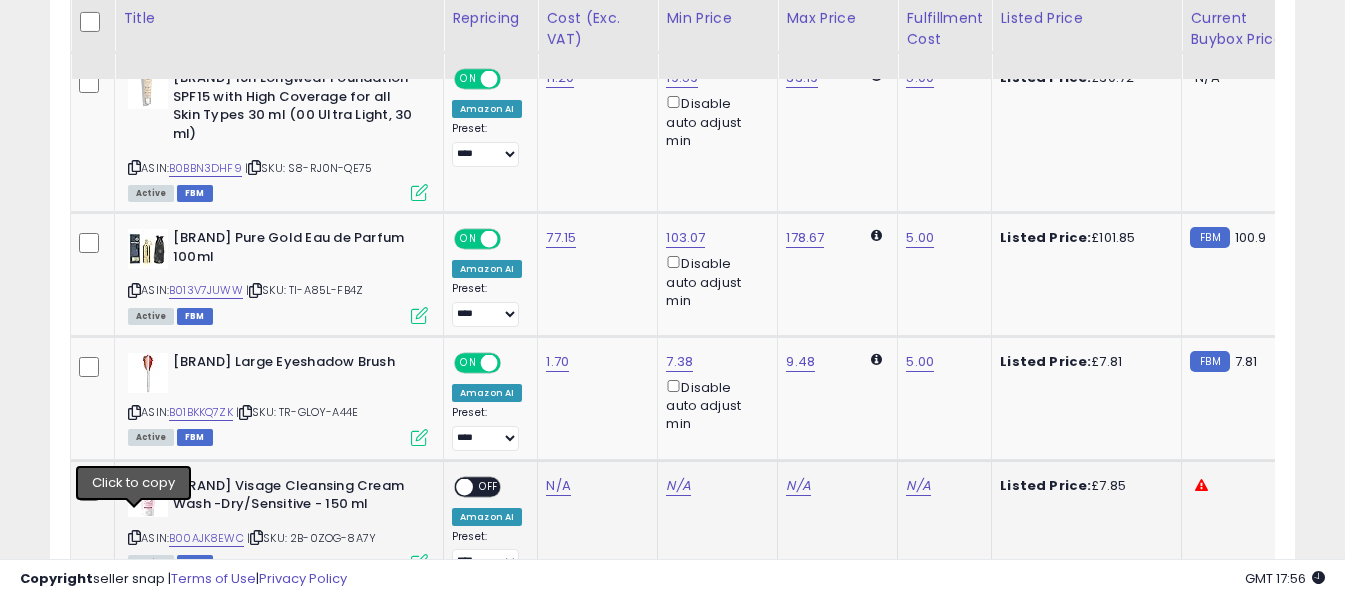 click at bounding box center (134, 537) 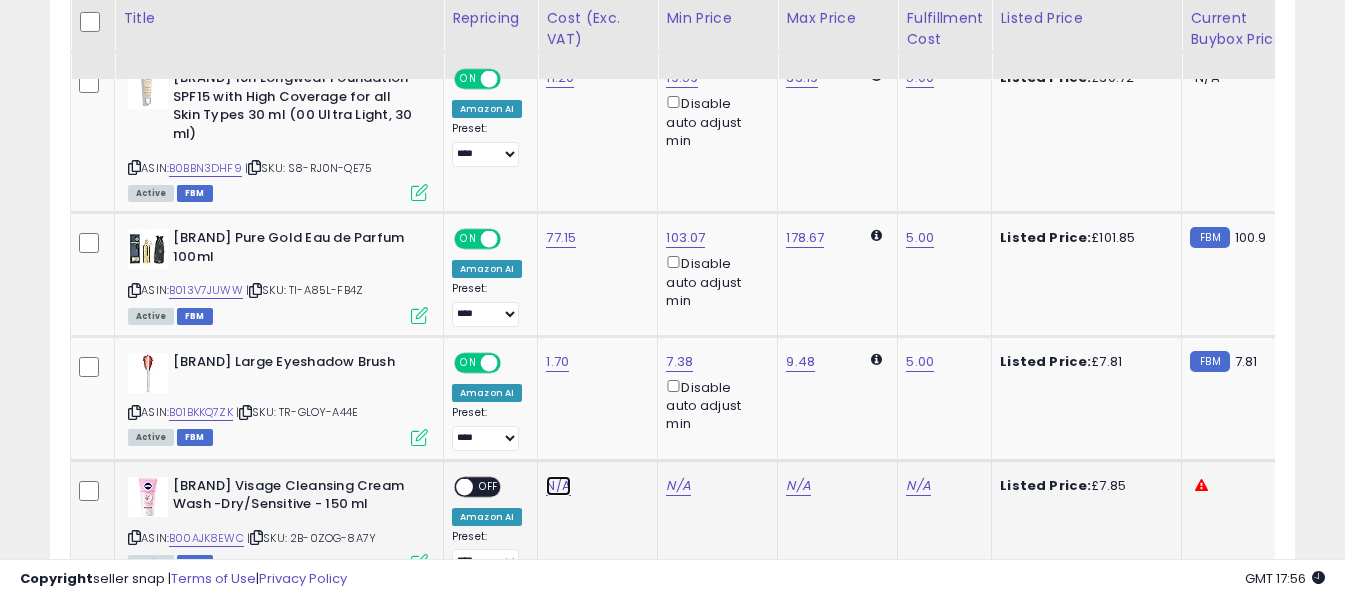 click on "N/A" at bounding box center (558, 486) 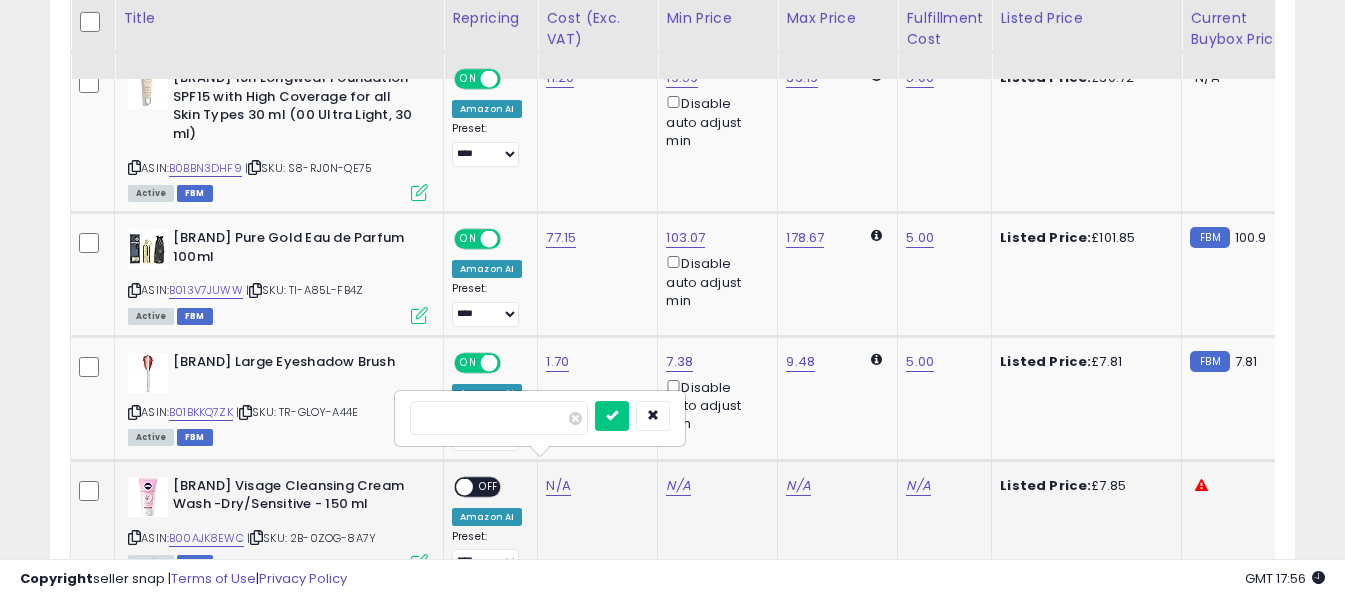 click at bounding box center [499, 418] 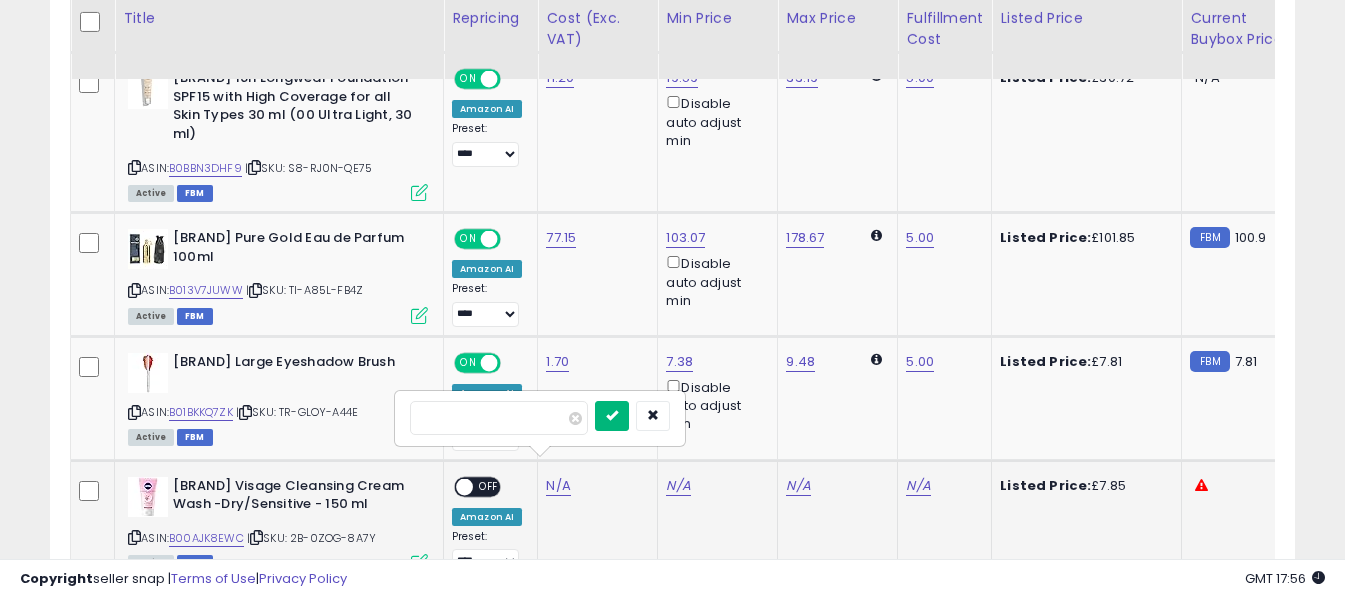 click at bounding box center [612, 416] 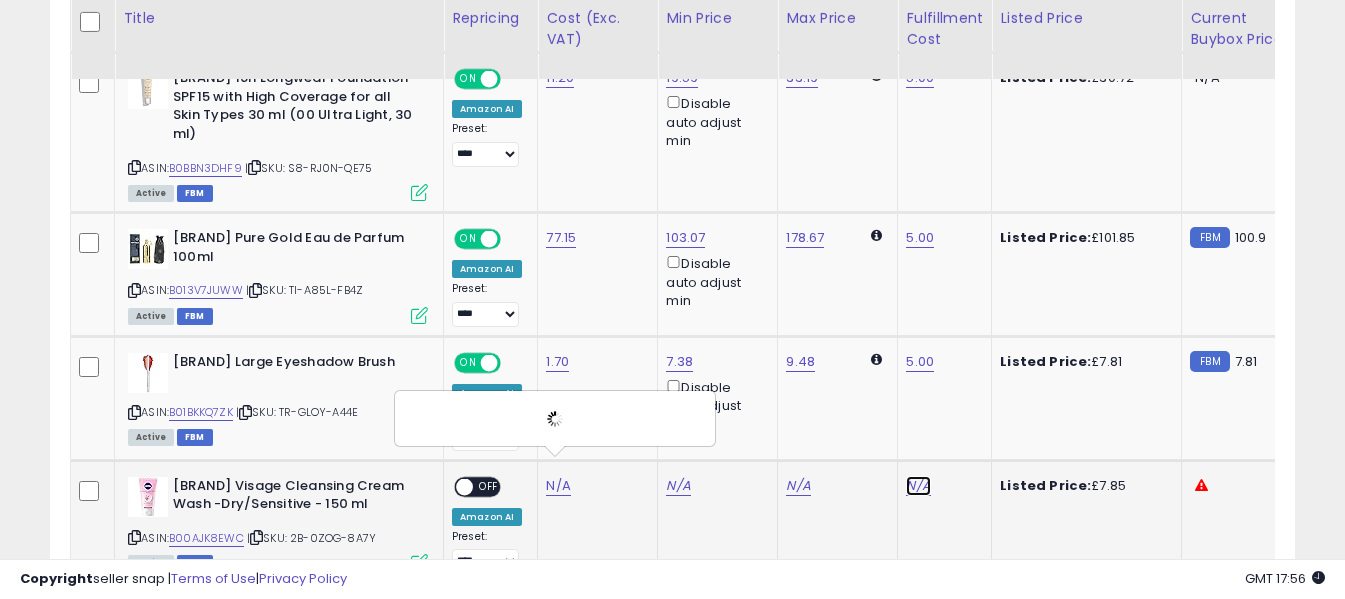click on "N/A" at bounding box center [918, 486] 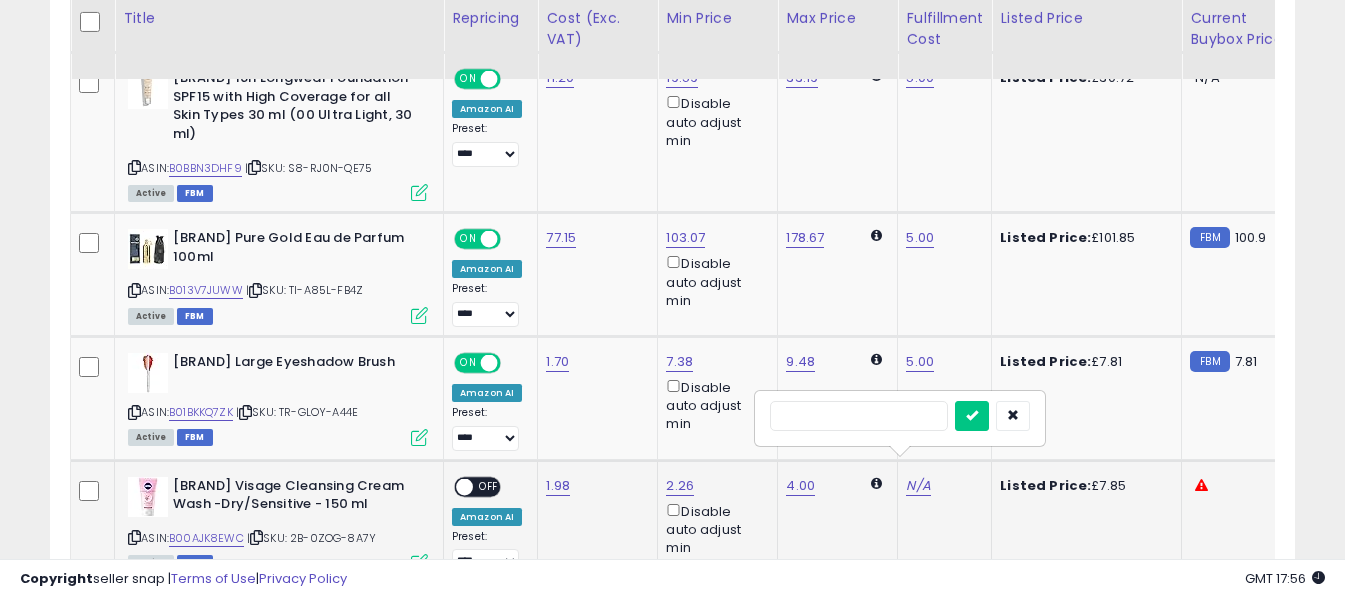 click at bounding box center (859, 416) 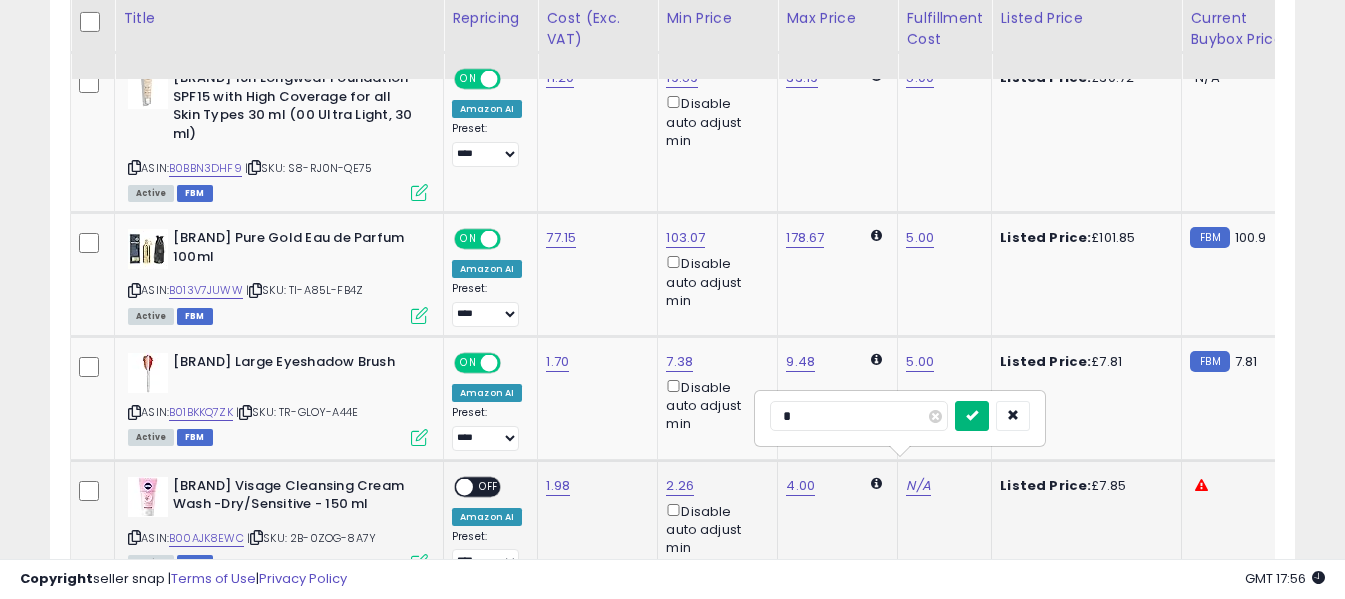 type on "*" 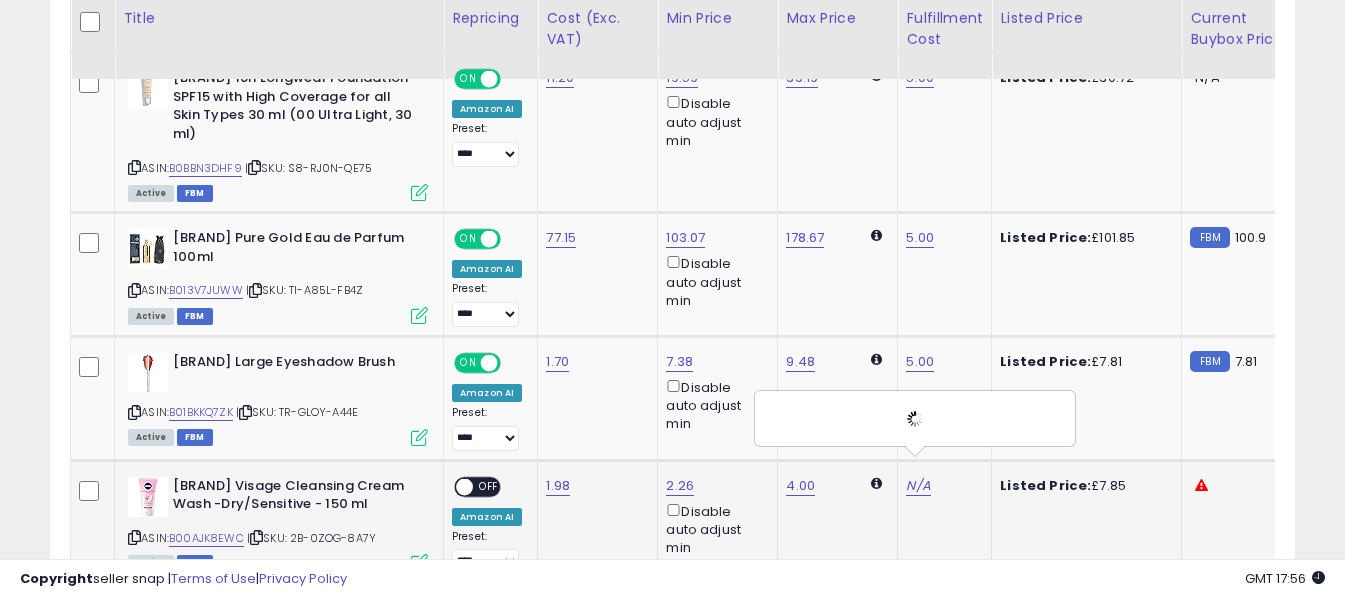 click on "OFF" at bounding box center (489, 486) 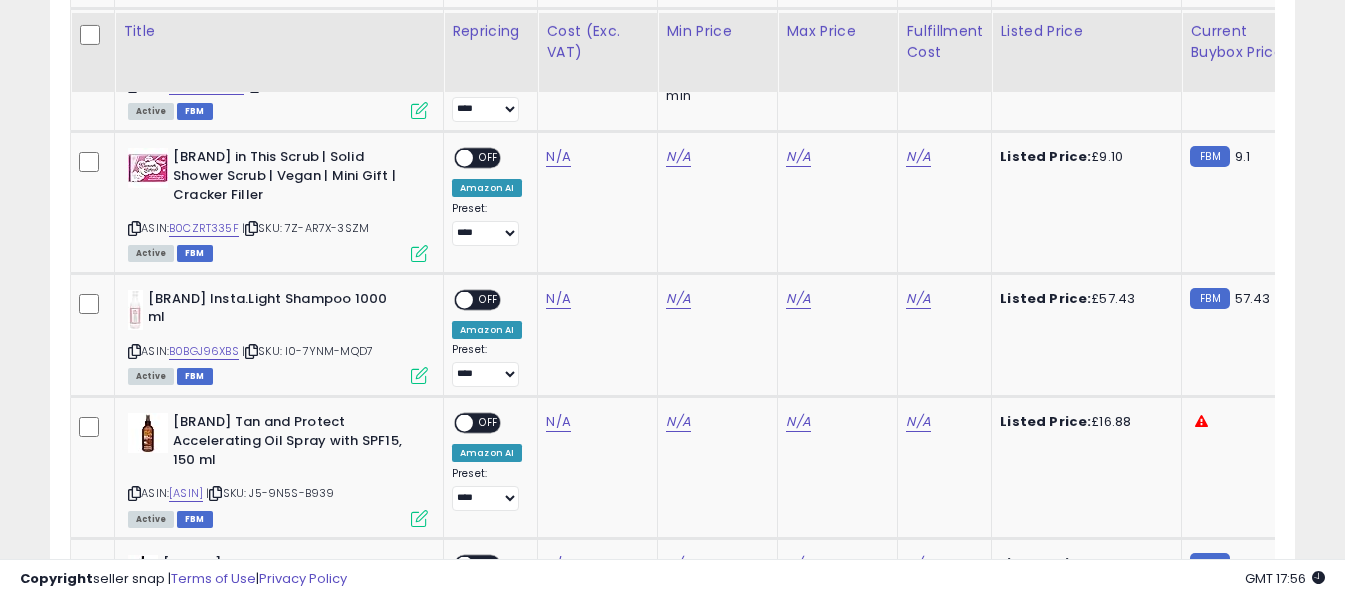 scroll, scrollTop: 2571, scrollLeft: 0, axis: vertical 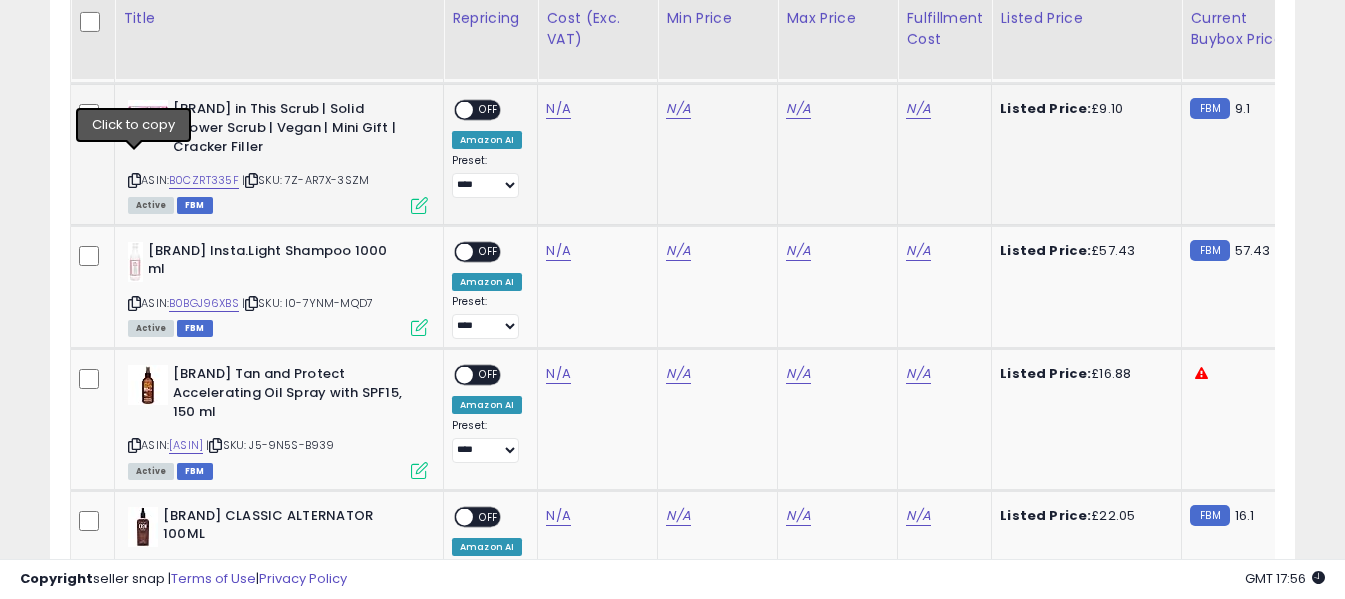 click at bounding box center [134, 180] 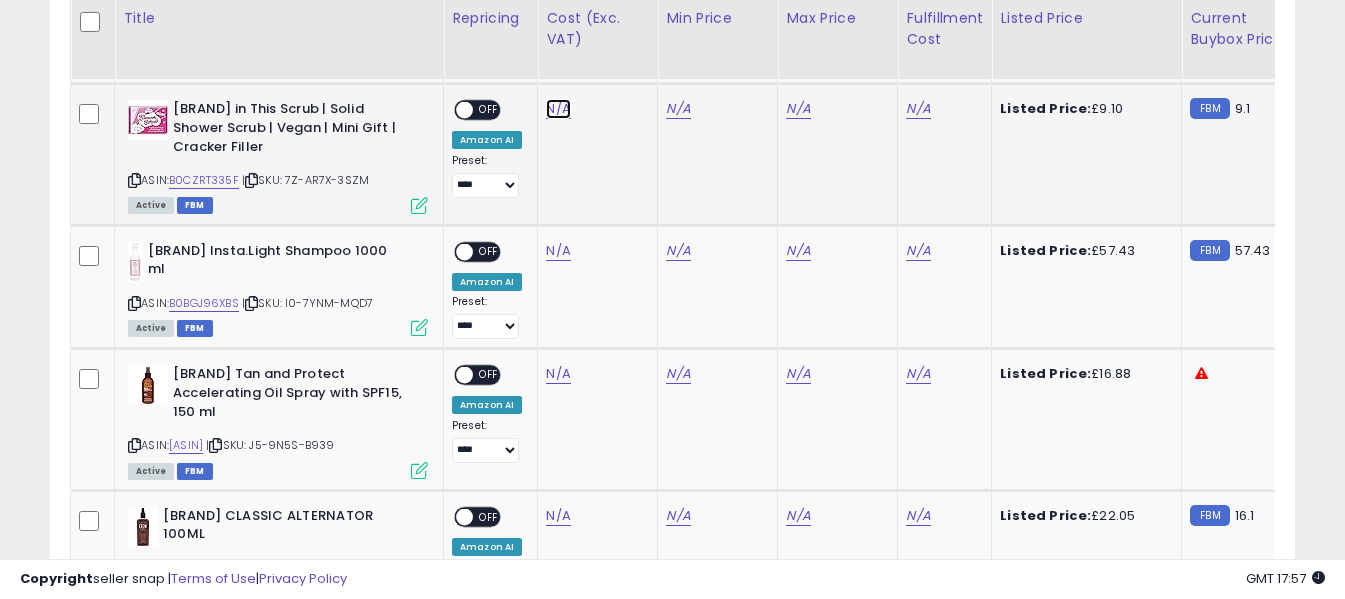 click on "N/A" at bounding box center [558, 109] 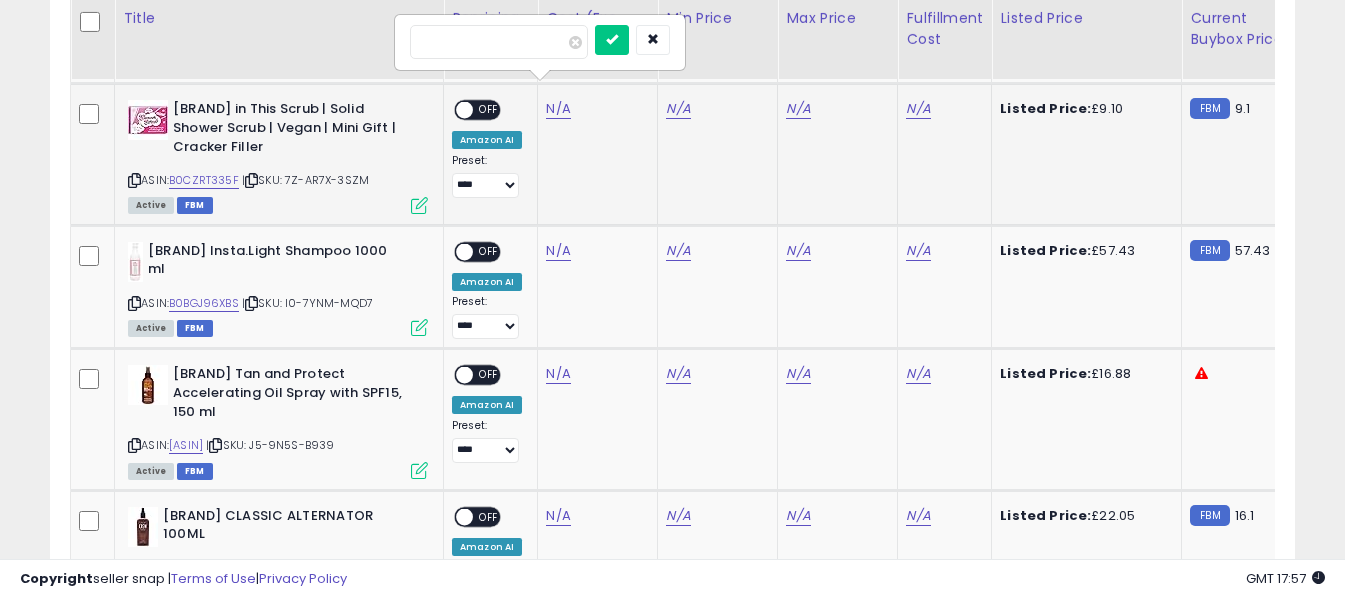 click at bounding box center (540, 42) 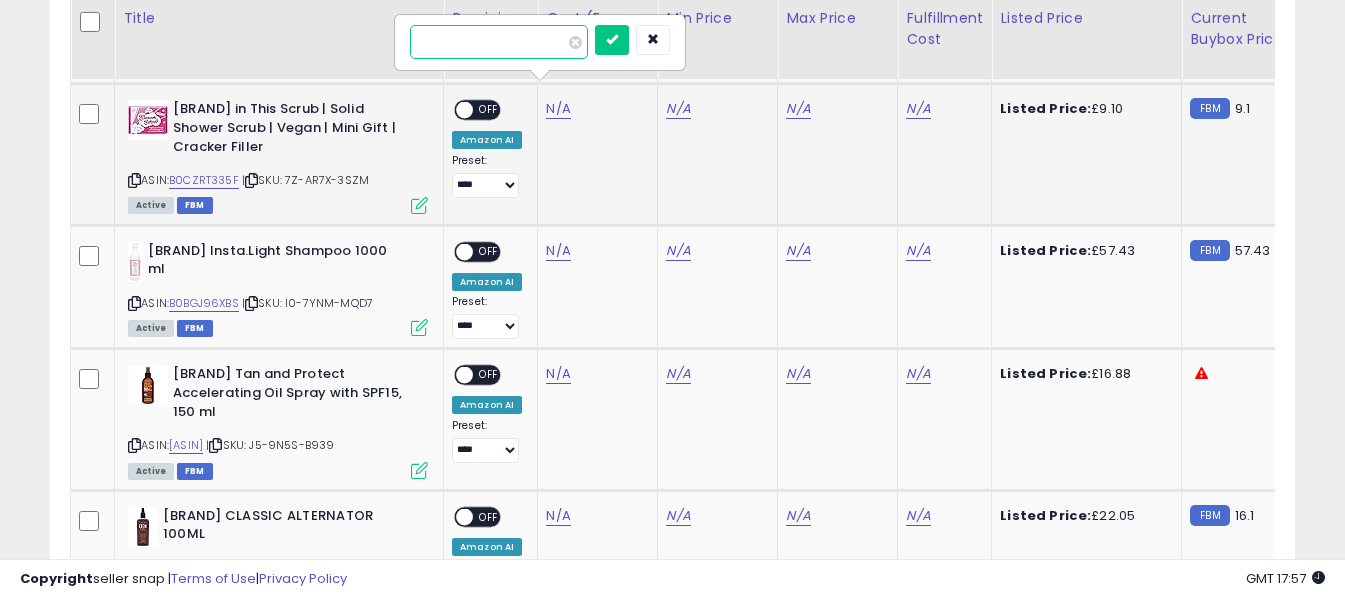 click at bounding box center [499, 42] 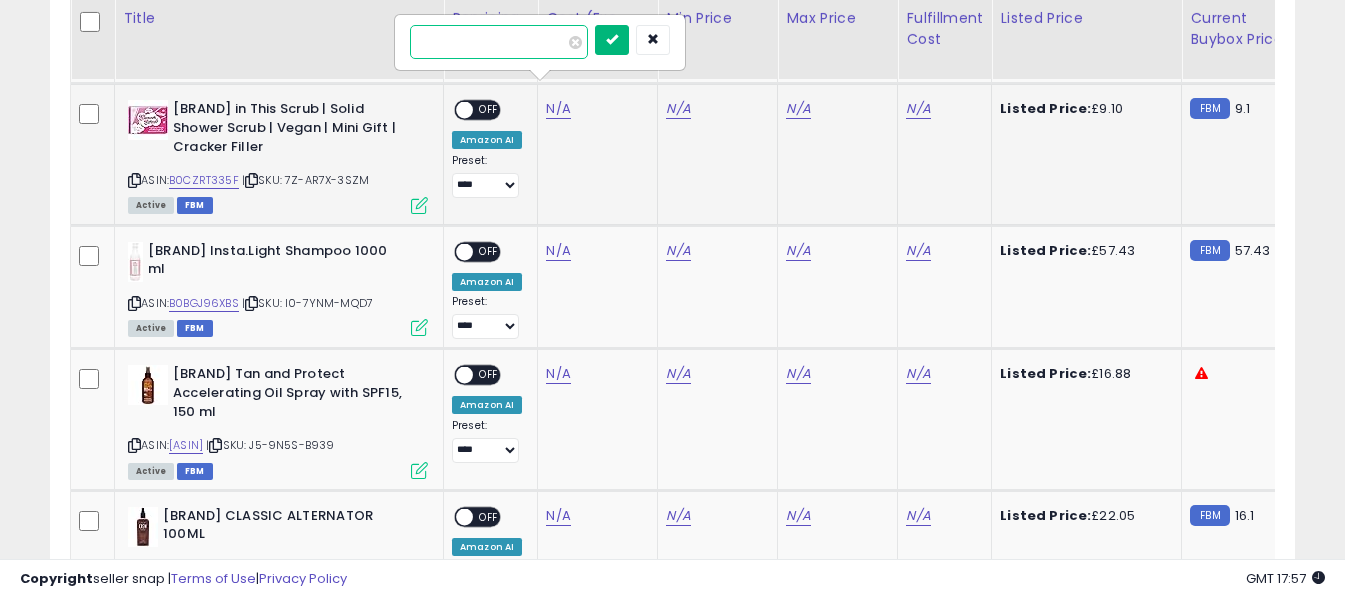 type on "****" 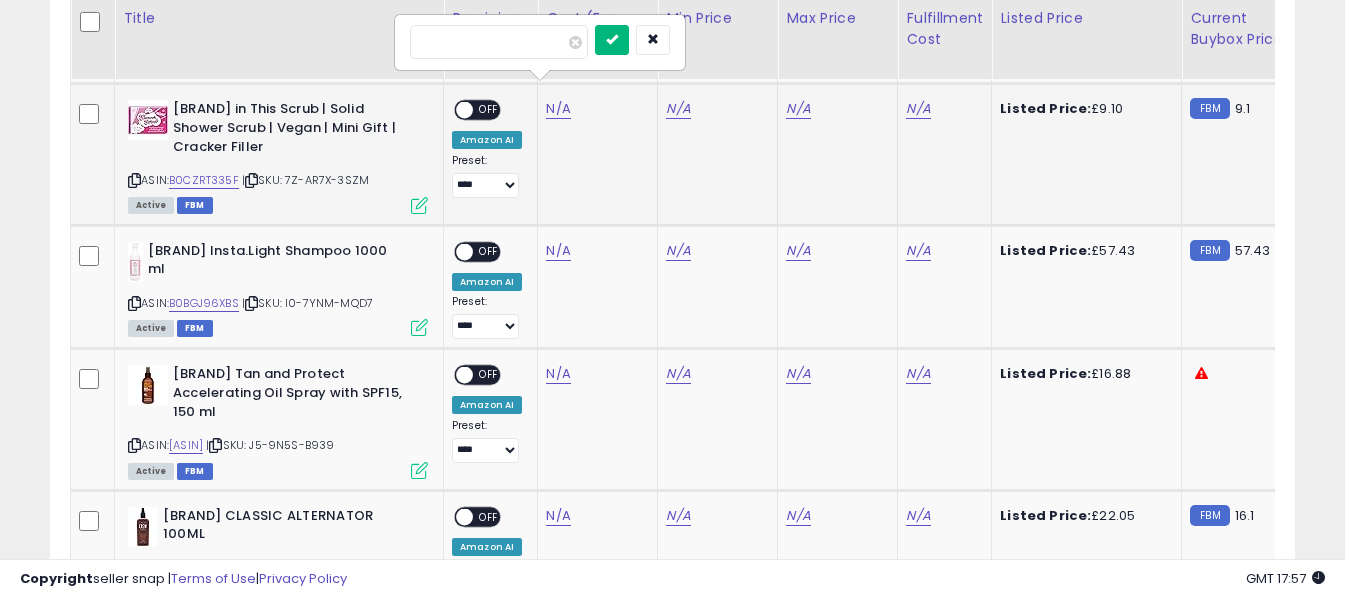 click at bounding box center (612, 39) 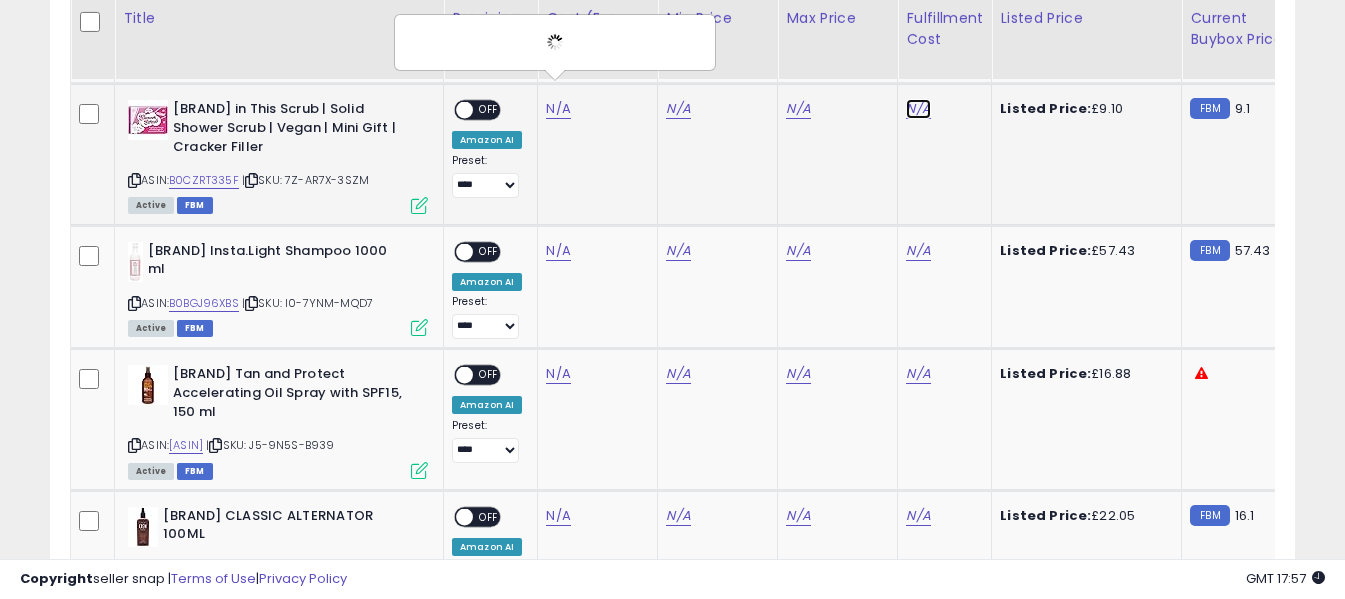 click on "N/A" at bounding box center [918, 109] 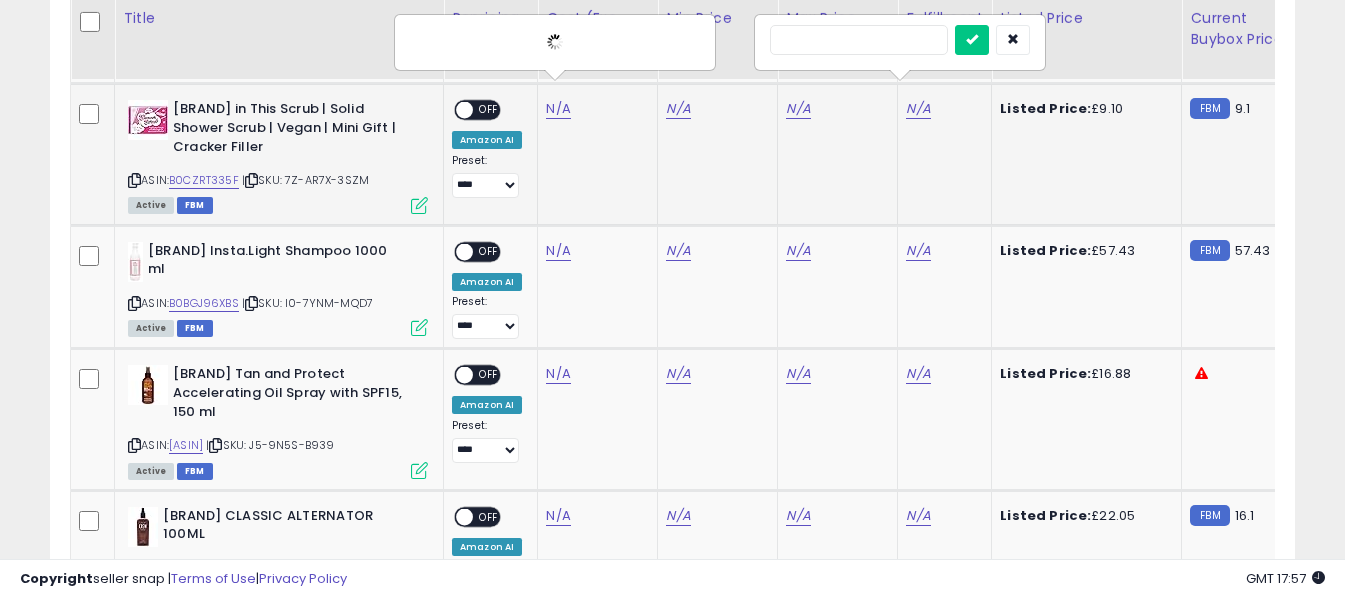 click at bounding box center (859, 40) 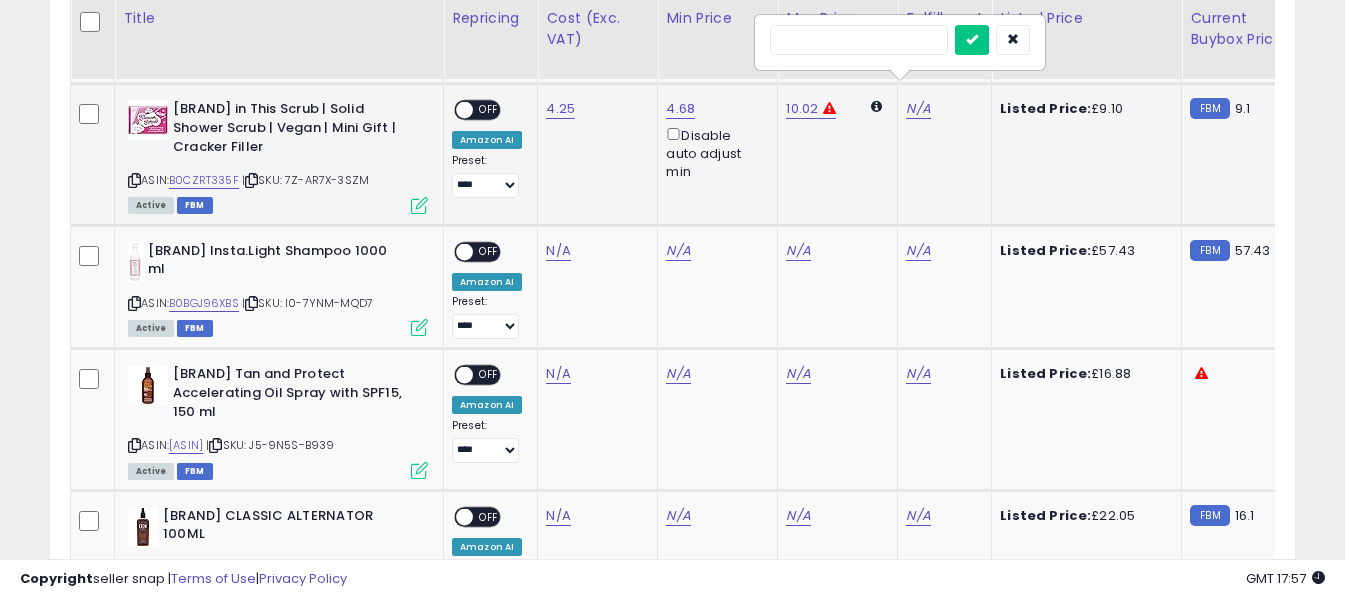 type on "*" 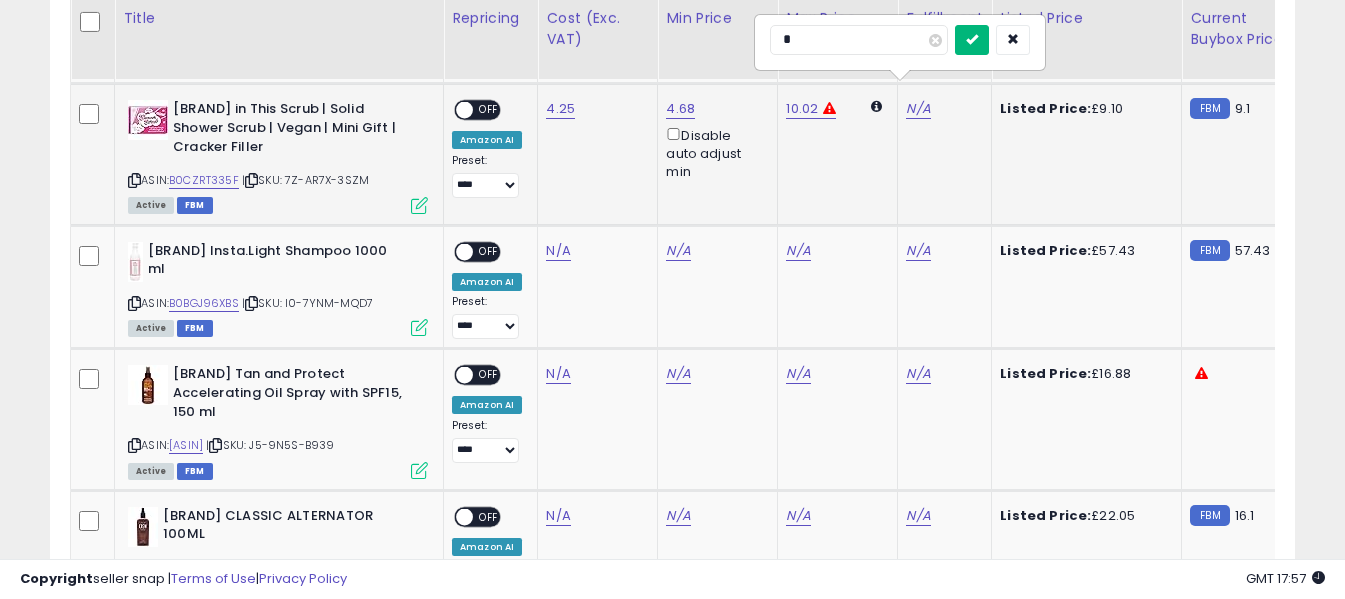 click at bounding box center (972, 39) 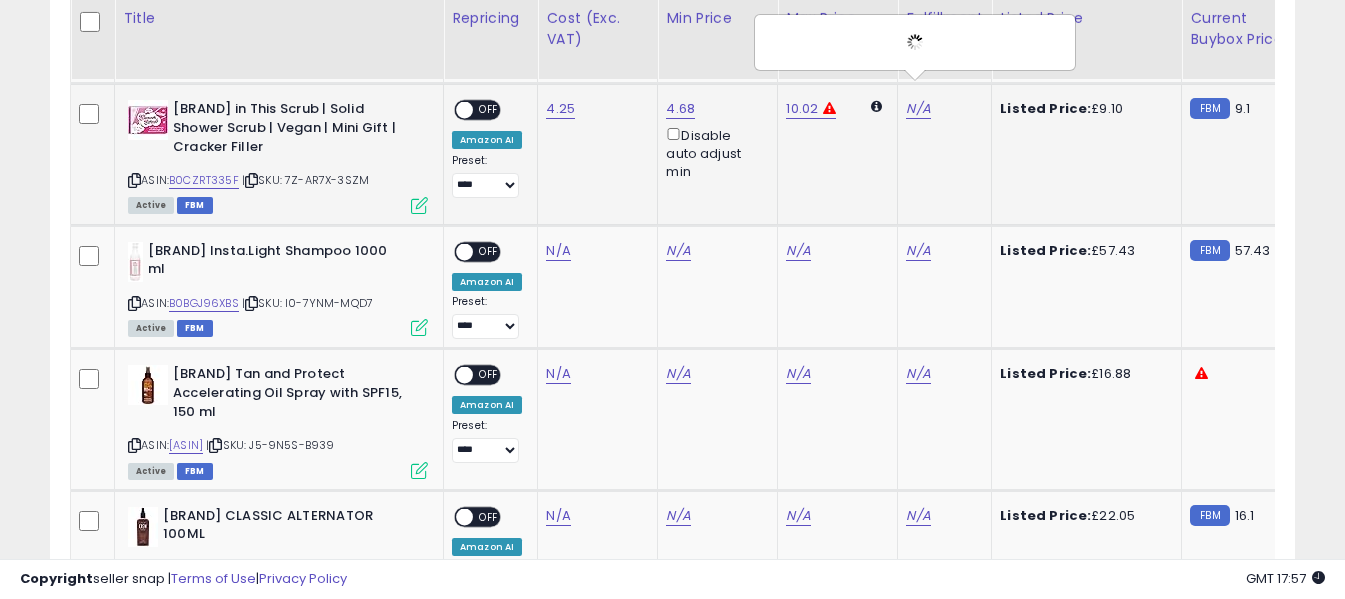 click on "OFF" at bounding box center (489, 110) 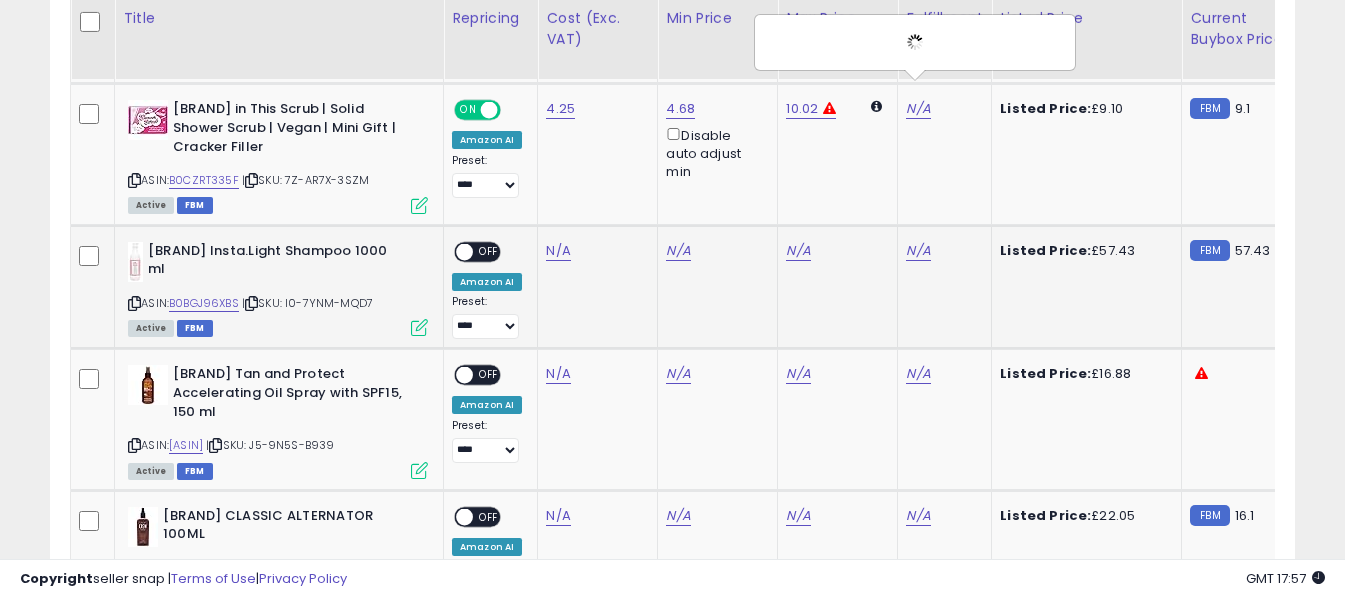 click at bounding box center (134, 303) 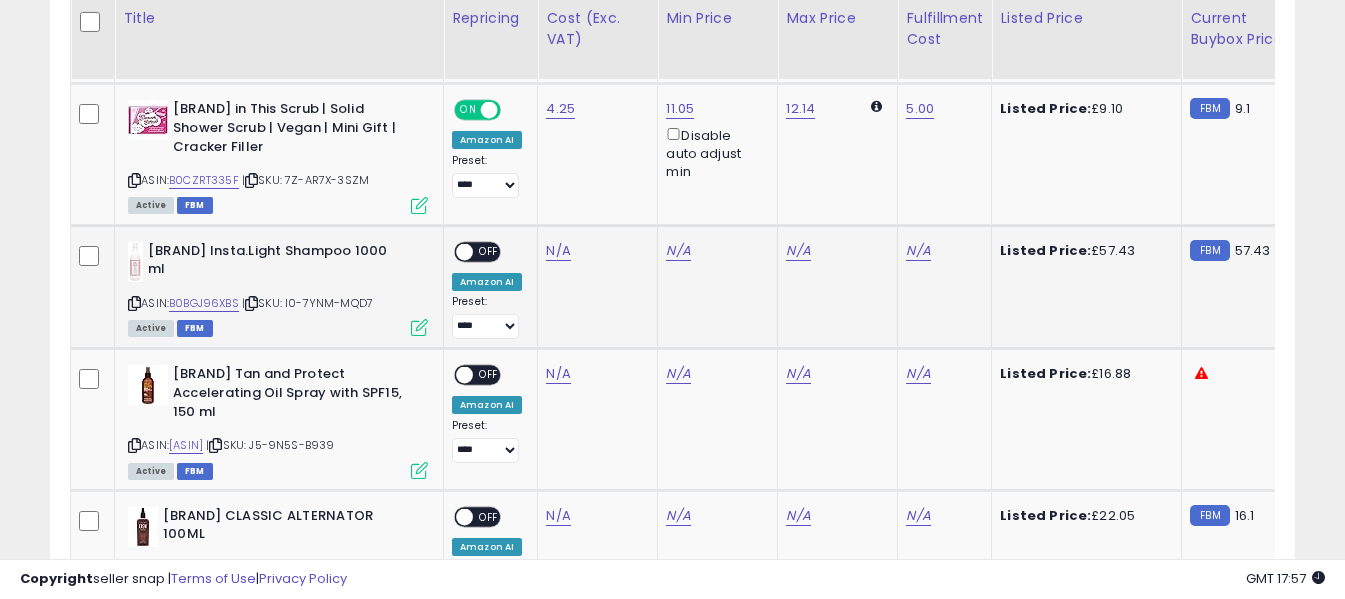 click on "N/A" 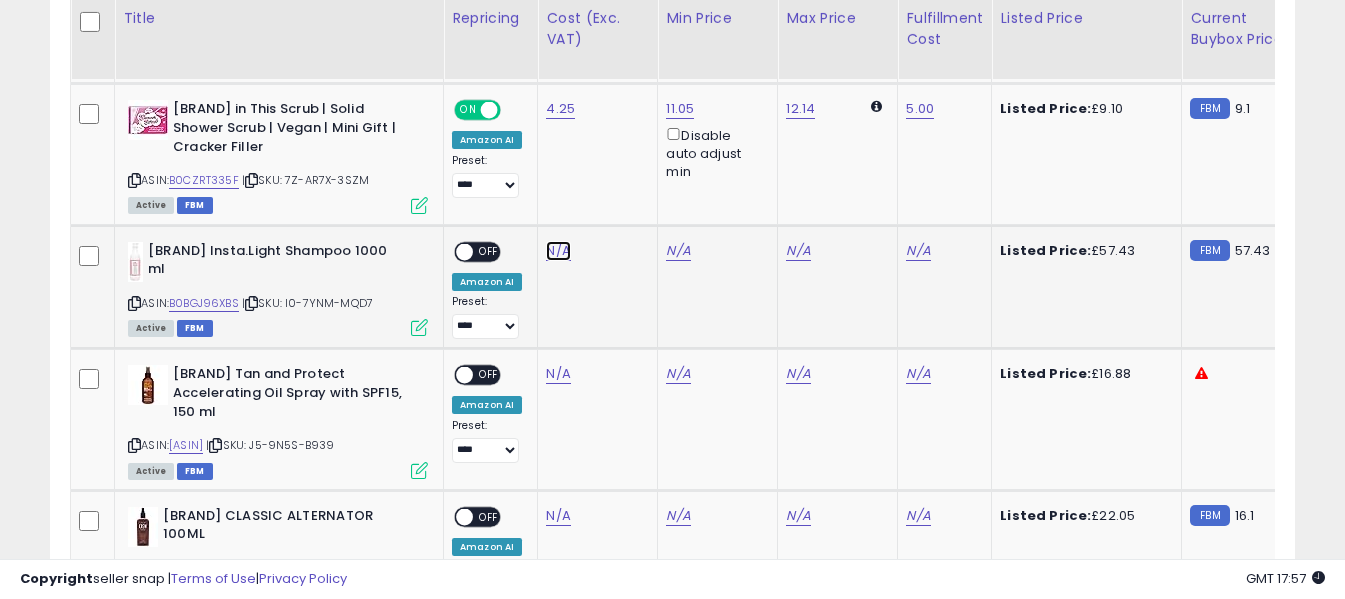 click on "N/A" at bounding box center (558, 251) 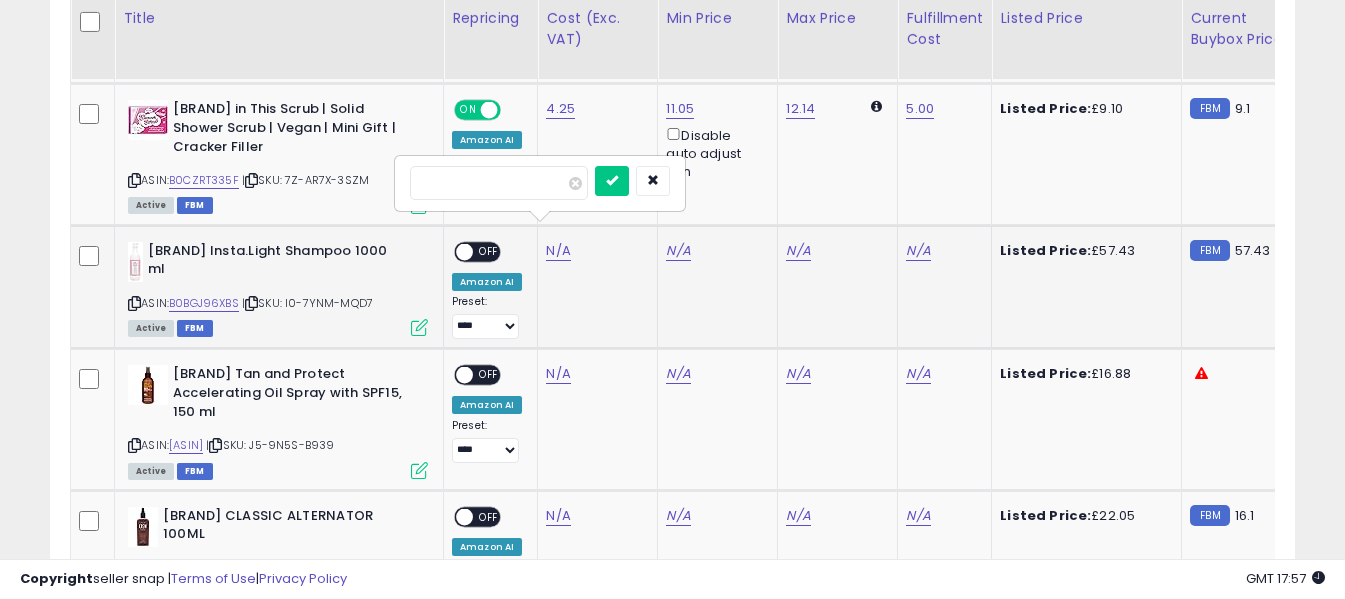 click at bounding box center [499, 183] 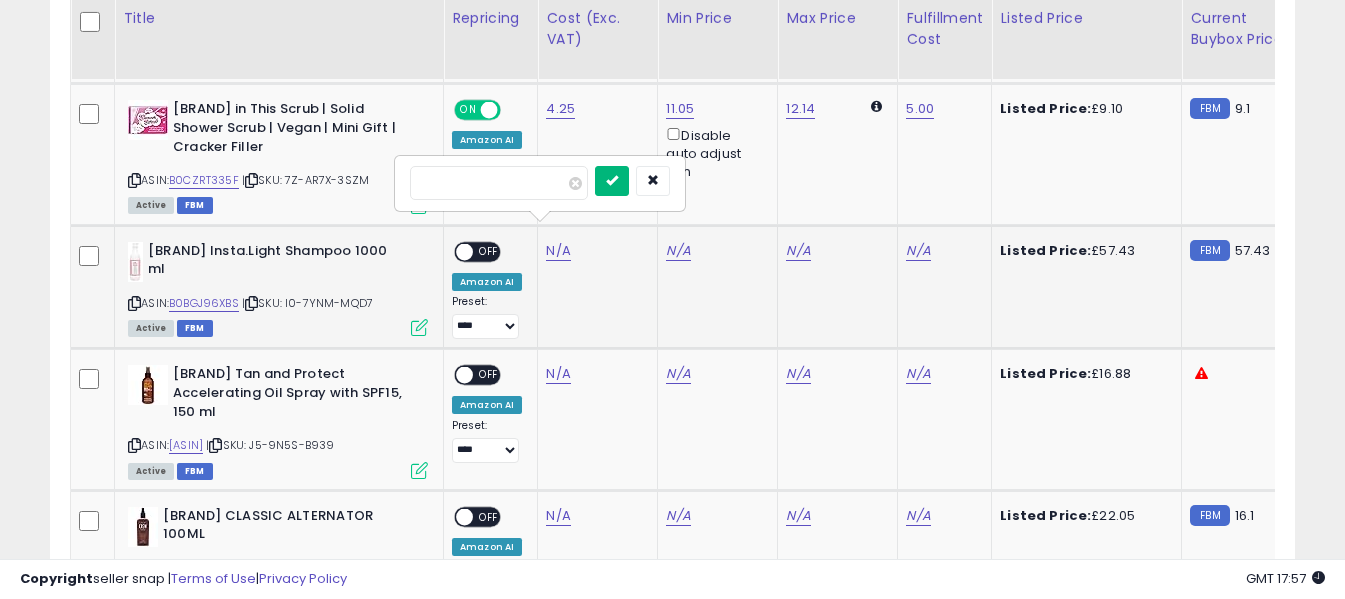 type on "*****" 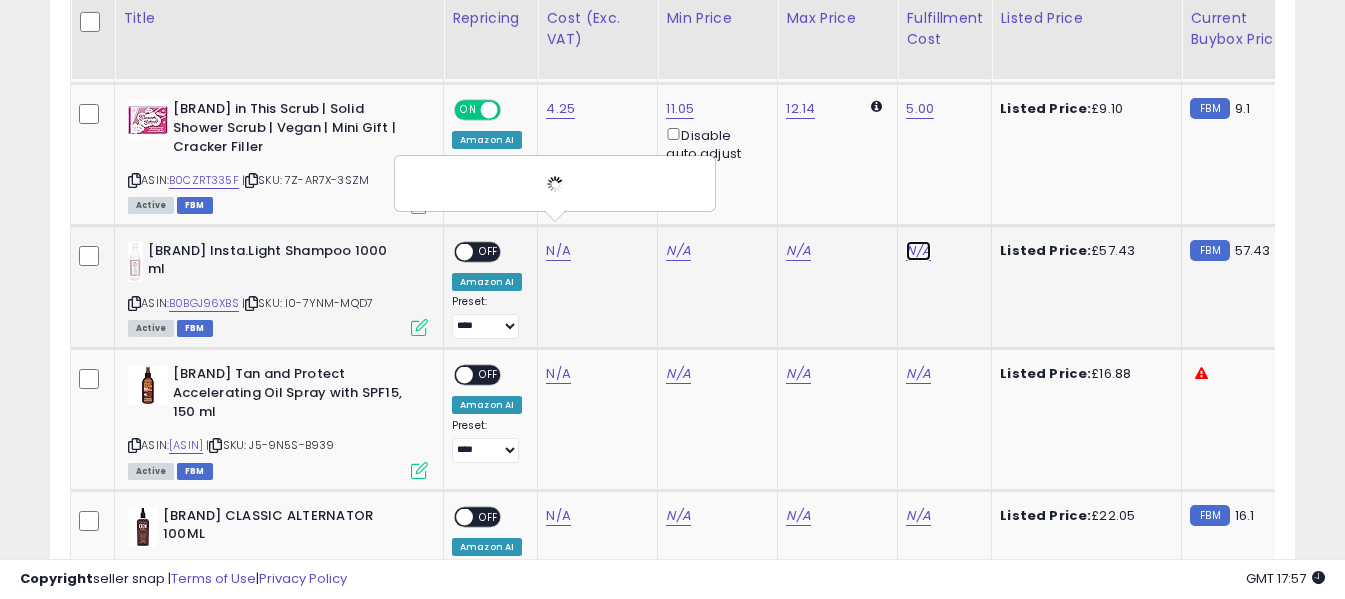 click on "N/A" at bounding box center [918, 251] 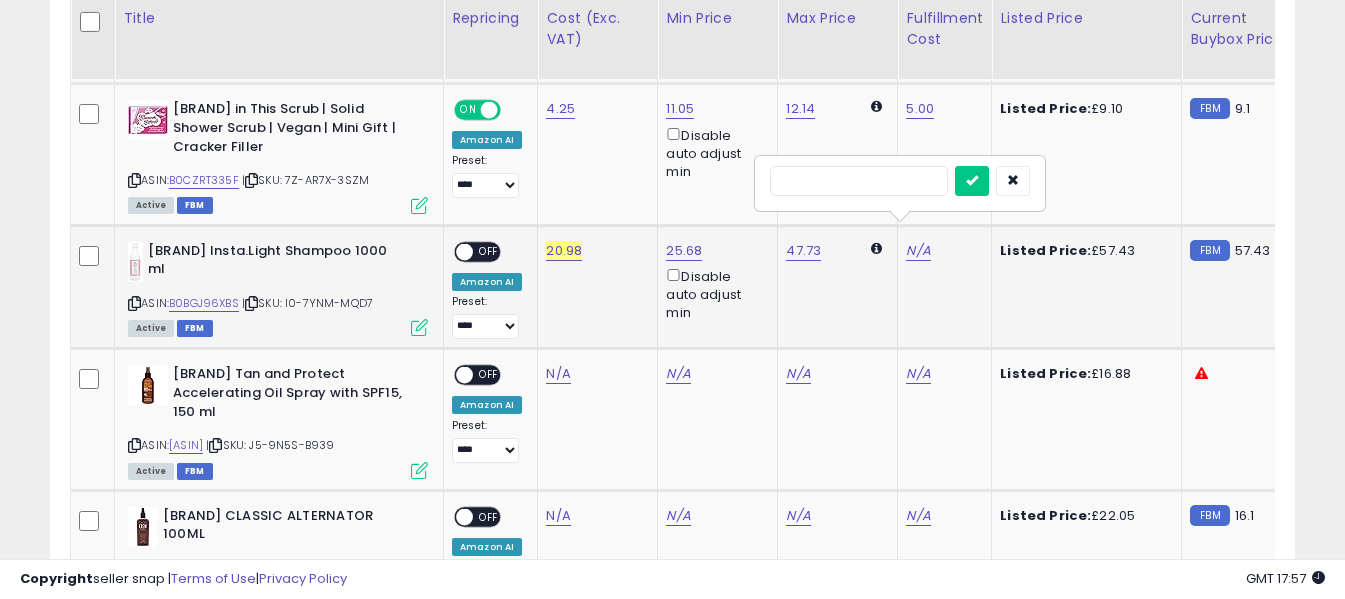 click at bounding box center (859, 181) 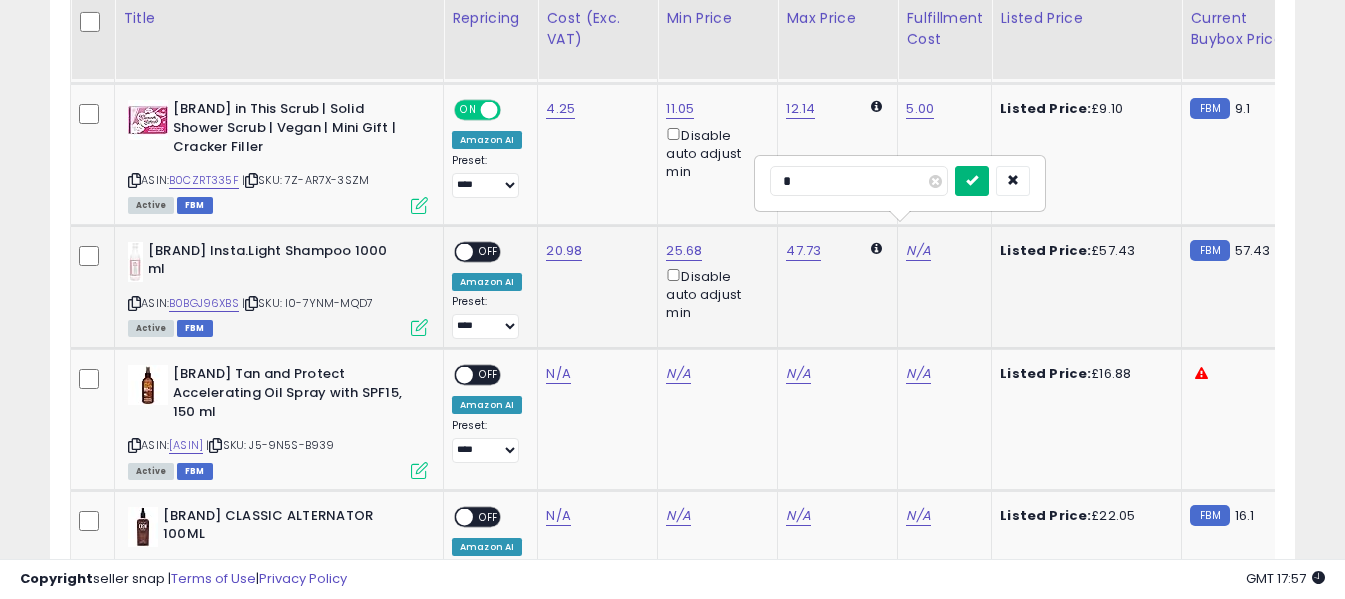 type on "*" 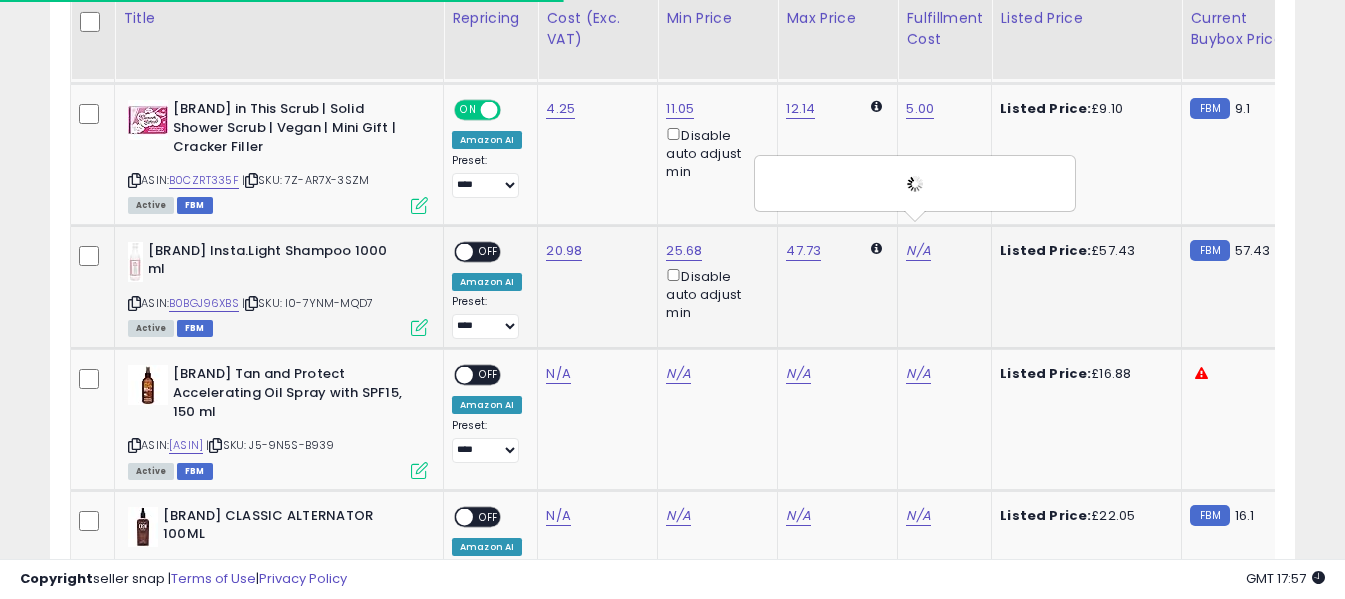click on "OFF" at bounding box center (489, 251) 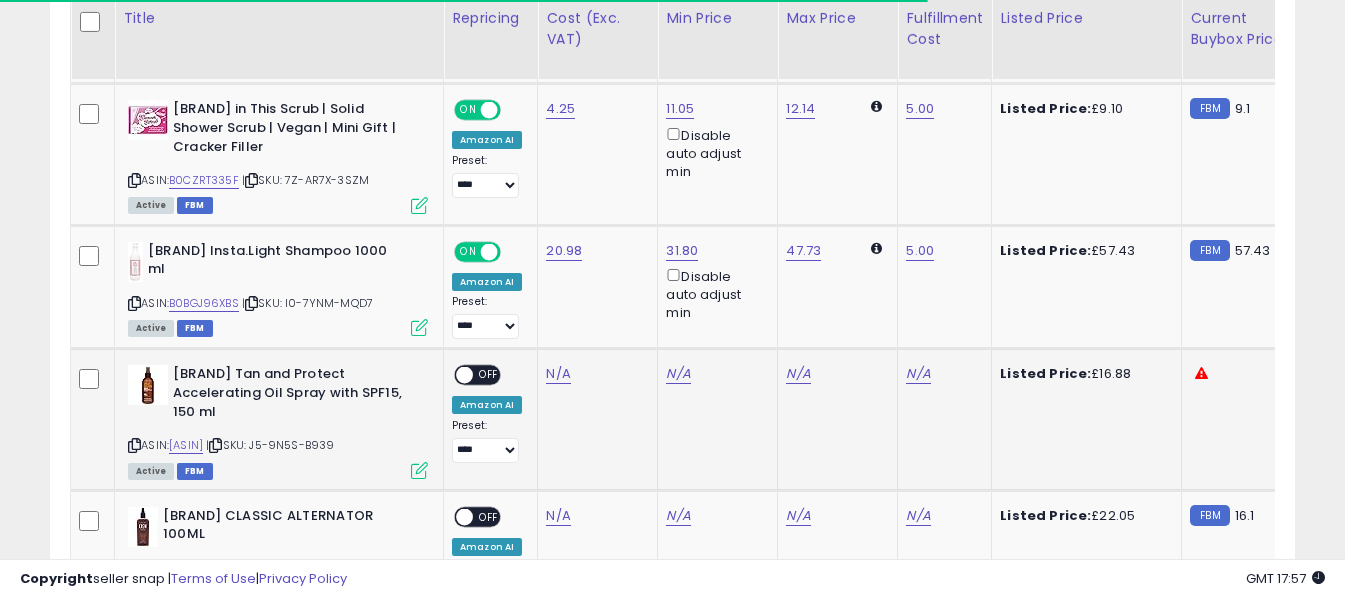 click on "[BRAND] Tan and Protect Accelerating Oil Spray with SPF15, 150 ml  ASIN:  [ASIN]    |   SKU: [SKU] Active FBM" at bounding box center [275, 420] 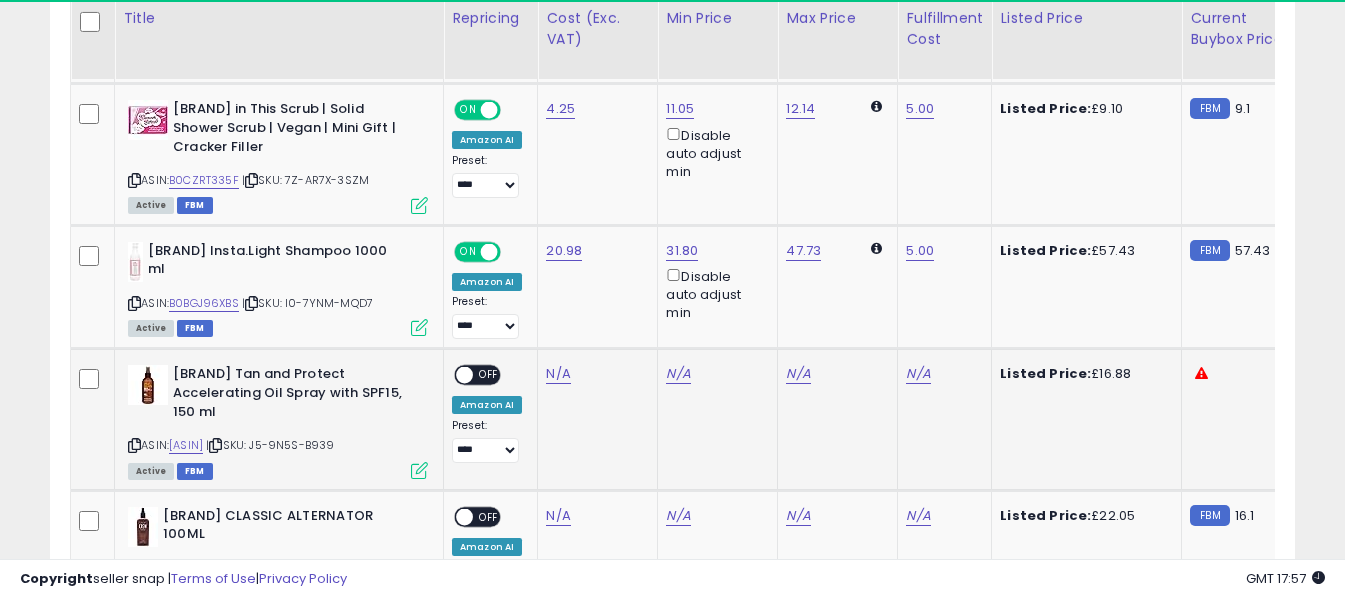 click at bounding box center (134, 445) 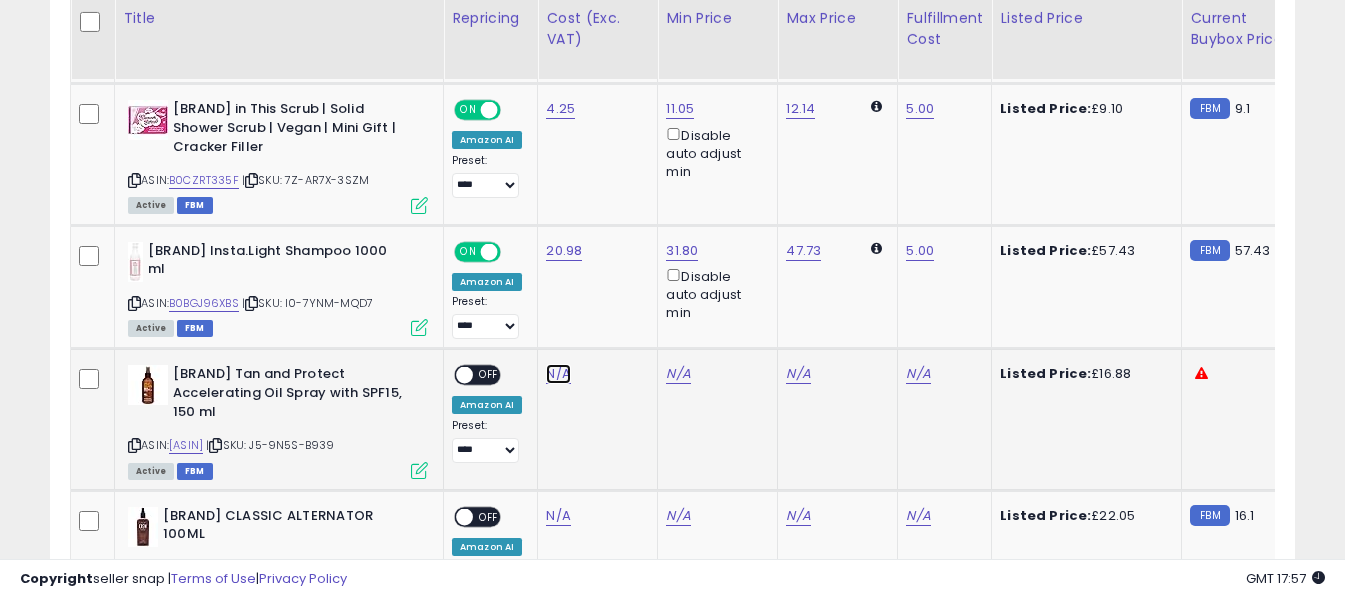 click on "N/A" at bounding box center (558, 374) 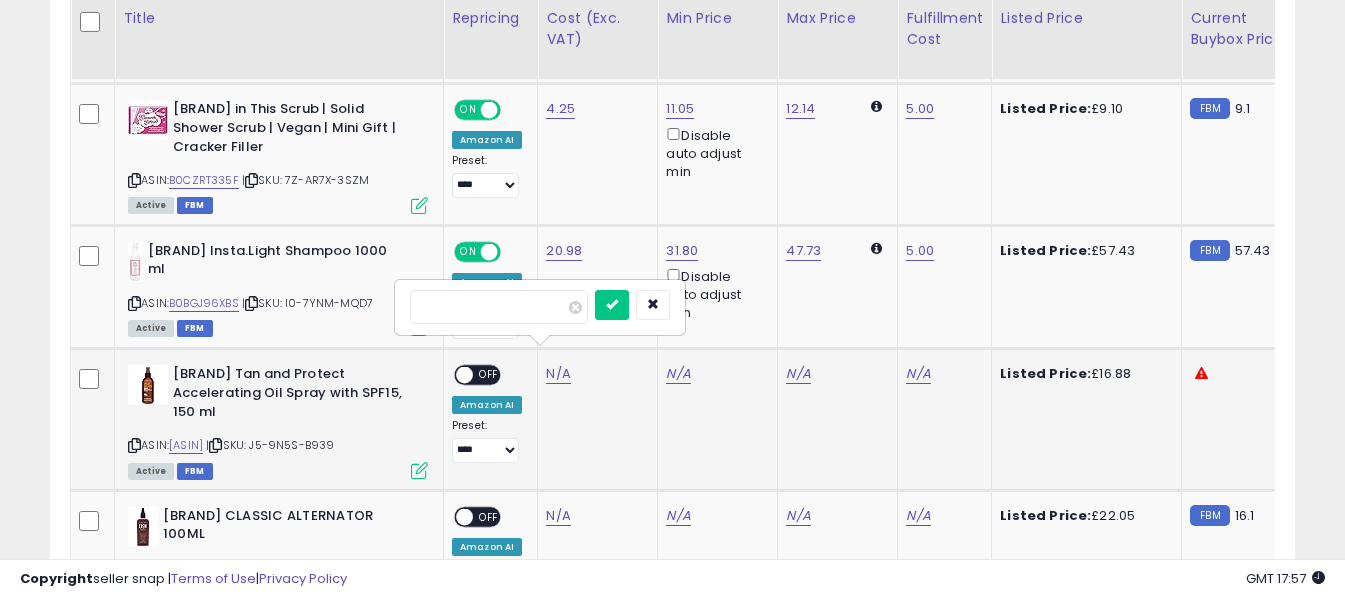 click at bounding box center [499, 307] 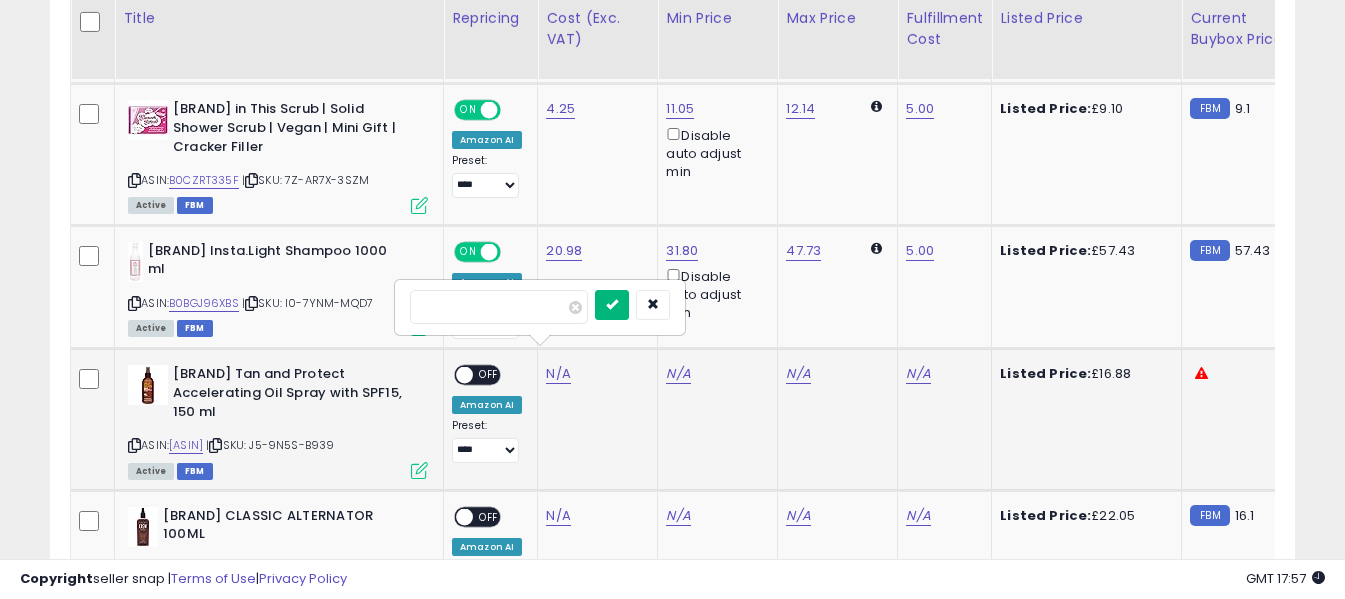 type on "****" 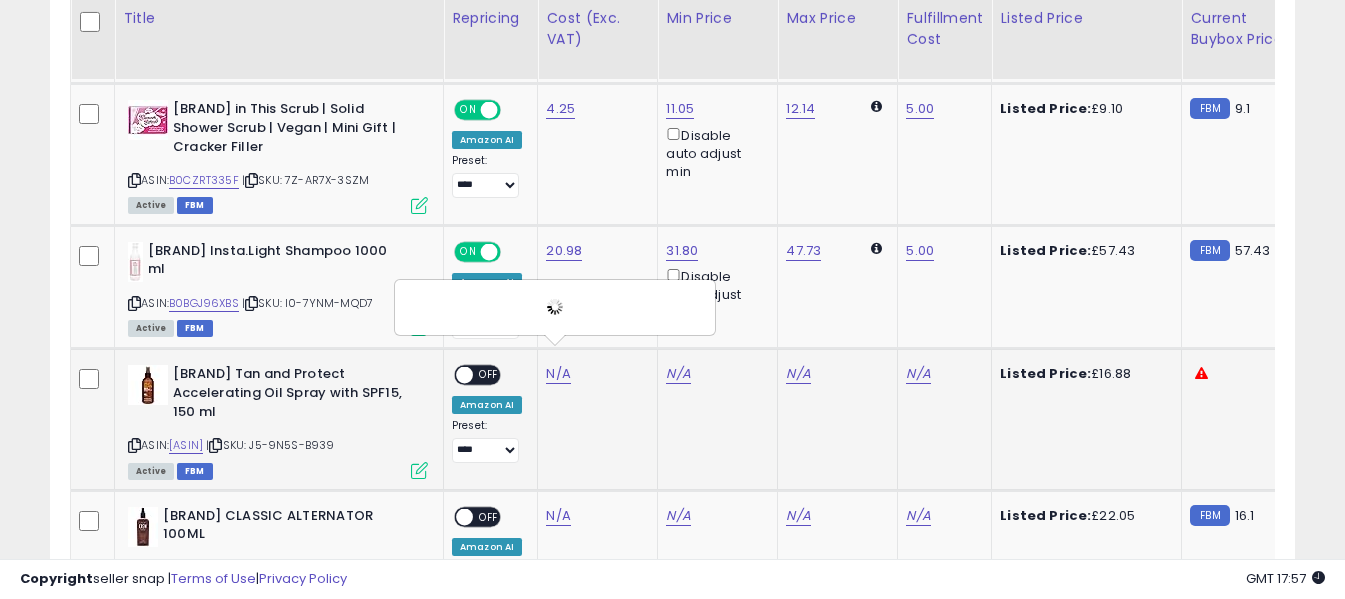 click on "N/A" at bounding box center [941, 374] 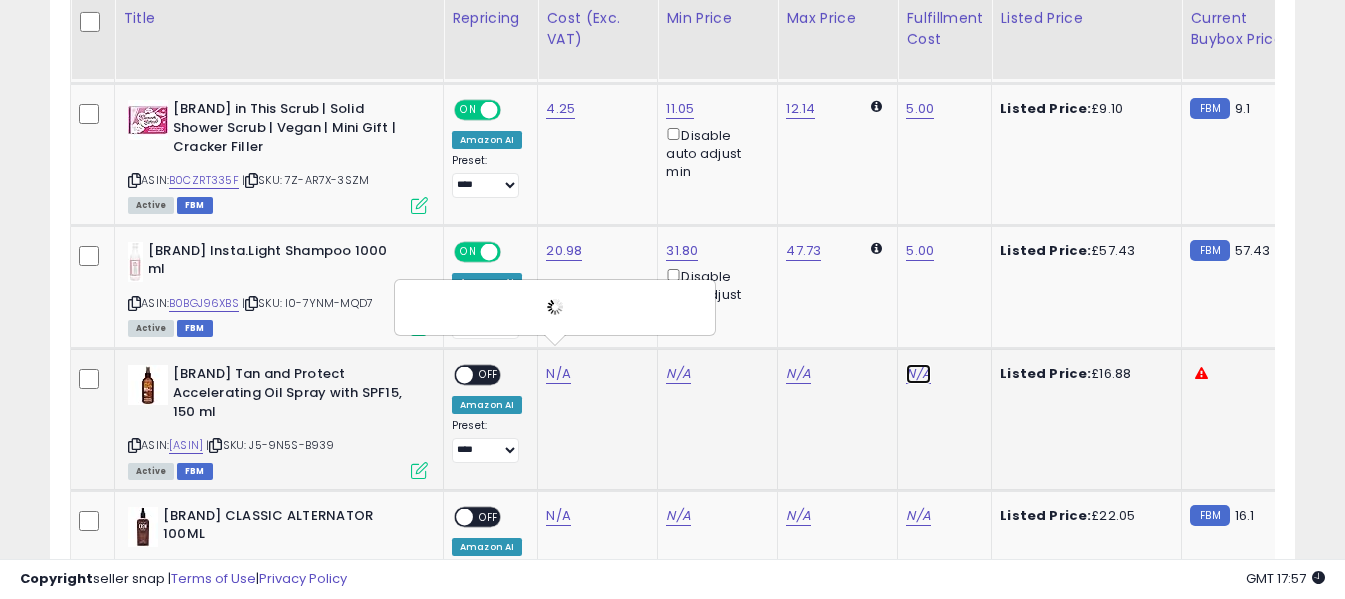 click on "N/A" at bounding box center [918, 374] 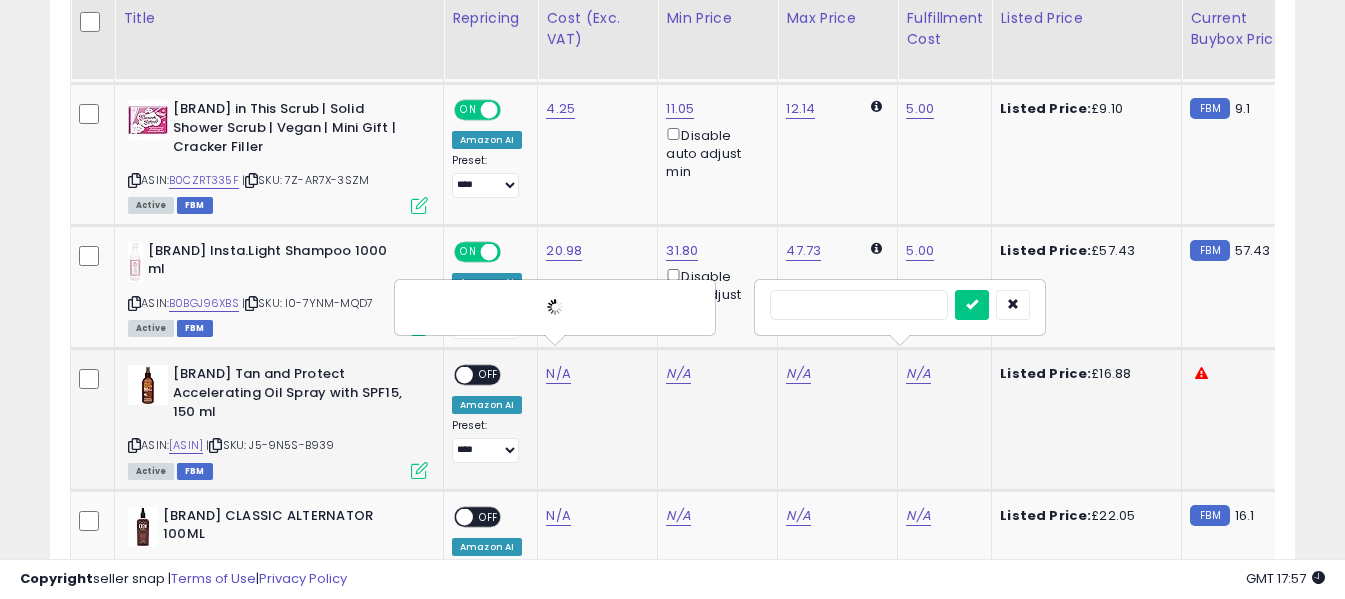 click at bounding box center [859, 305] 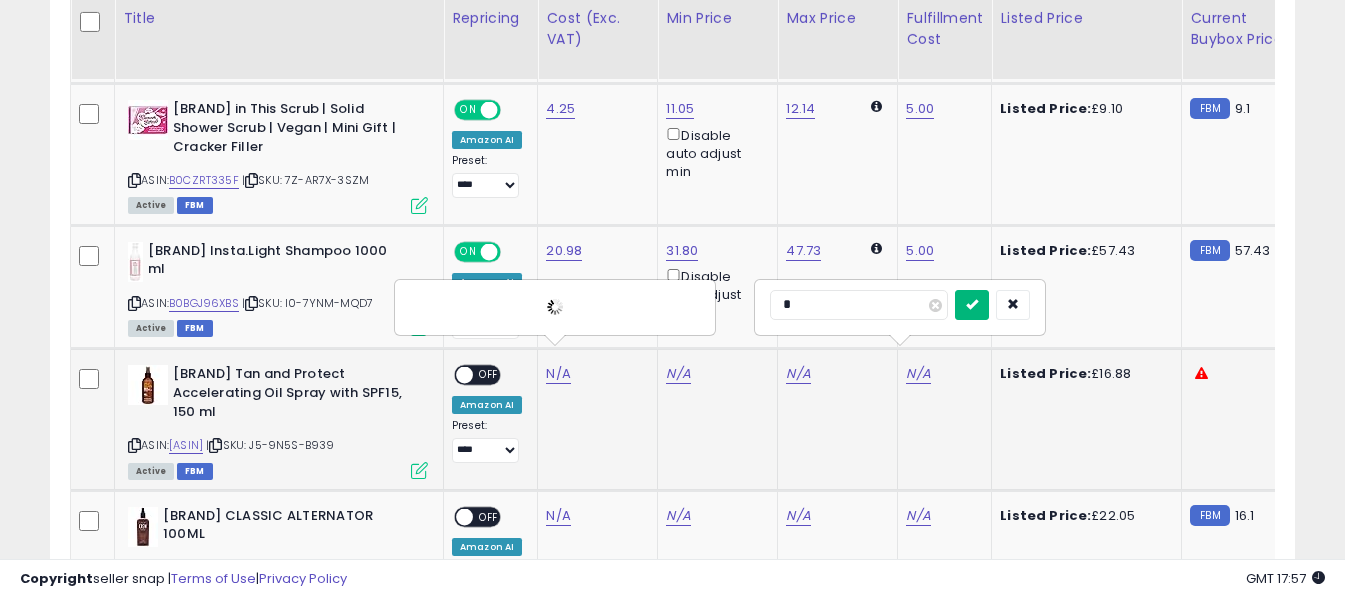 type on "*" 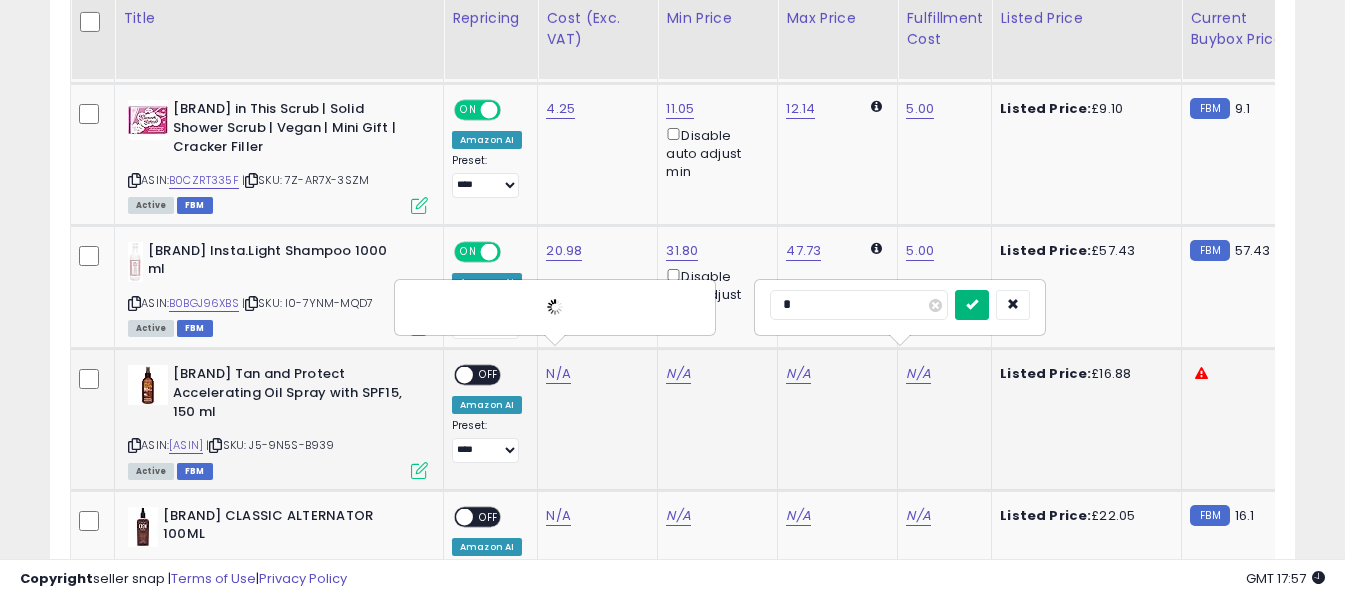 click at bounding box center [972, 305] 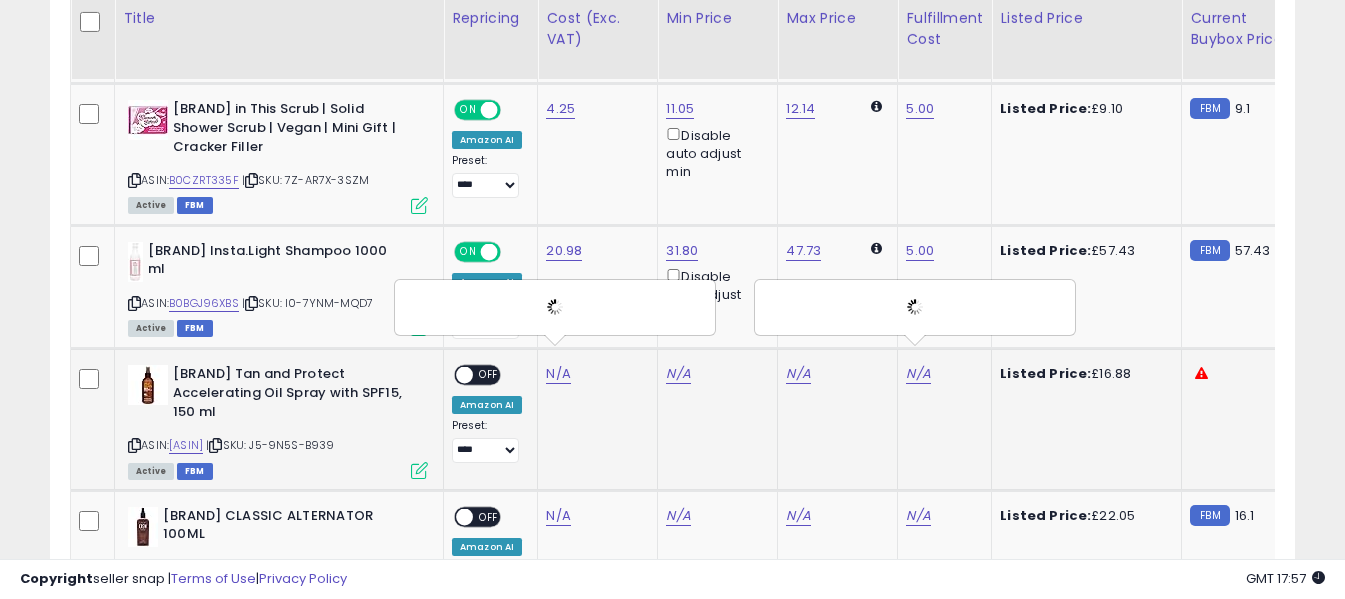 click on "OFF" at bounding box center [489, 375] 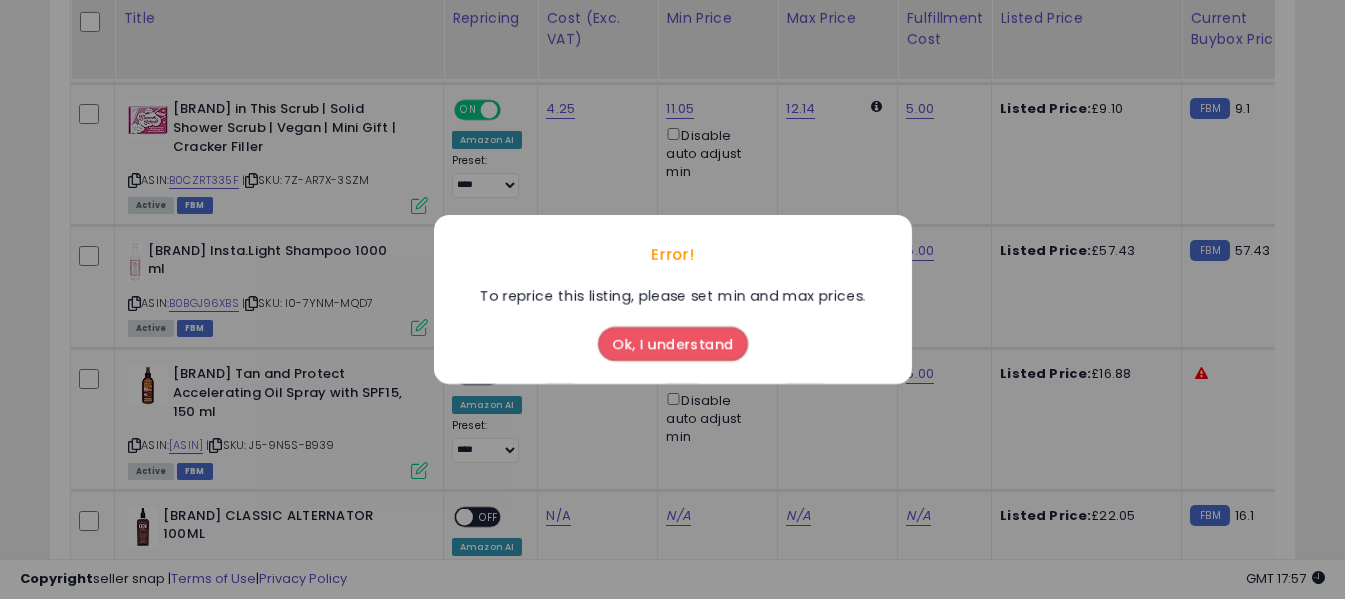 click on "Ok, I understand" at bounding box center [673, 344] 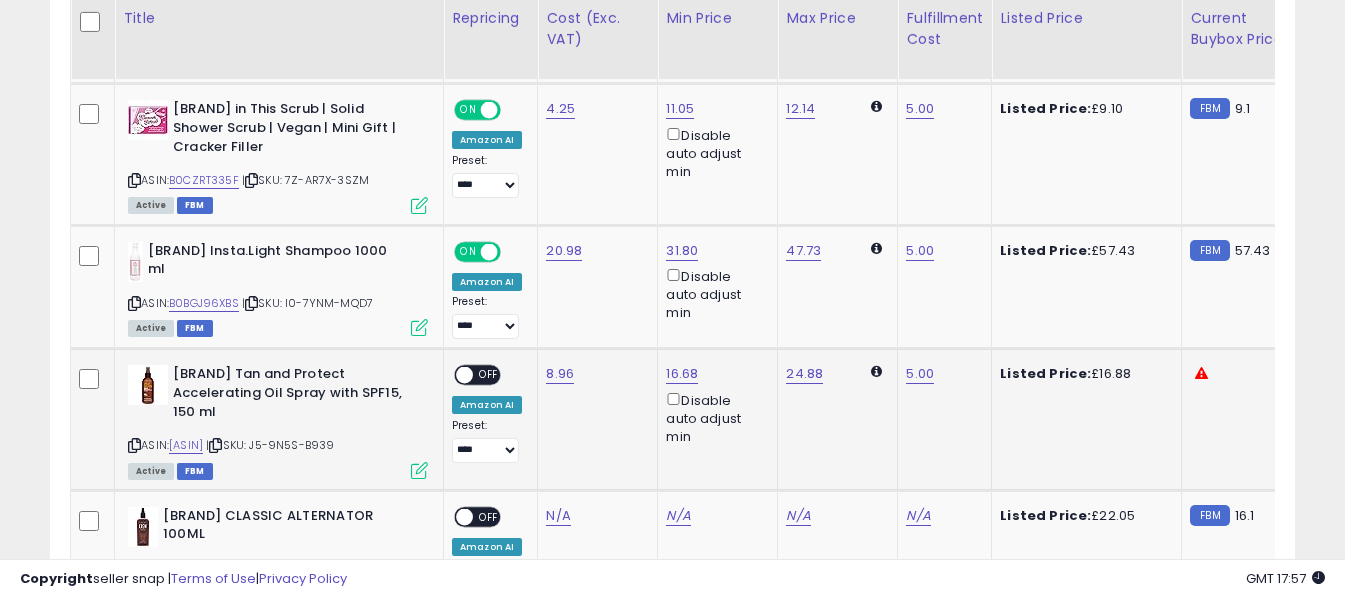 click on "**********" 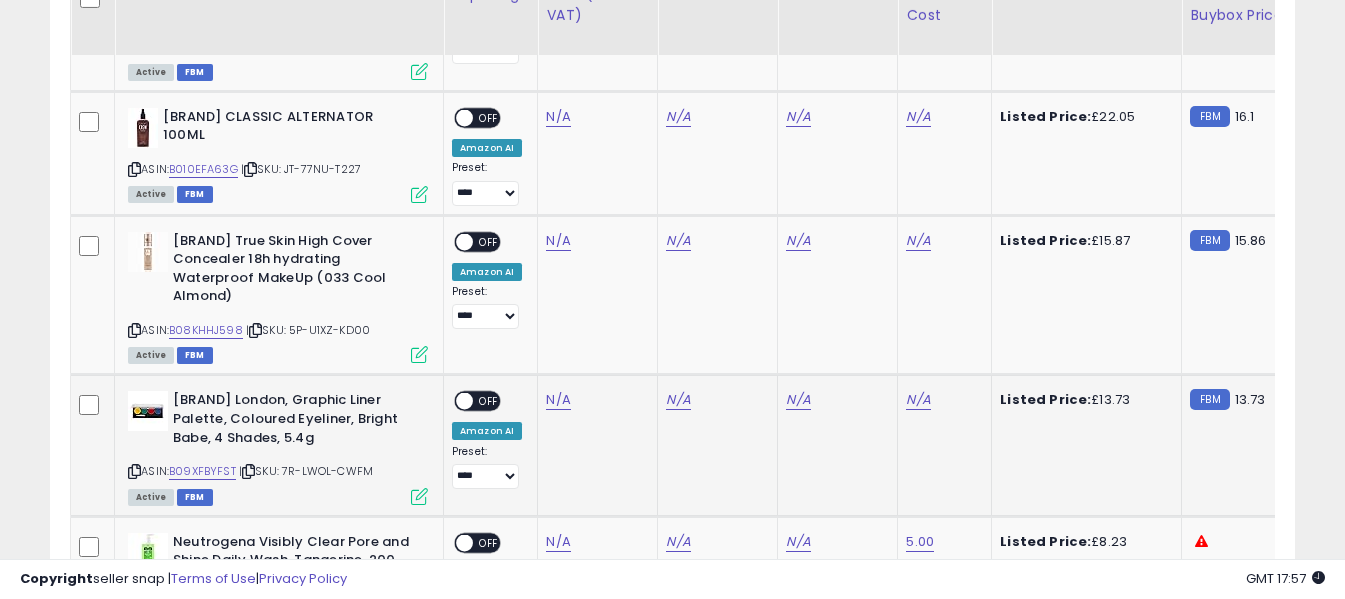scroll, scrollTop: 2971, scrollLeft: 0, axis: vertical 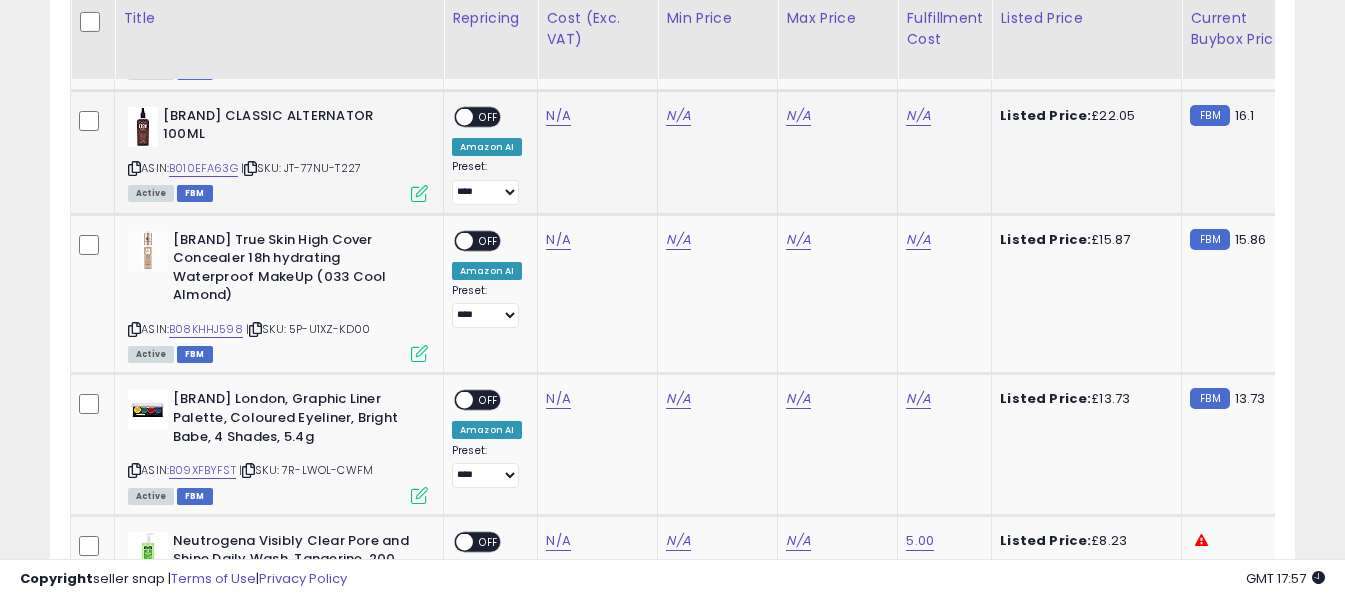 click at bounding box center [134, 168] 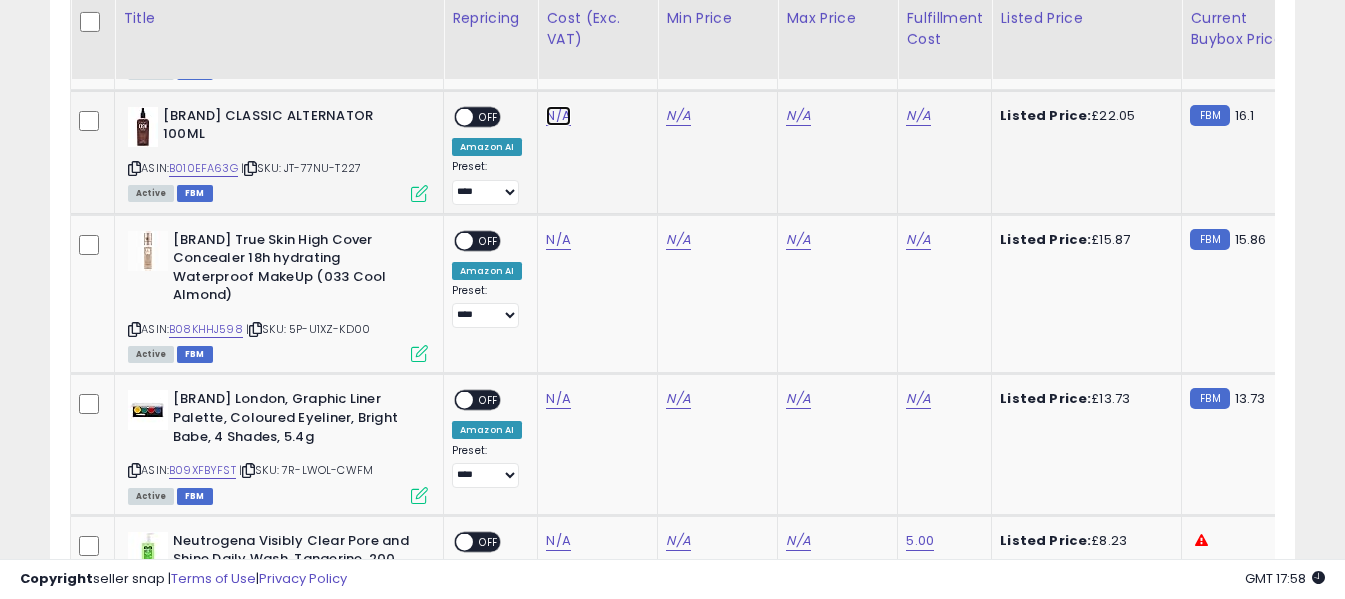click on "N/A" at bounding box center [558, 116] 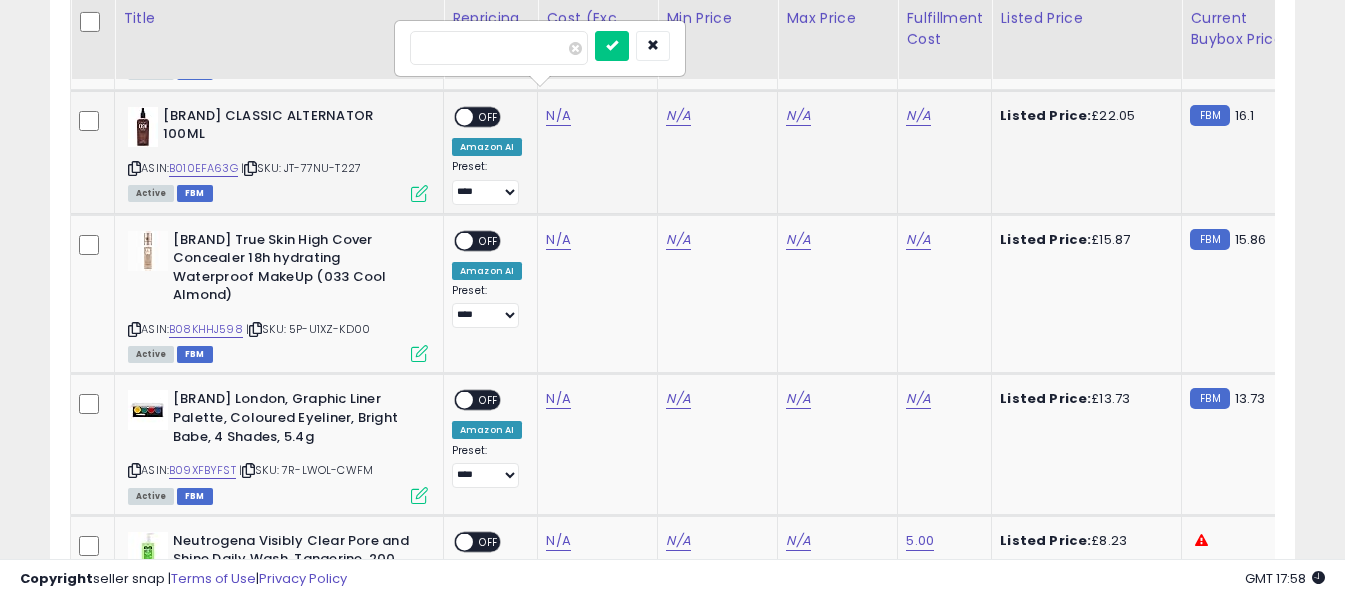 click at bounding box center (499, 48) 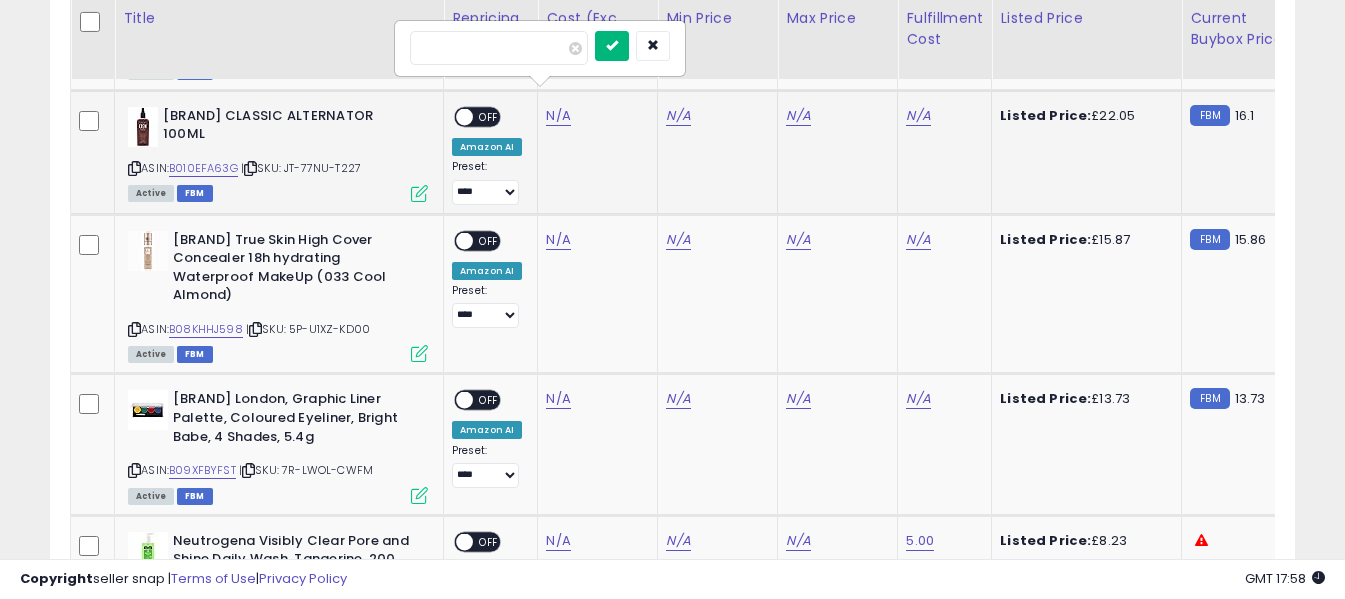 click at bounding box center (612, 46) 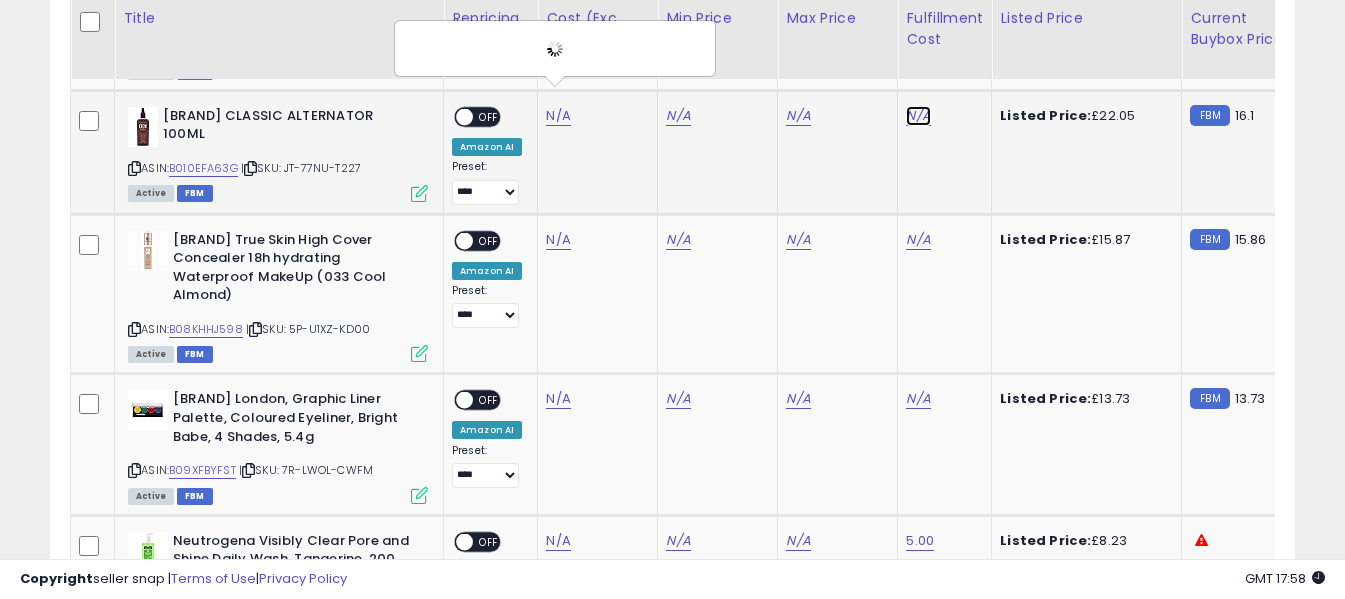 click on "N/A" at bounding box center [918, 116] 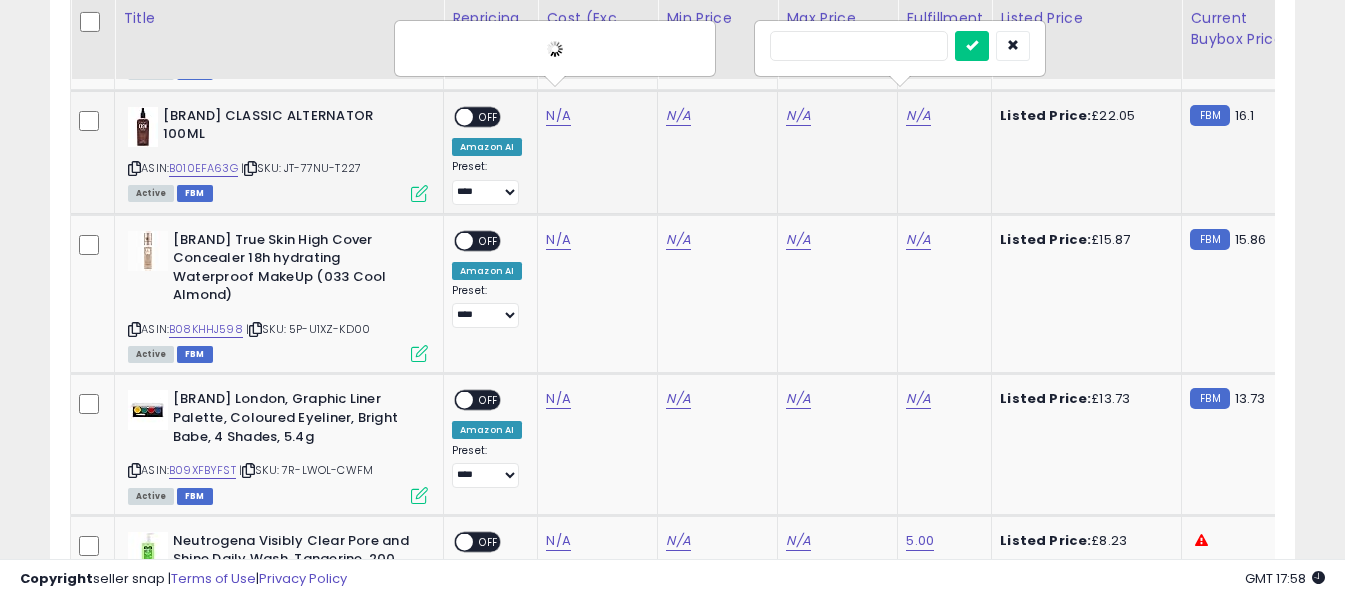 click at bounding box center (859, 46) 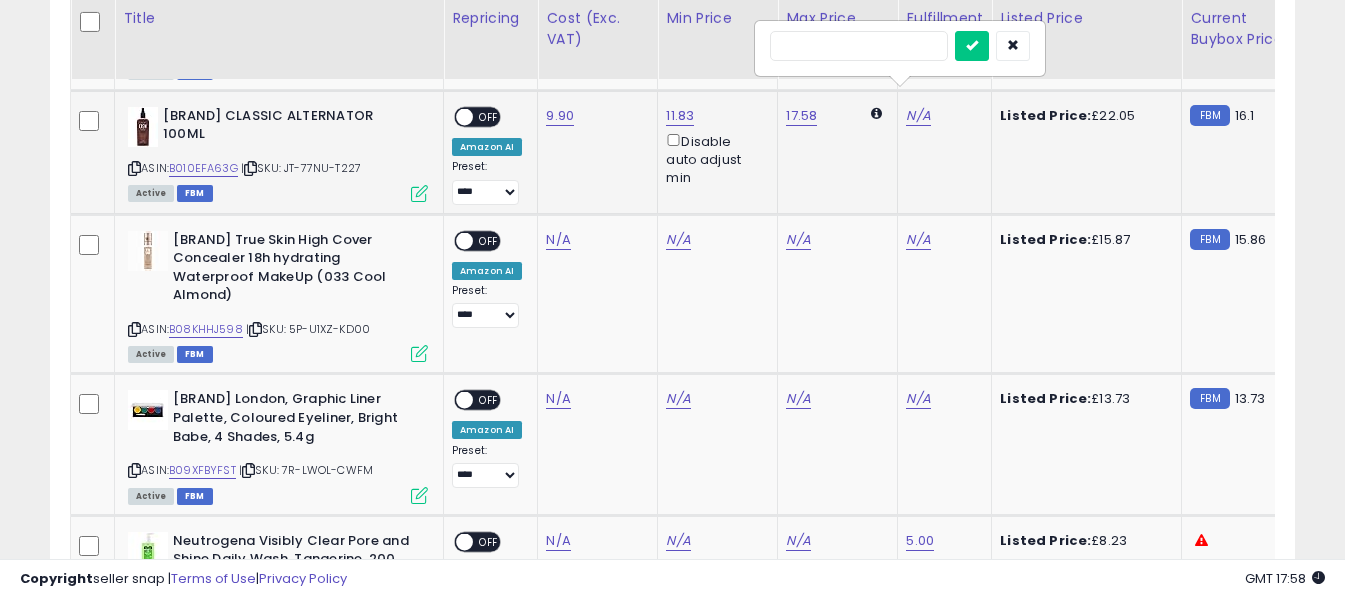 type on "*" 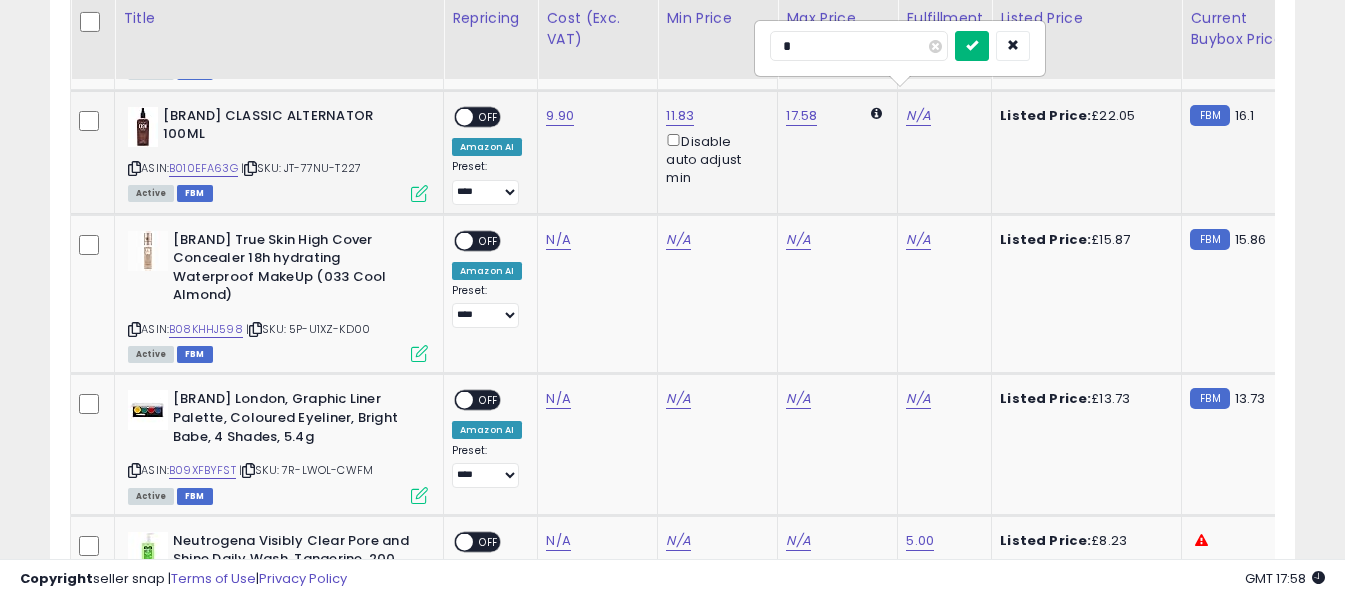 click at bounding box center (972, 45) 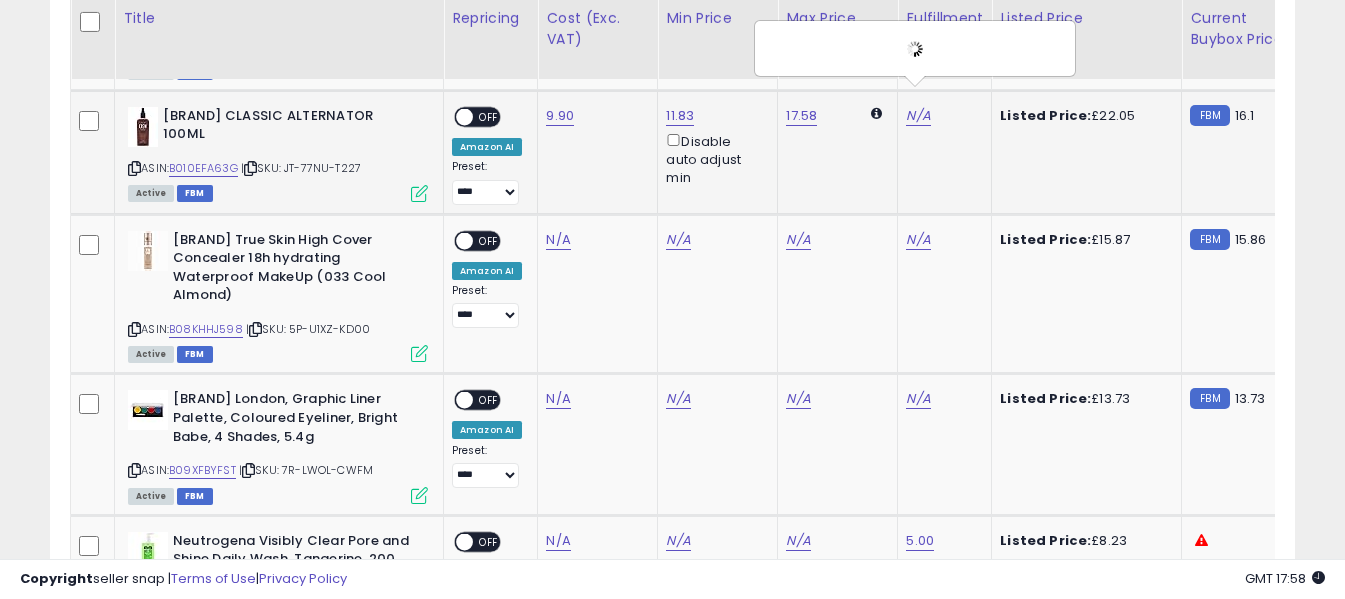 drag, startPoint x: 501, startPoint y: 91, endPoint x: 490, endPoint y: 92, distance: 11.045361 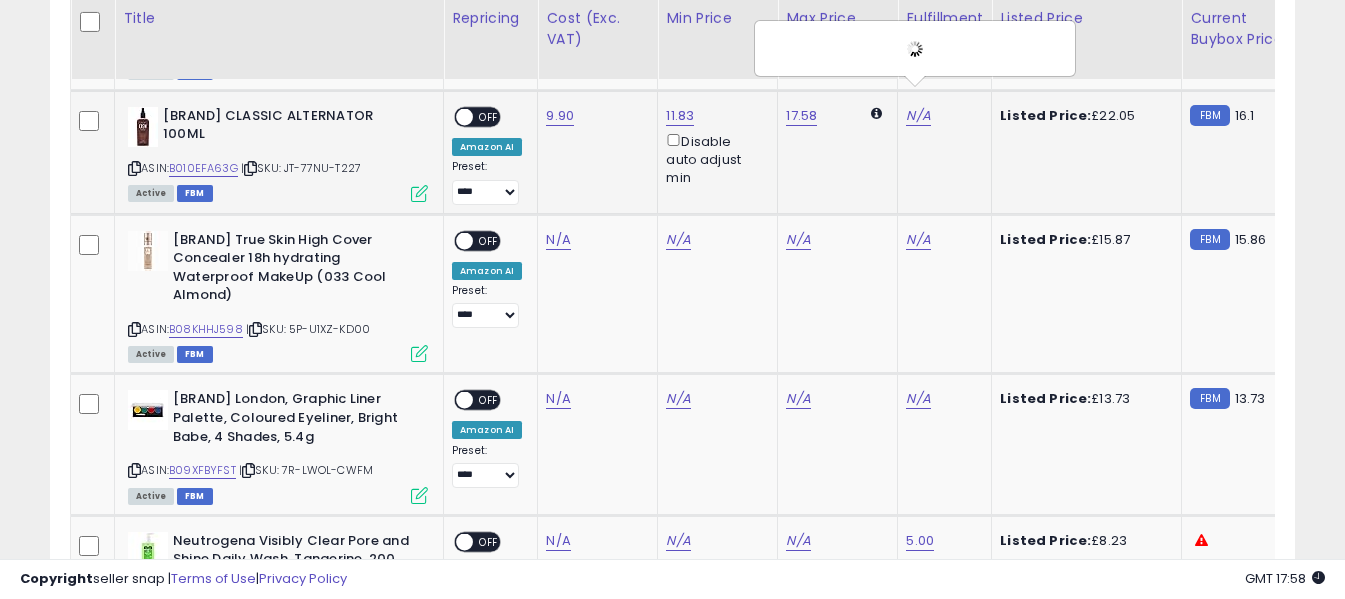 click on "**********" at bounding box center (487, 156) 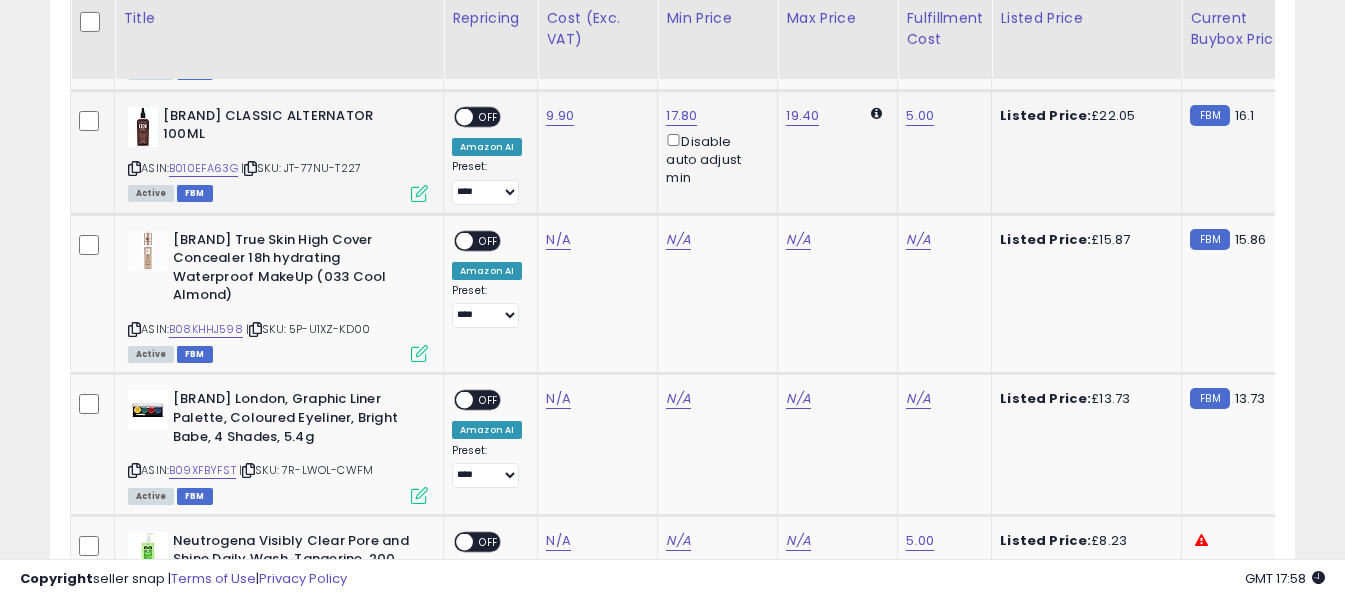 click on "OFF" at bounding box center (489, 116) 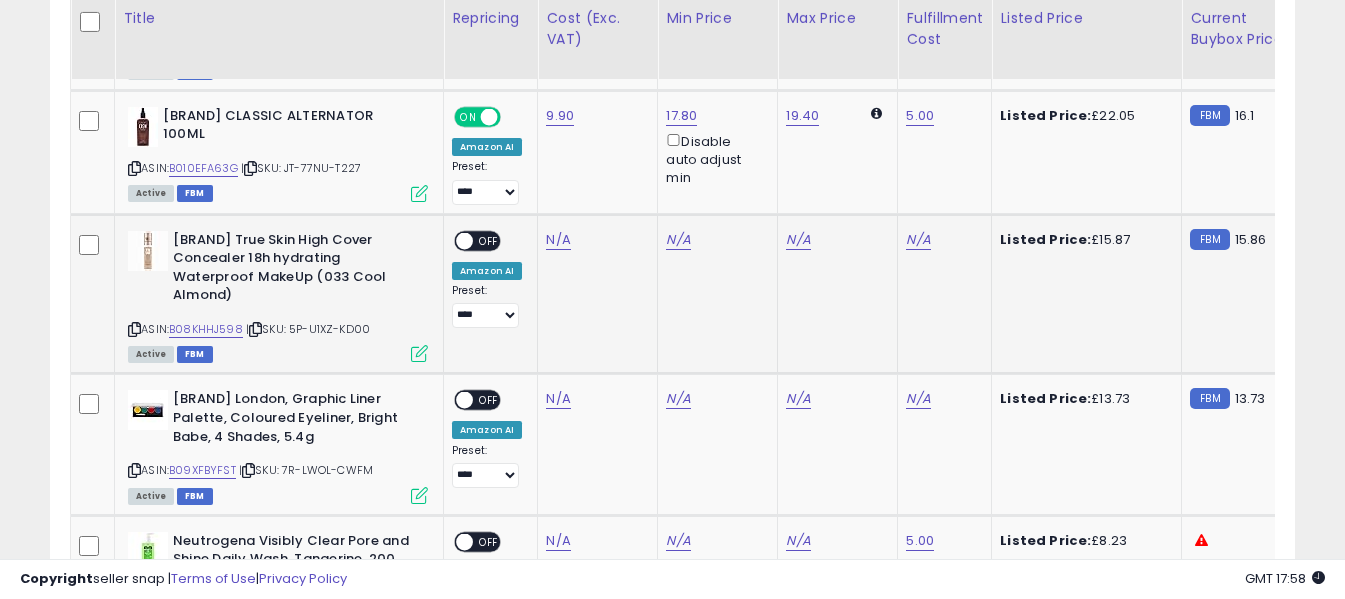 click at bounding box center (134, 329) 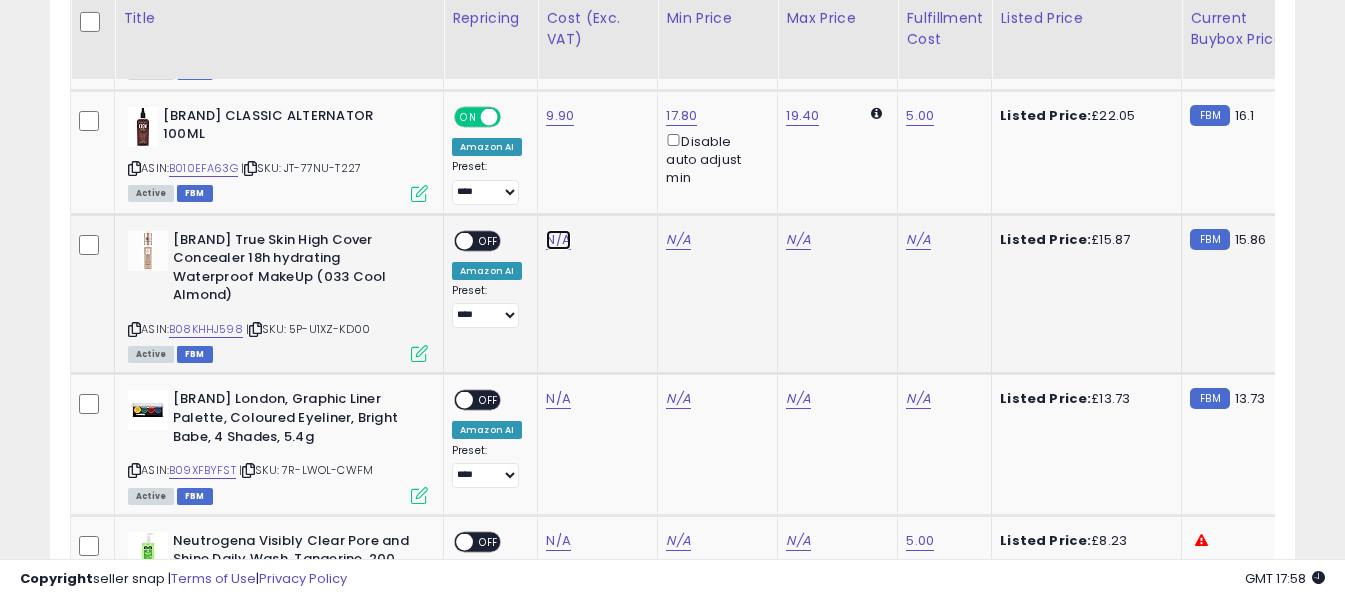 click on "N/A" at bounding box center (558, 240) 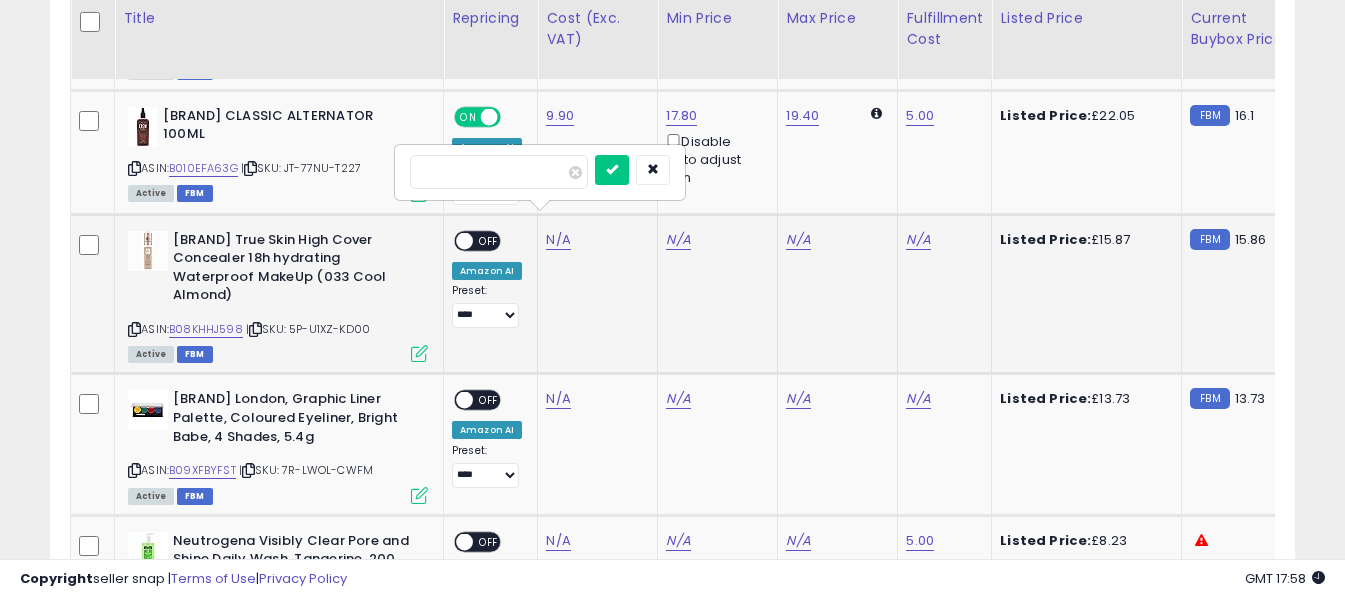 click at bounding box center [499, 172] 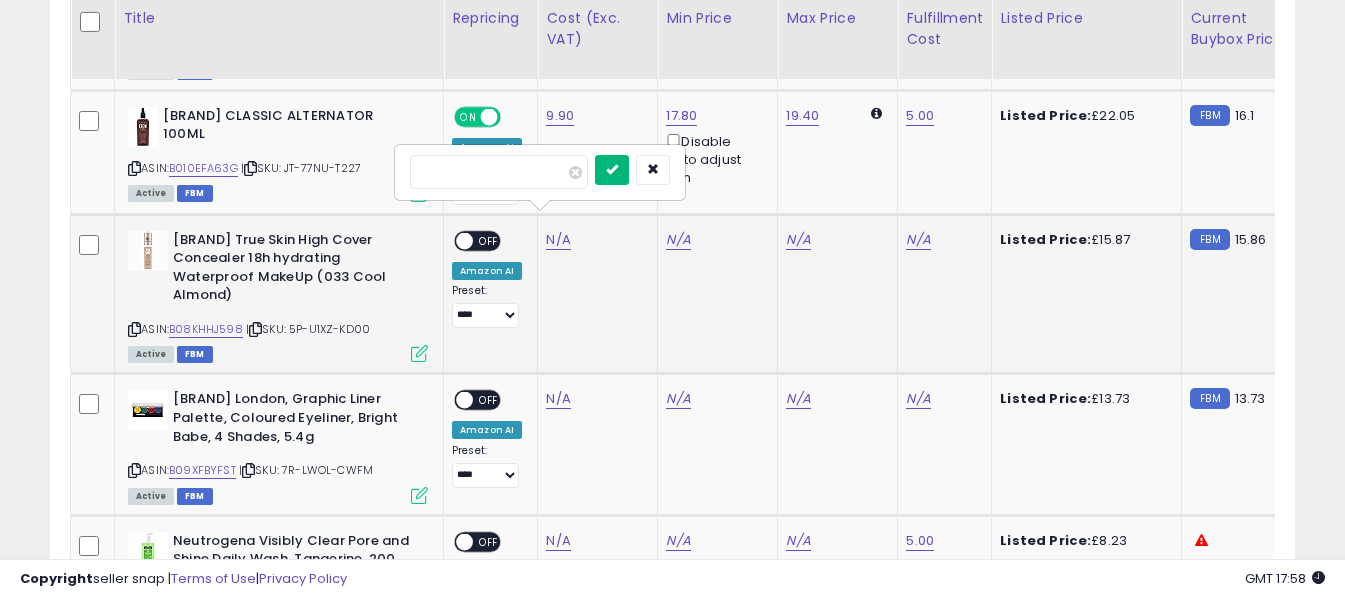 drag, startPoint x: 632, startPoint y: 161, endPoint x: 829, endPoint y: 216, distance: 204.53362 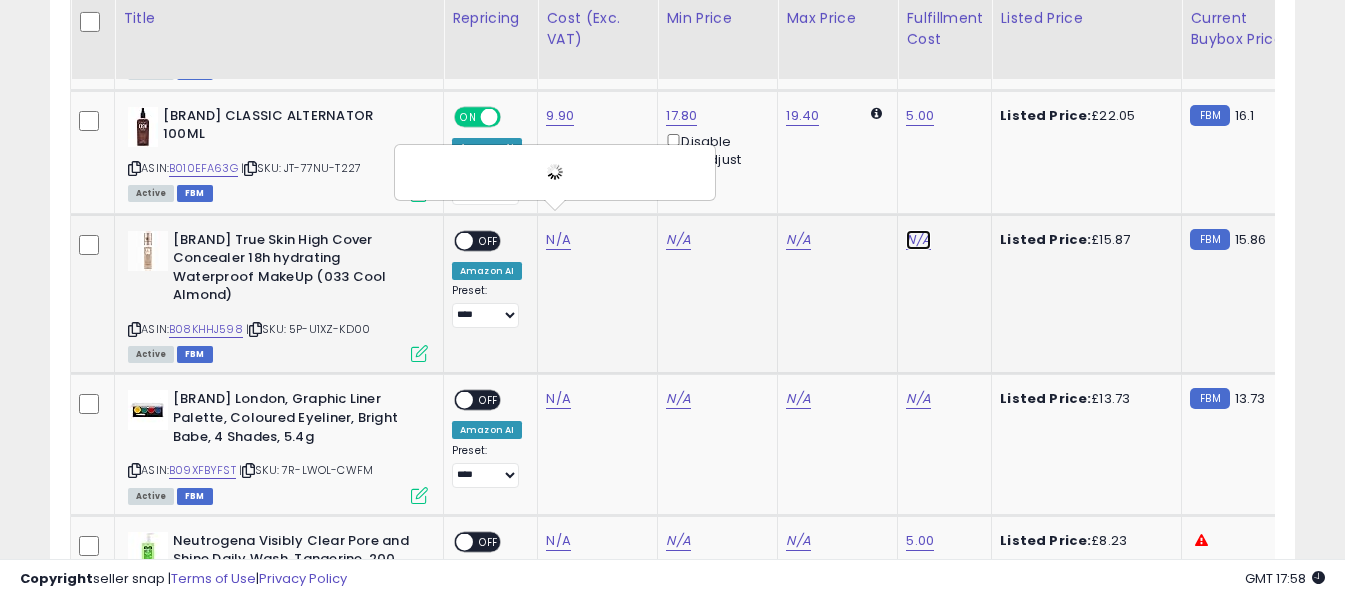 click on "N/A" at bounding box center [918, 240] 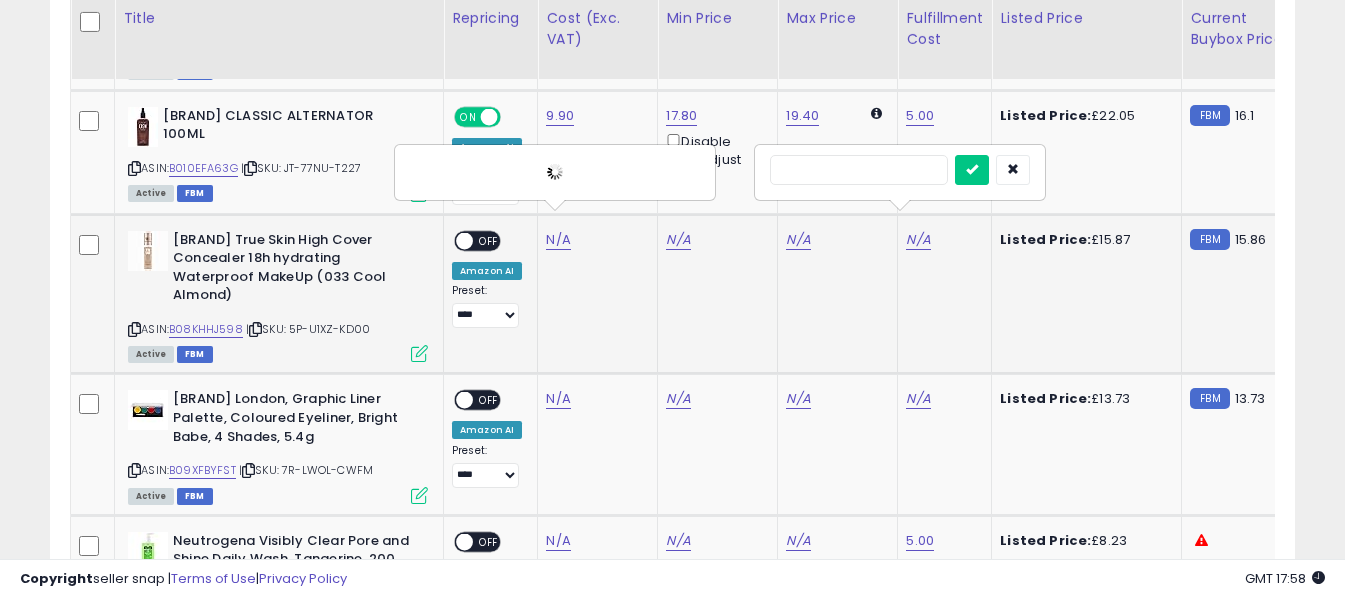 click at bounding box center (859, 170) 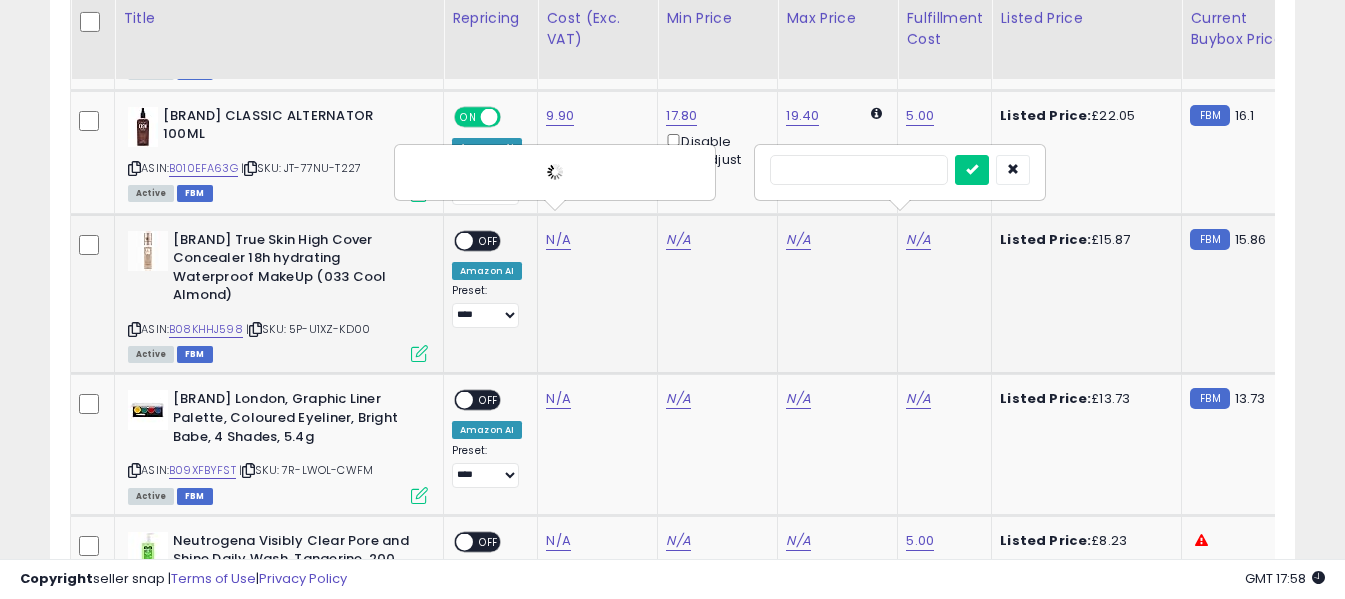 type on "*" 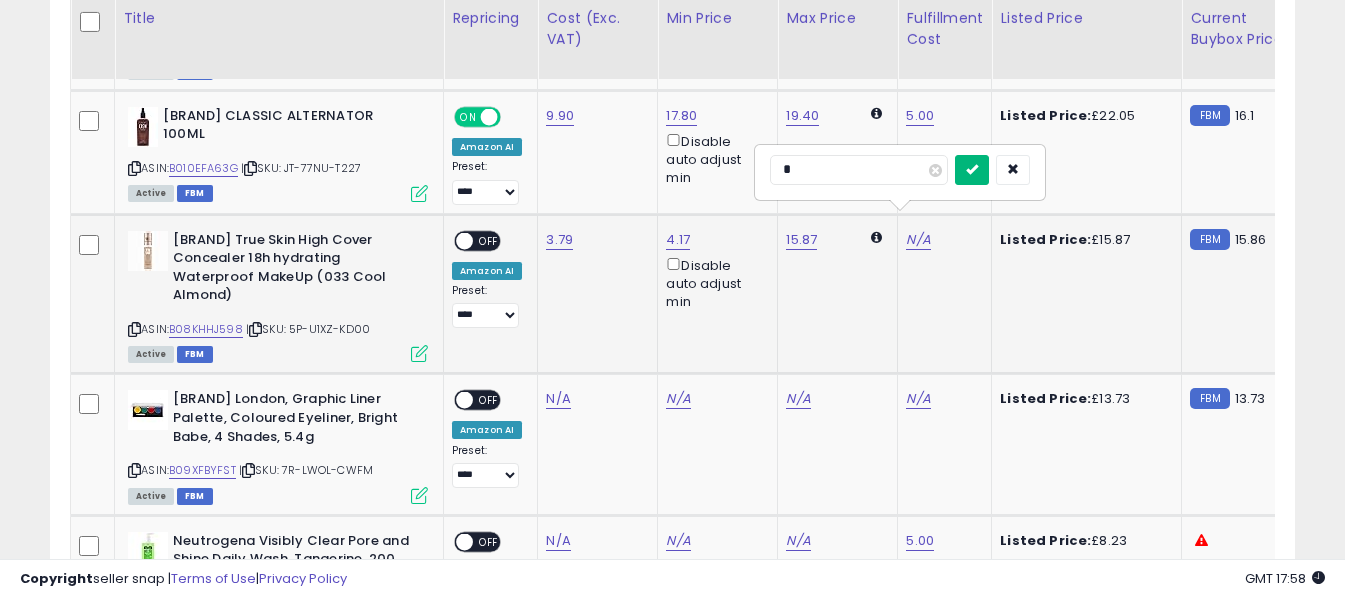 click at bounding box center [972, 169] 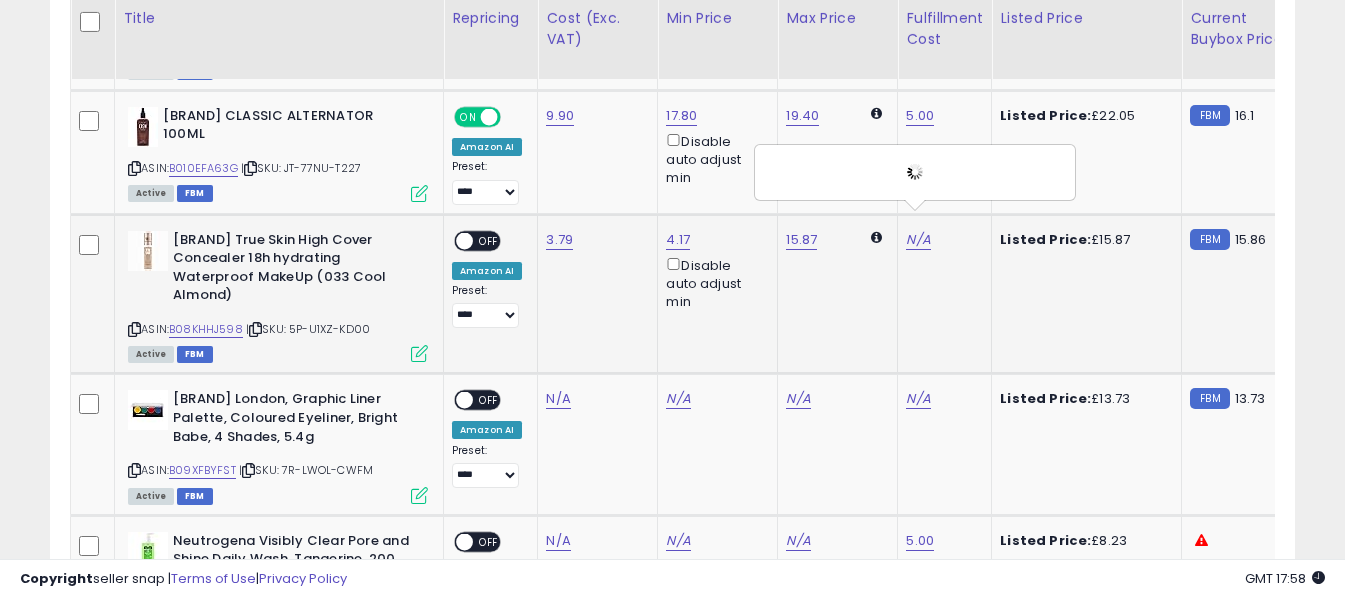 click on "OFF" at bounding box center (489, 240) 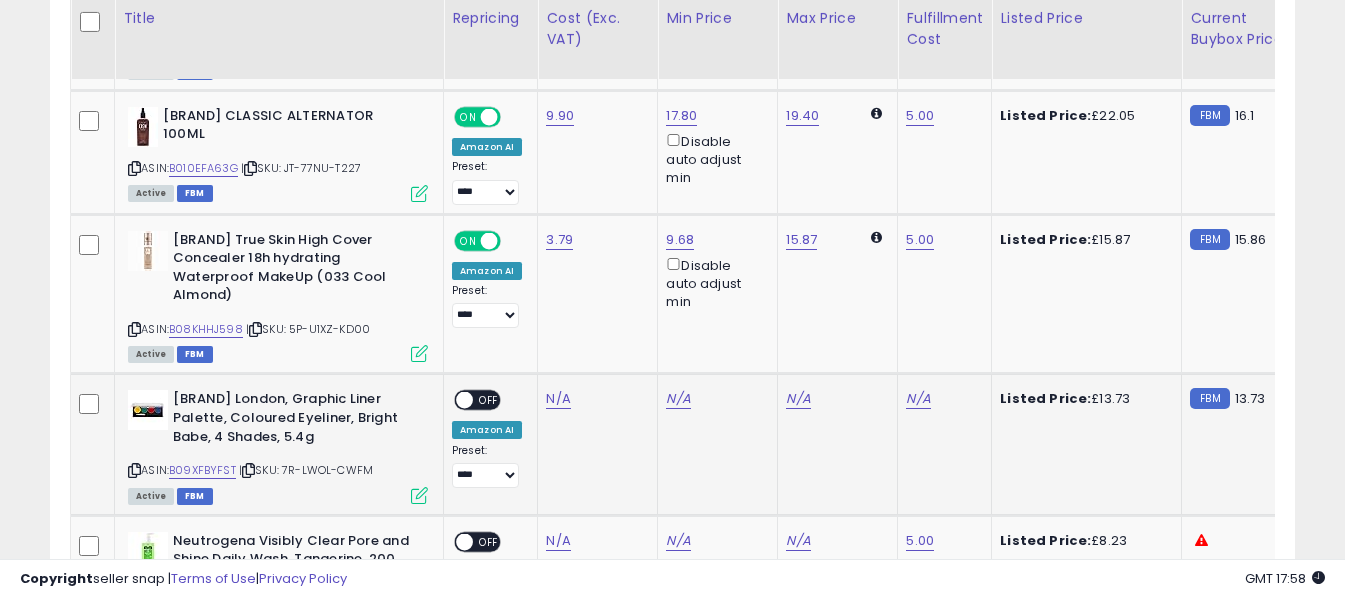 click at bounding box center [134, 470] 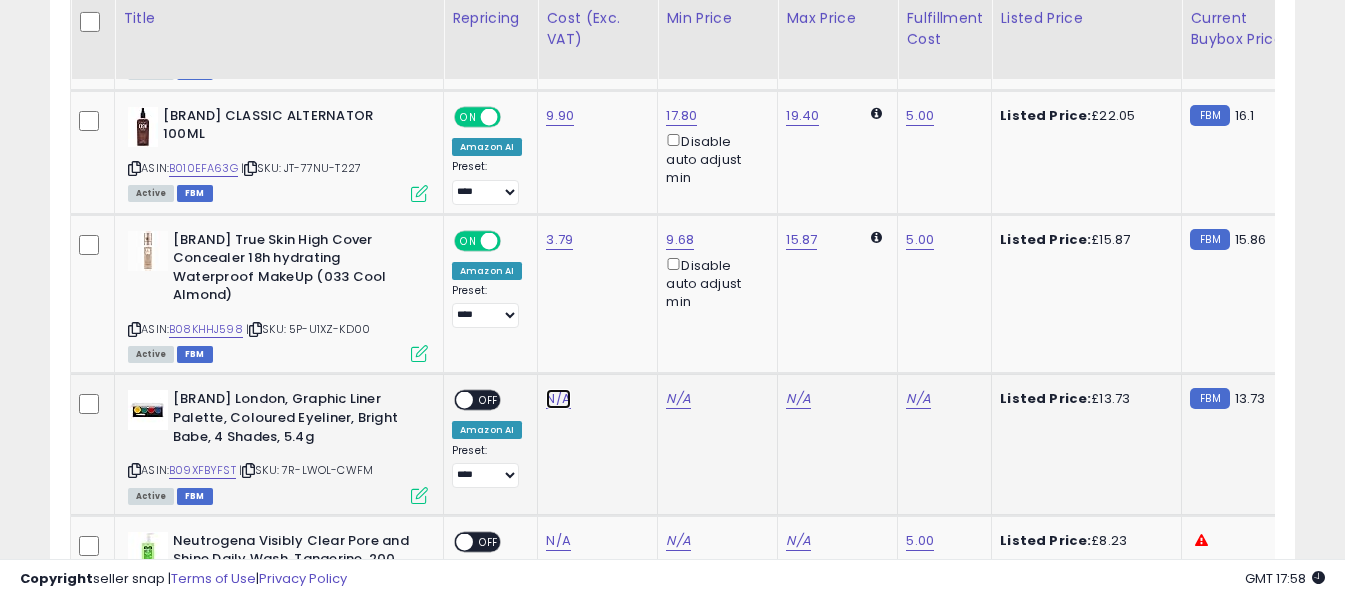 click on "N/A" at bounding box center (558, 399) 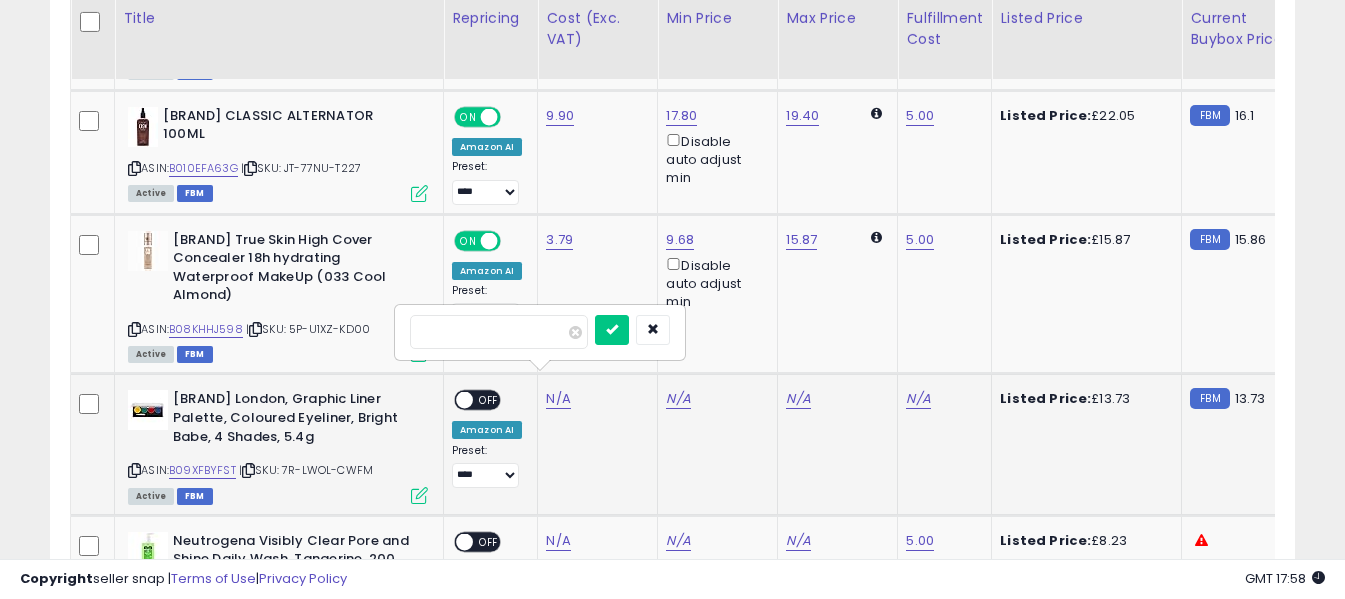 click at bounding box center (499, 332) 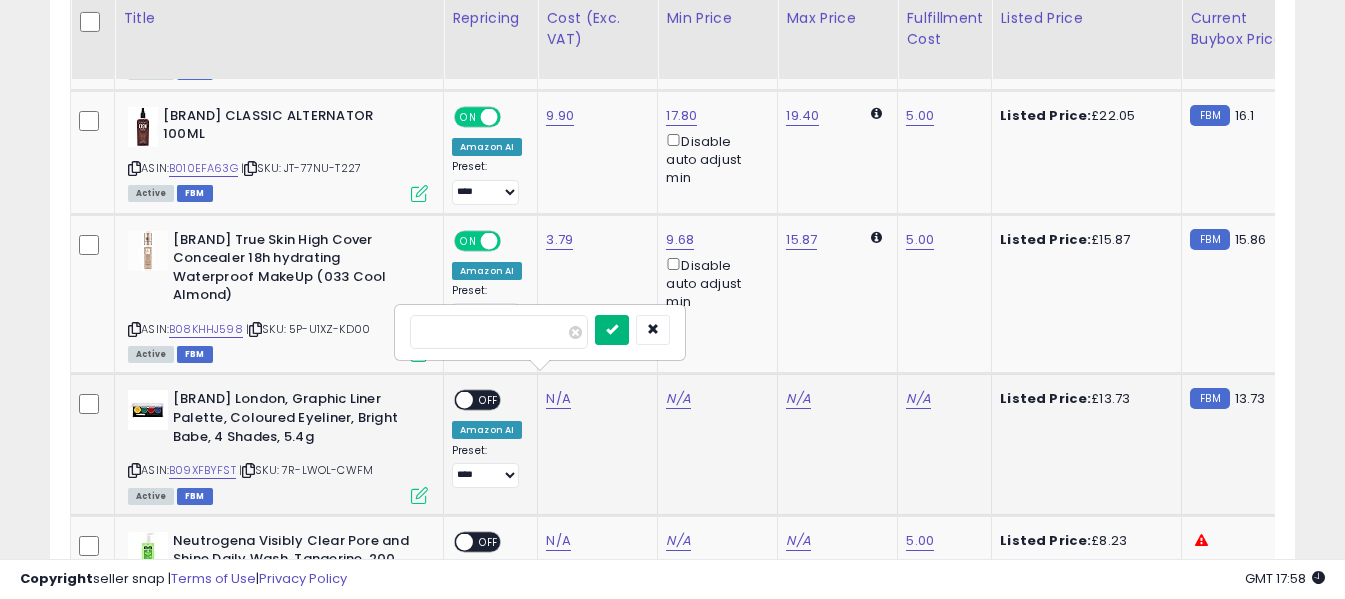 click at bounding box center [612, 329] 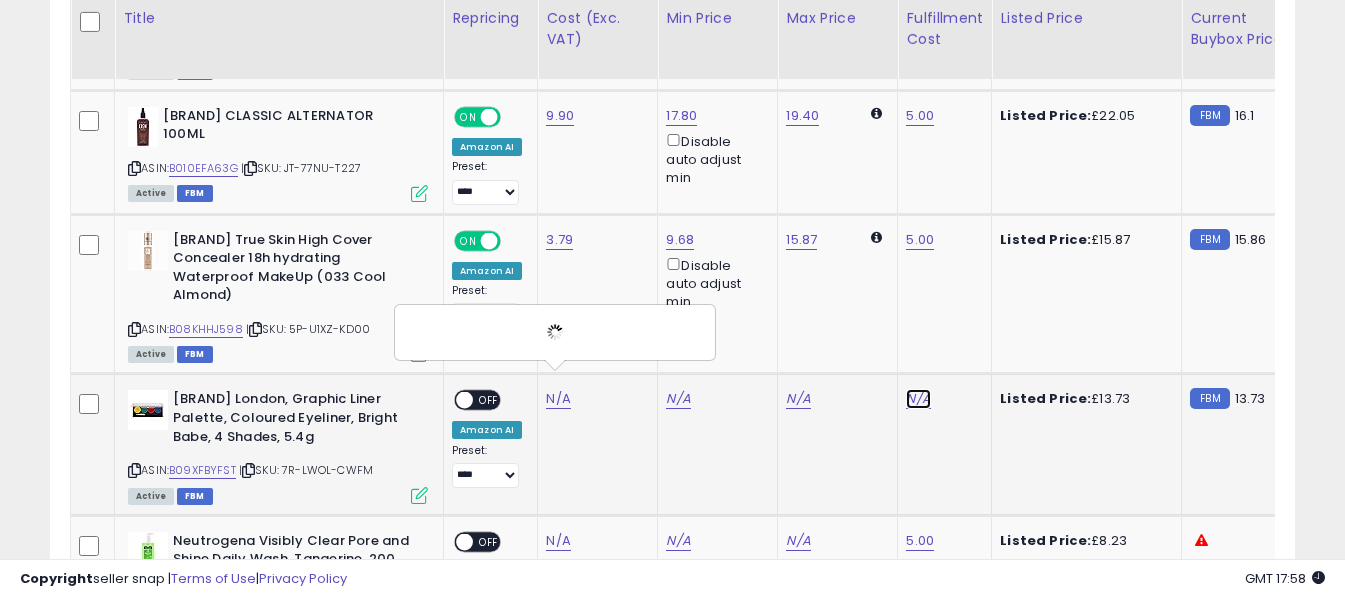 click on "N/A" at bounding box center (918, 399) 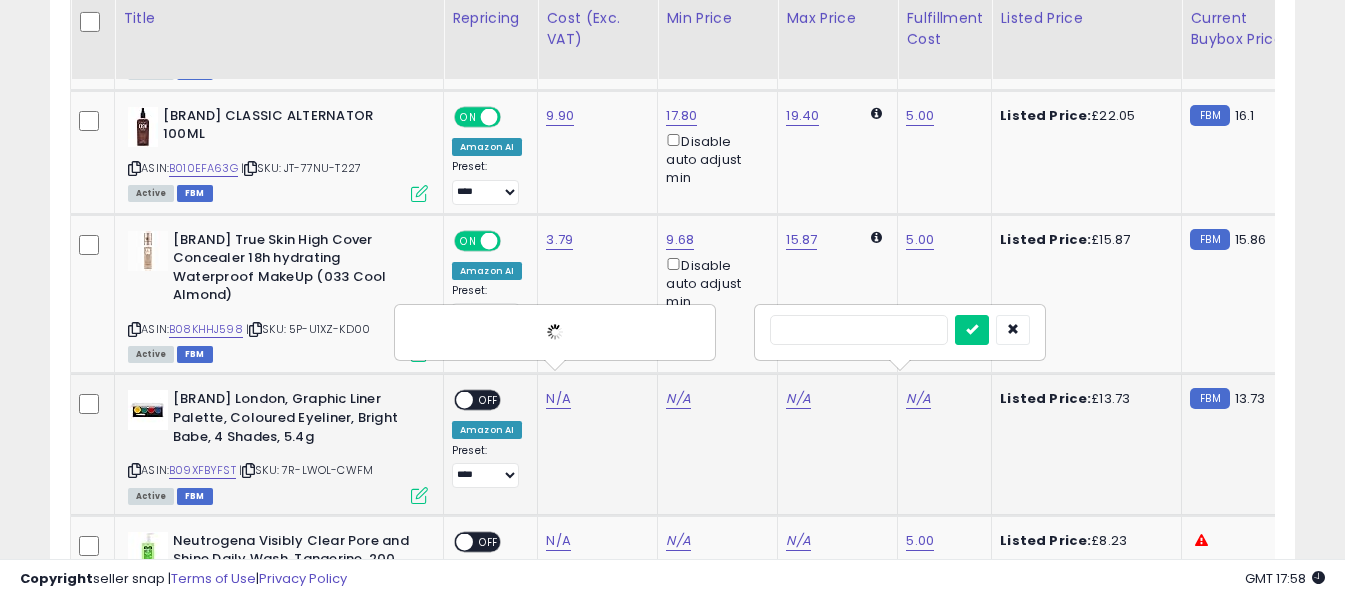 click at bounding box center (859, 330) 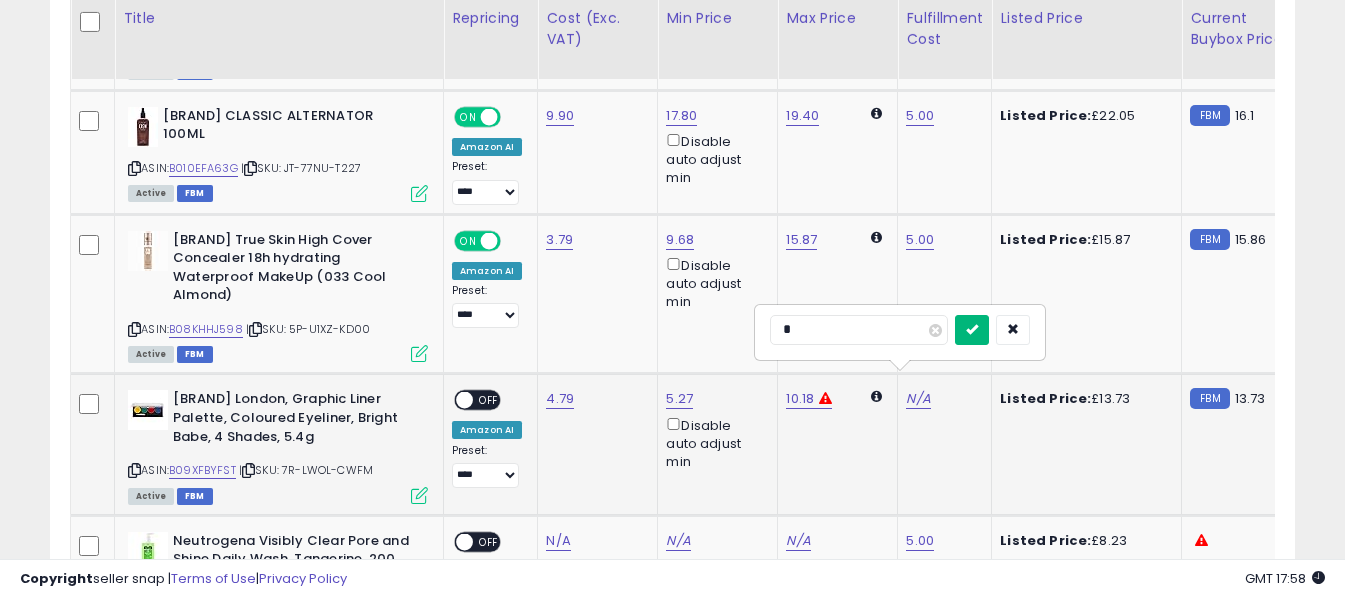 type on "*" 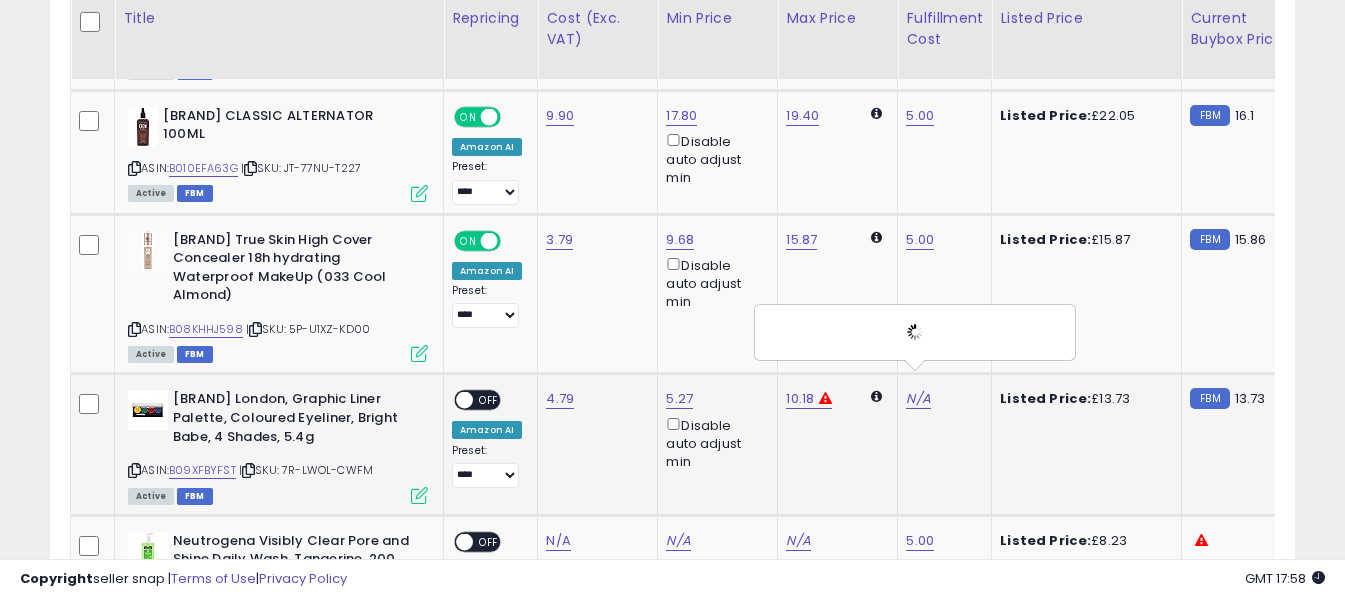 click on "OFF" at bounding box center [489, 400] 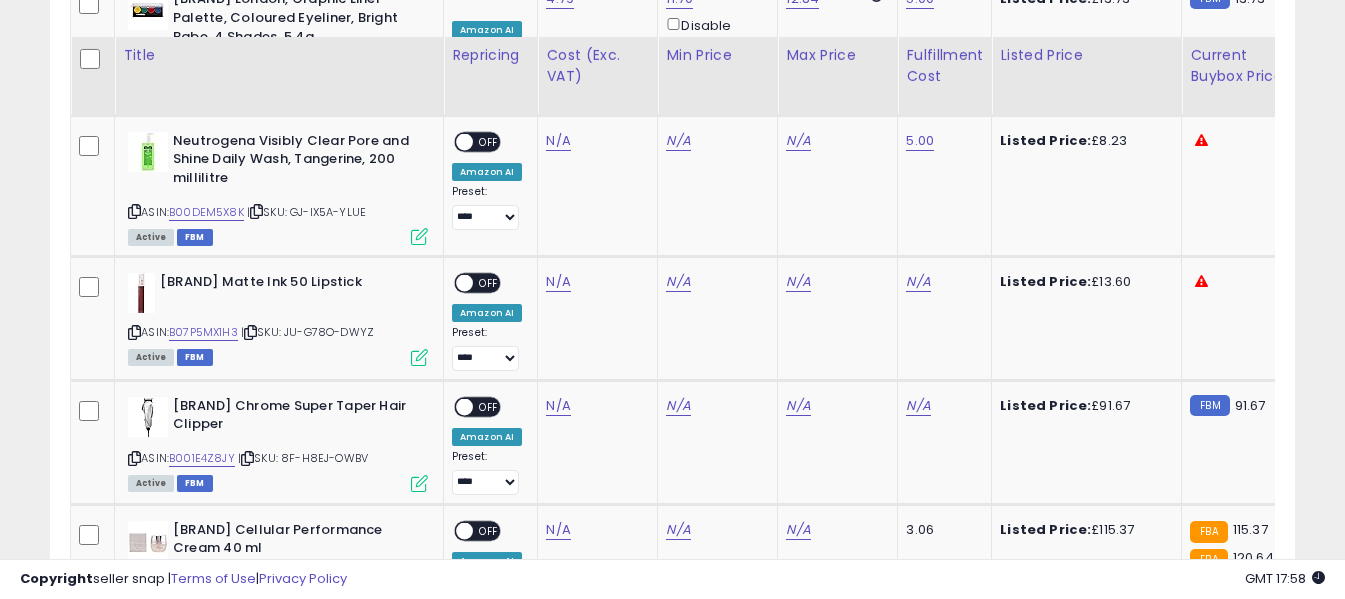 scroll, scrollTop: 3471, scrollLeft: 0, axis: vertical 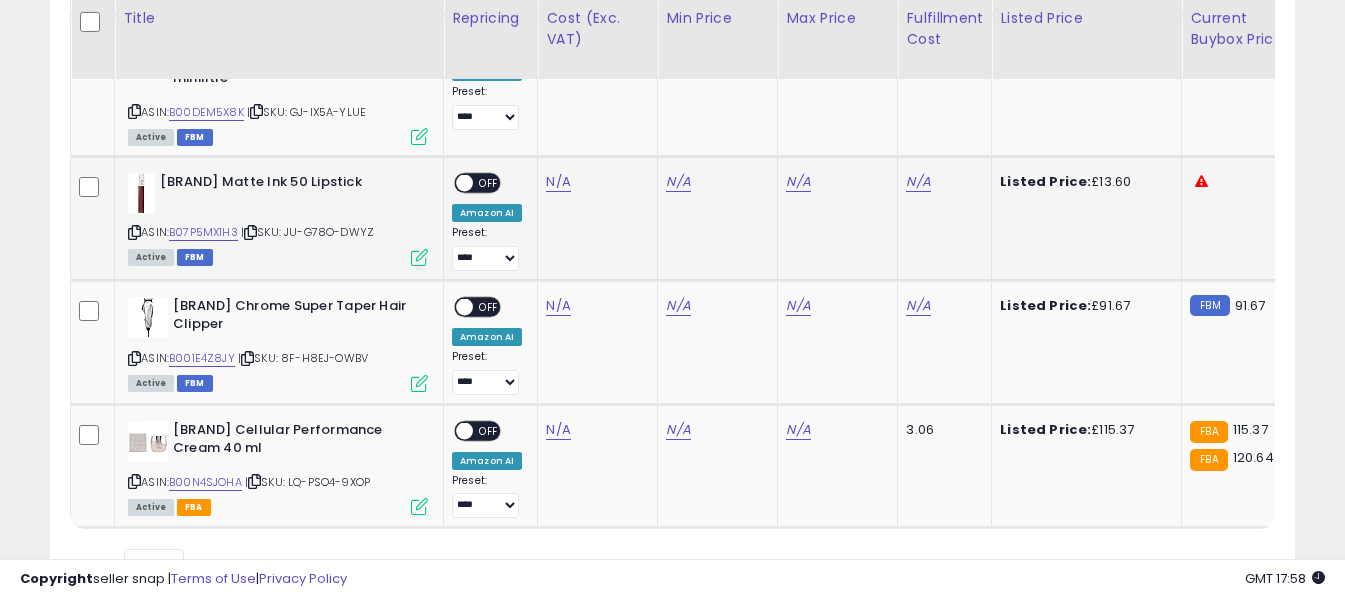 click at bounding box center (134, 232) 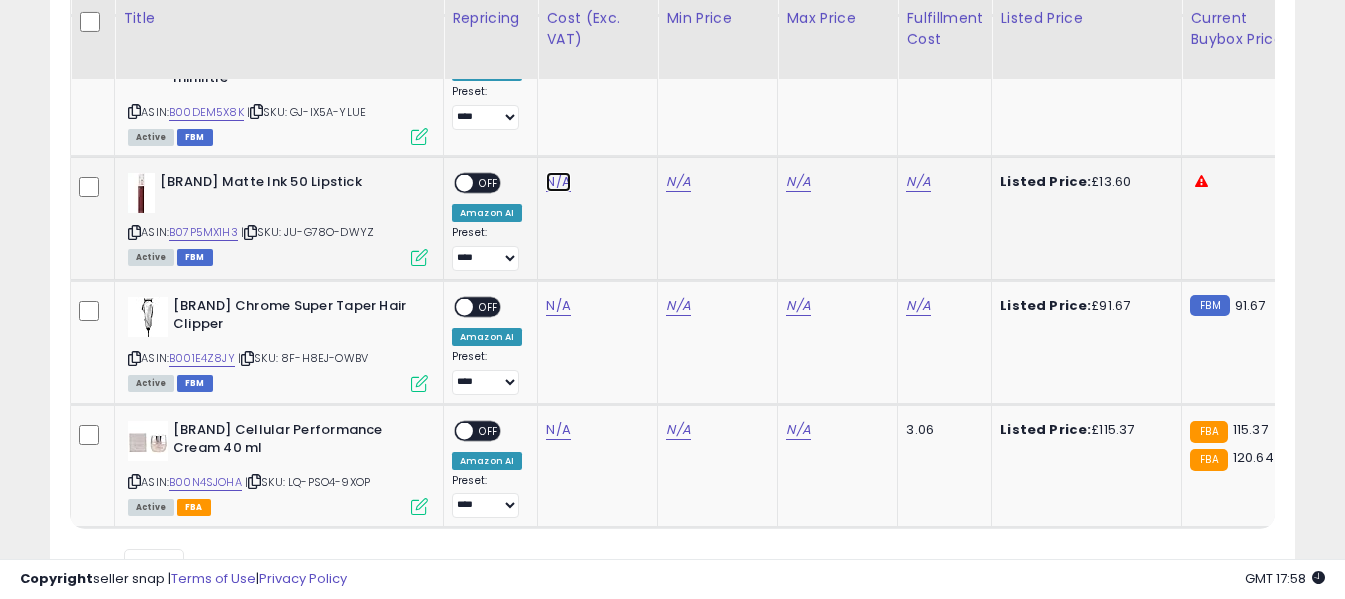 click on "N/A" at bounding box center [558, 41] 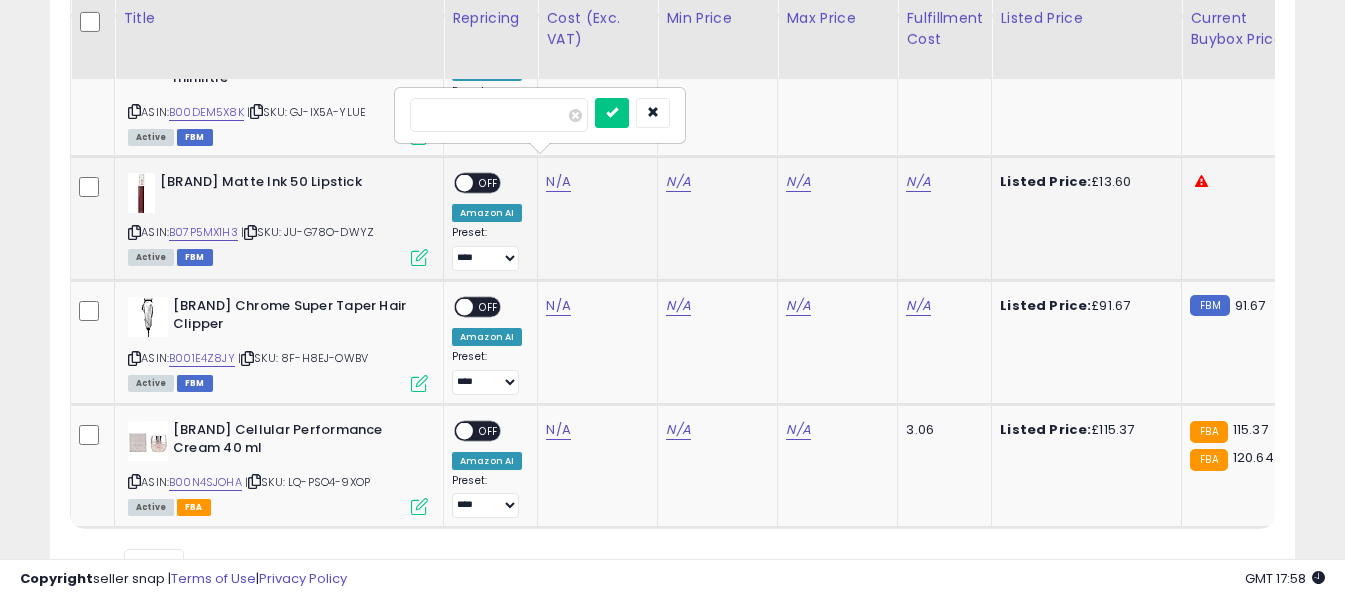 click at bounding box center (499, 115) 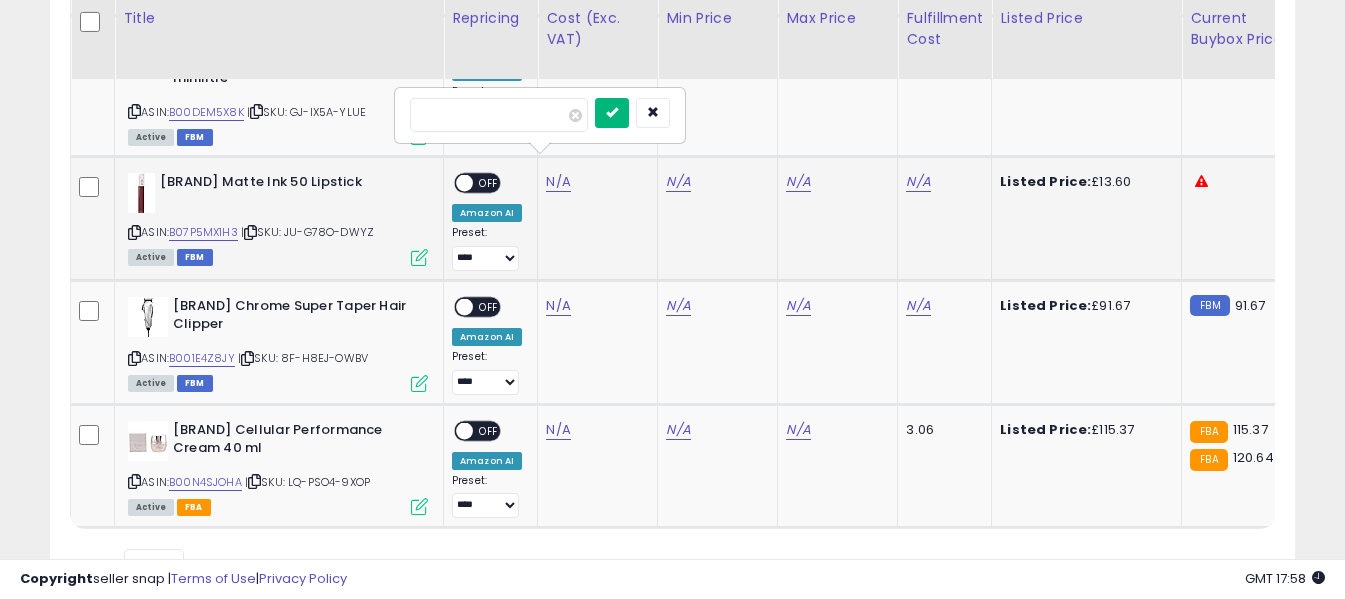 type on "****" 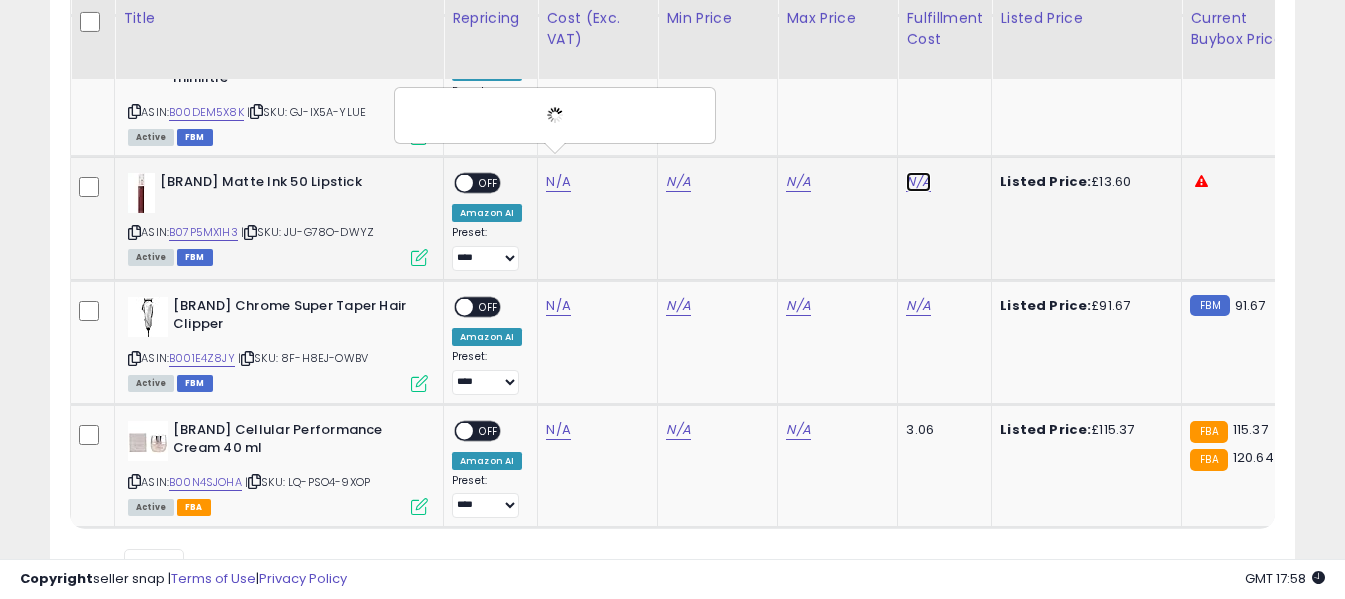click on "N/A" at bounding box center [918, 182] 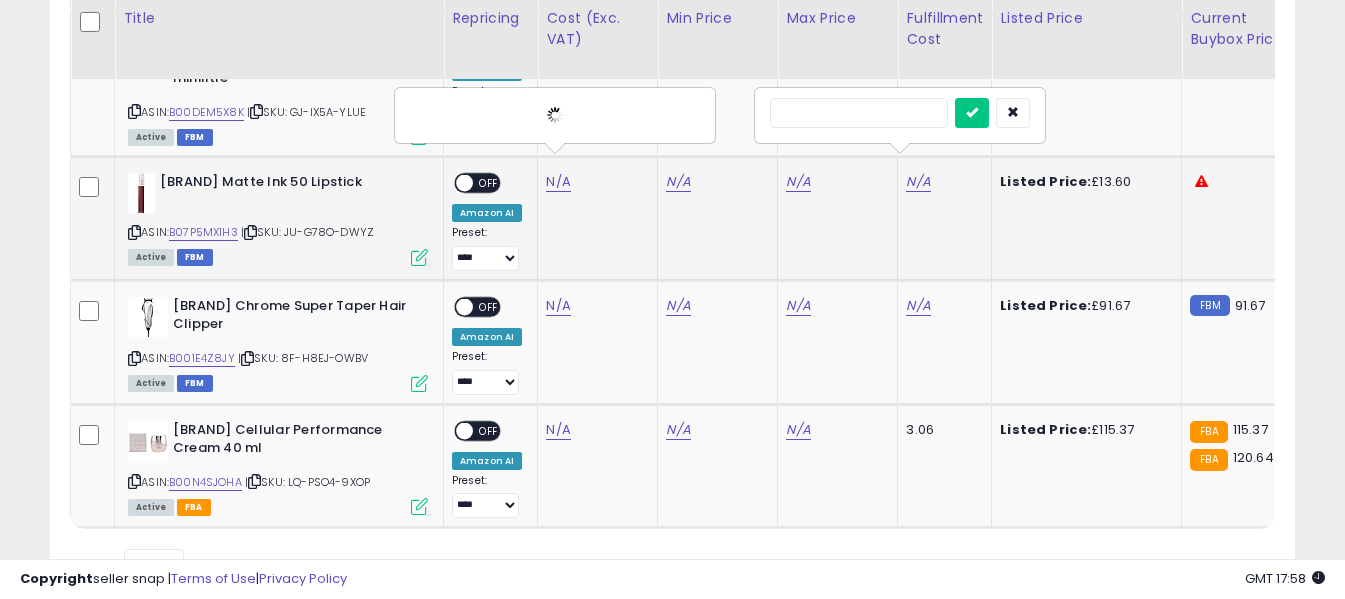 click at bounding box center (859, 113) 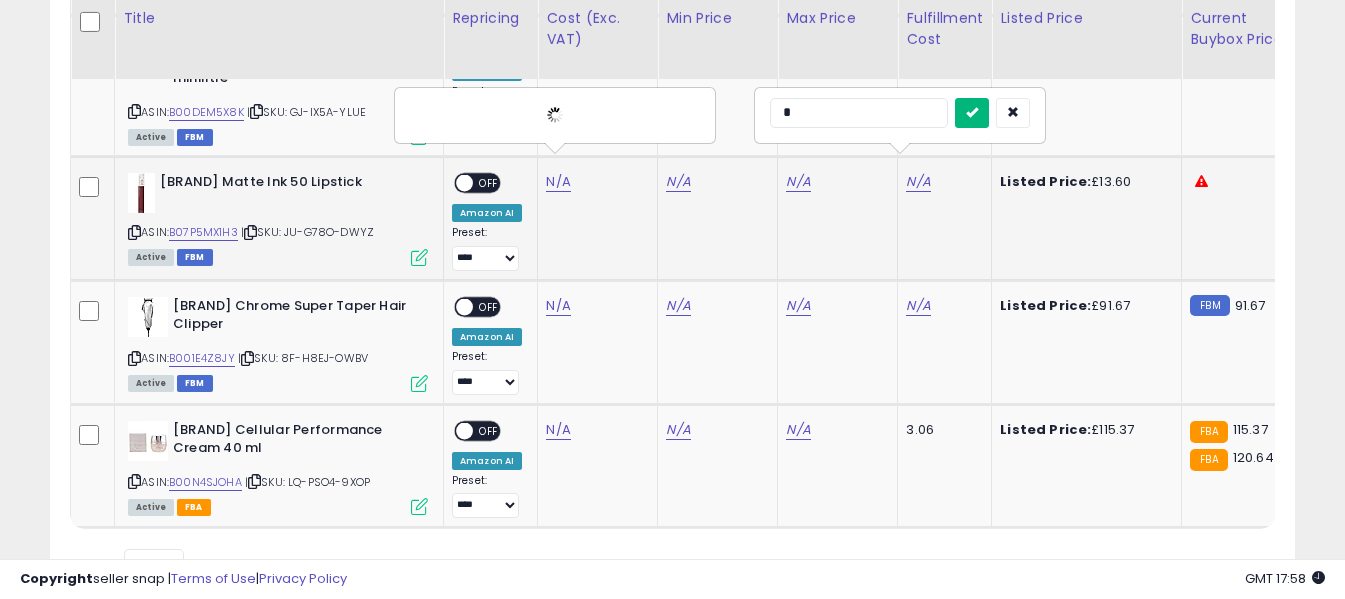 type on "*" 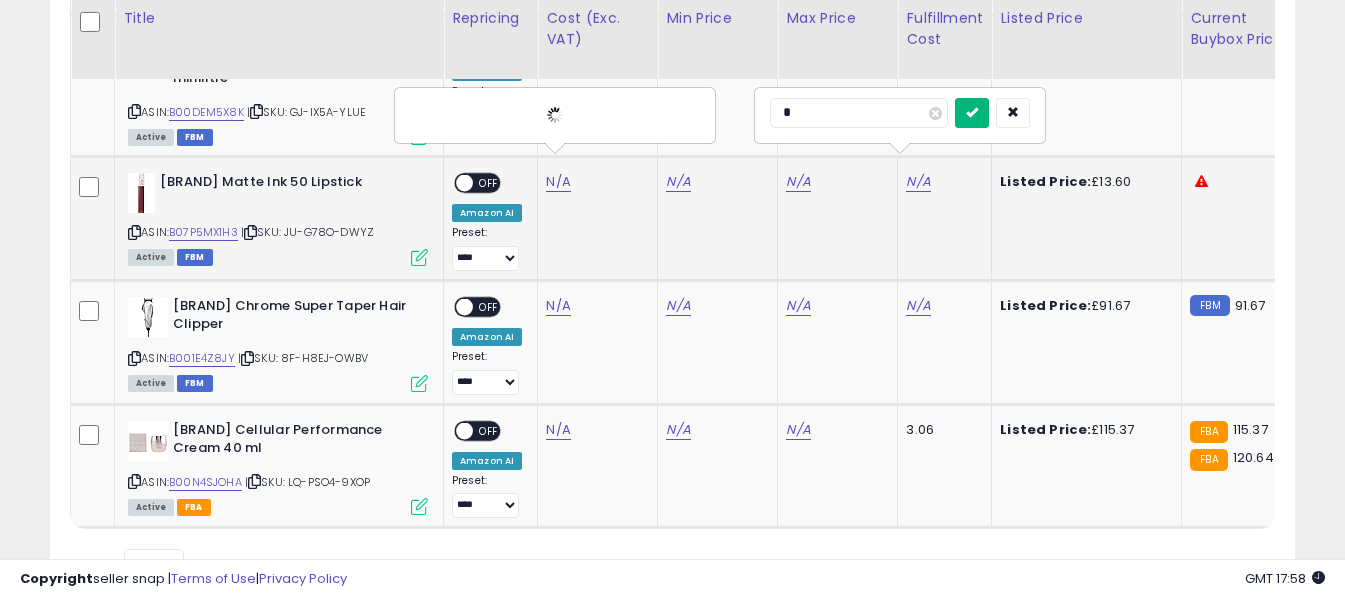drag, startPoint x: 1007, startPoint y: 111, endPoint x: 734, endPoint y: 152, distance: 276.06158 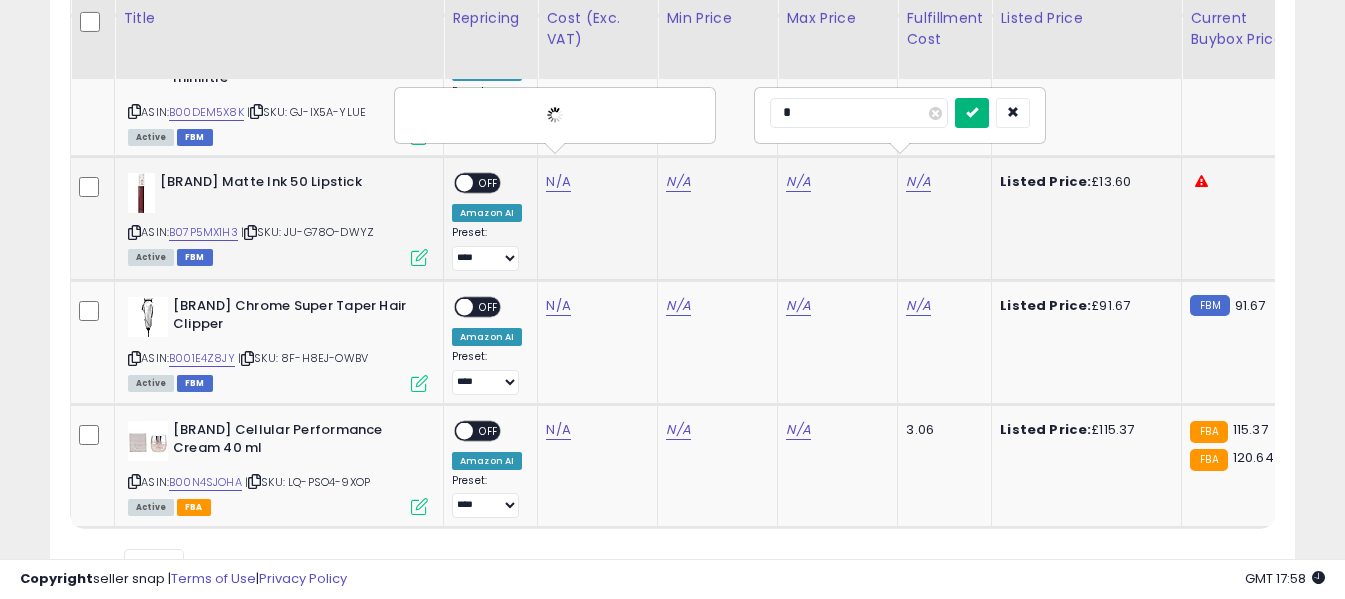 click at bounding box center (972, 112) 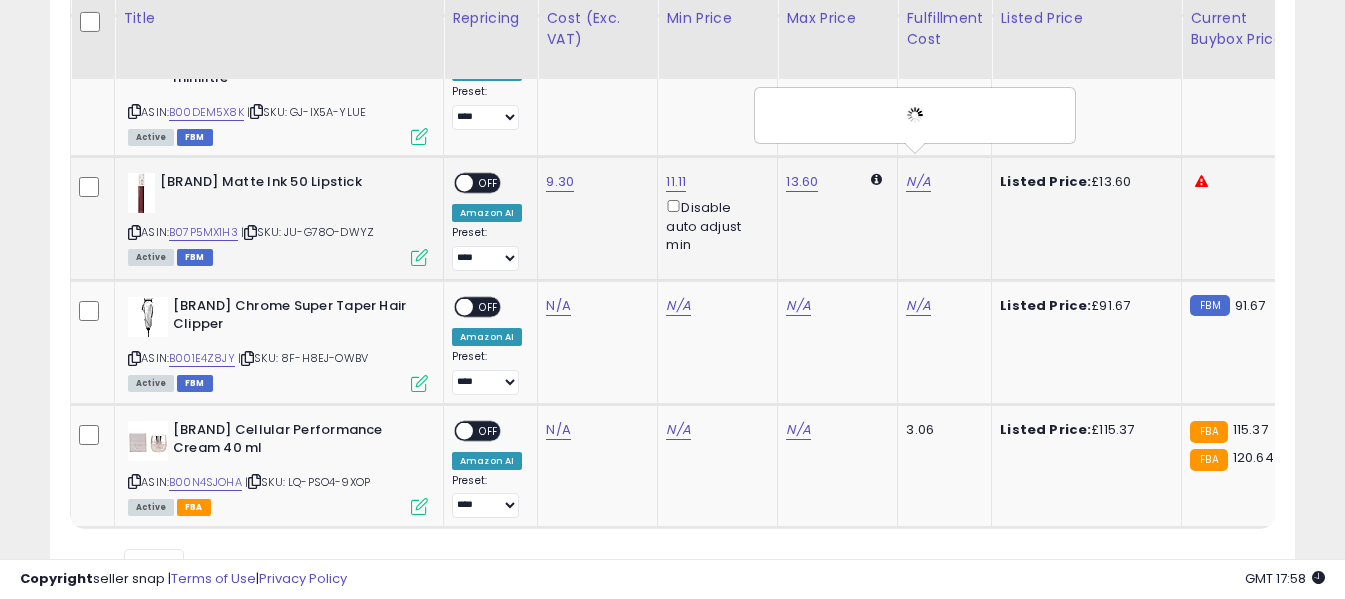 click on "OFF" at bounding box center (489, 183) 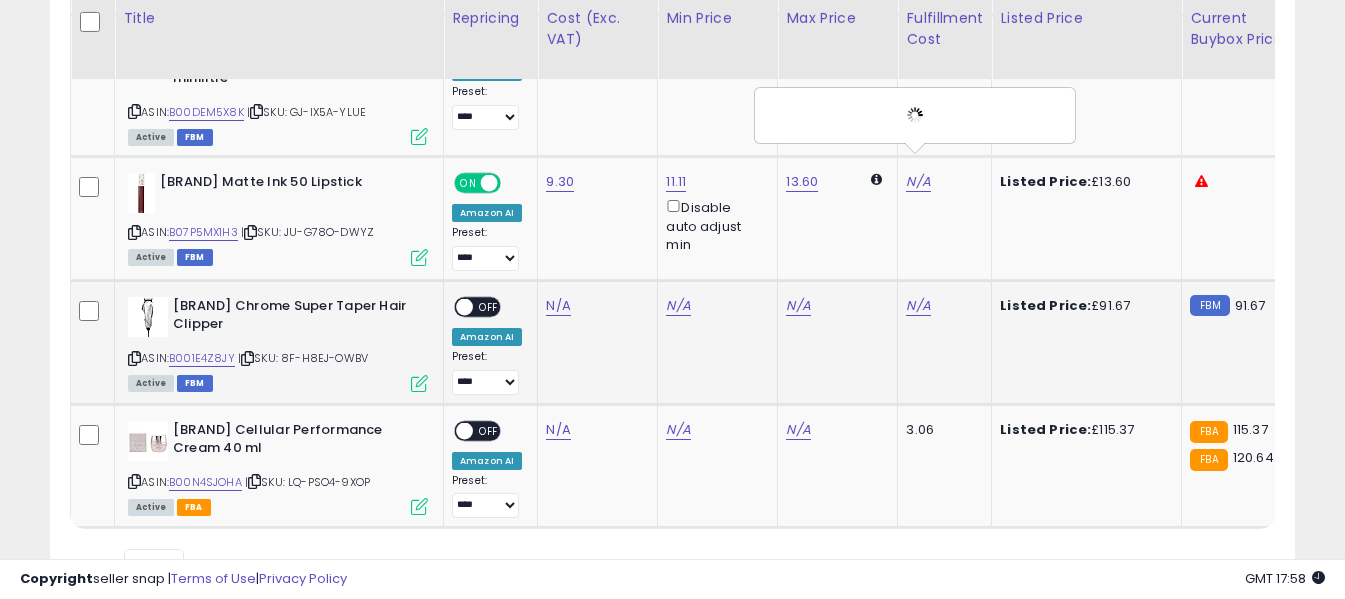 click at bounding box center [134, 358] 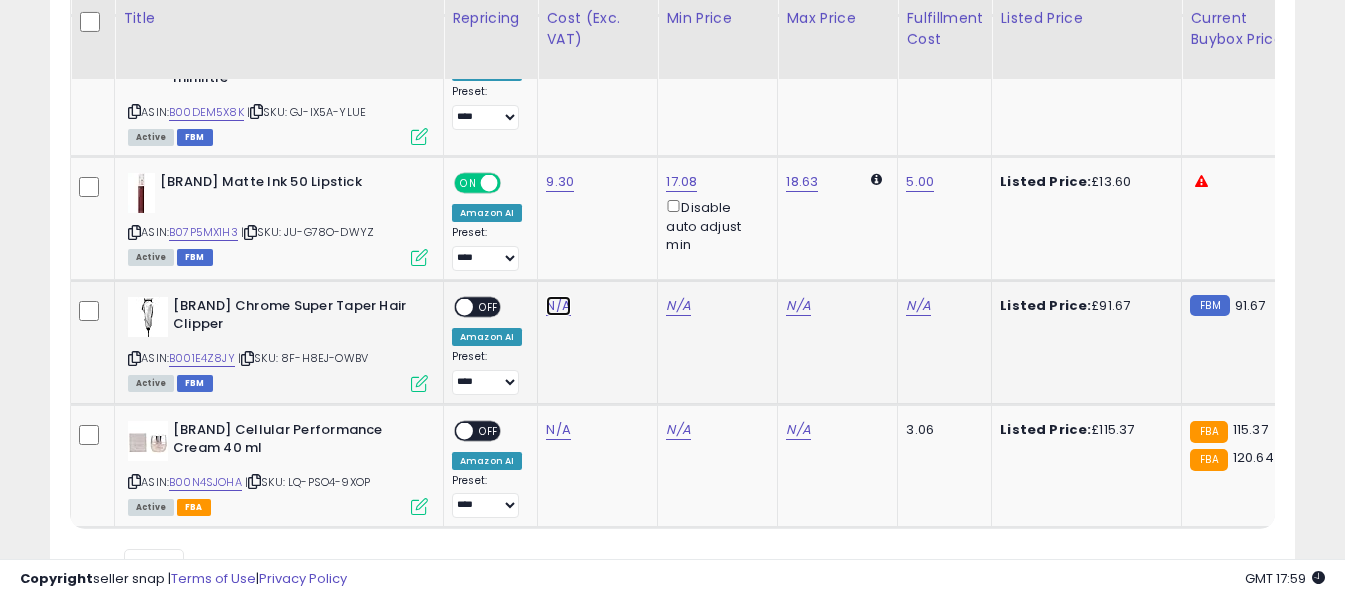 click on "N/A" at bounding box center [558, 41] 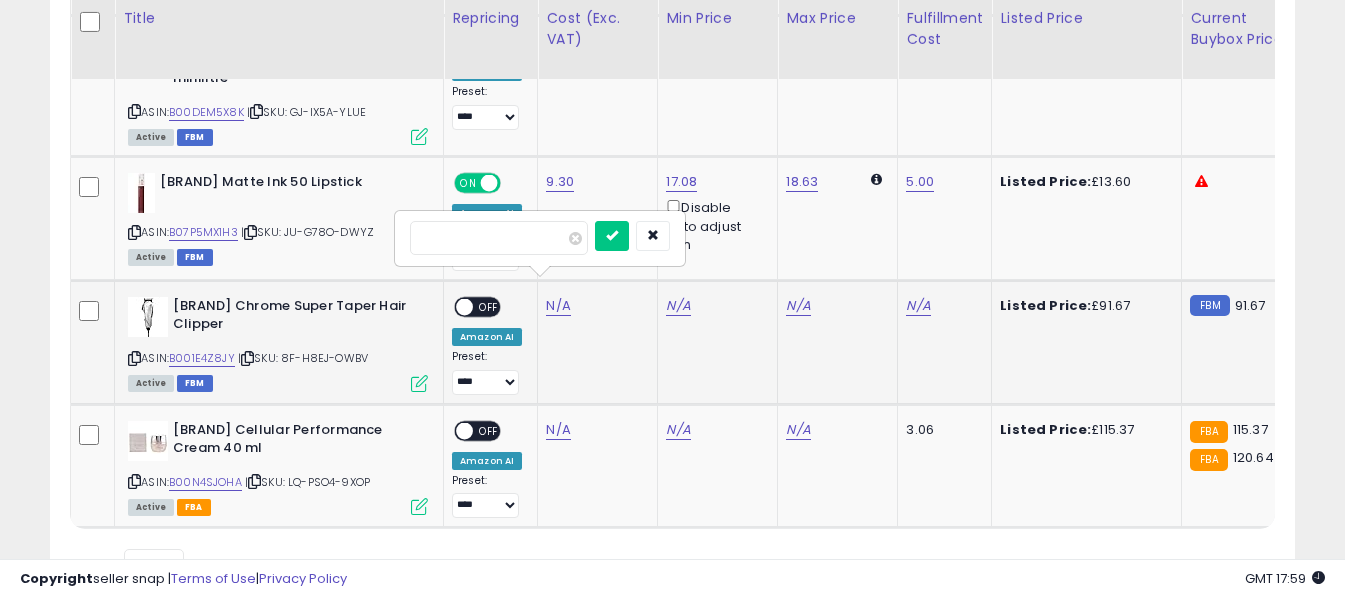 click at bounding box center [499, 238] 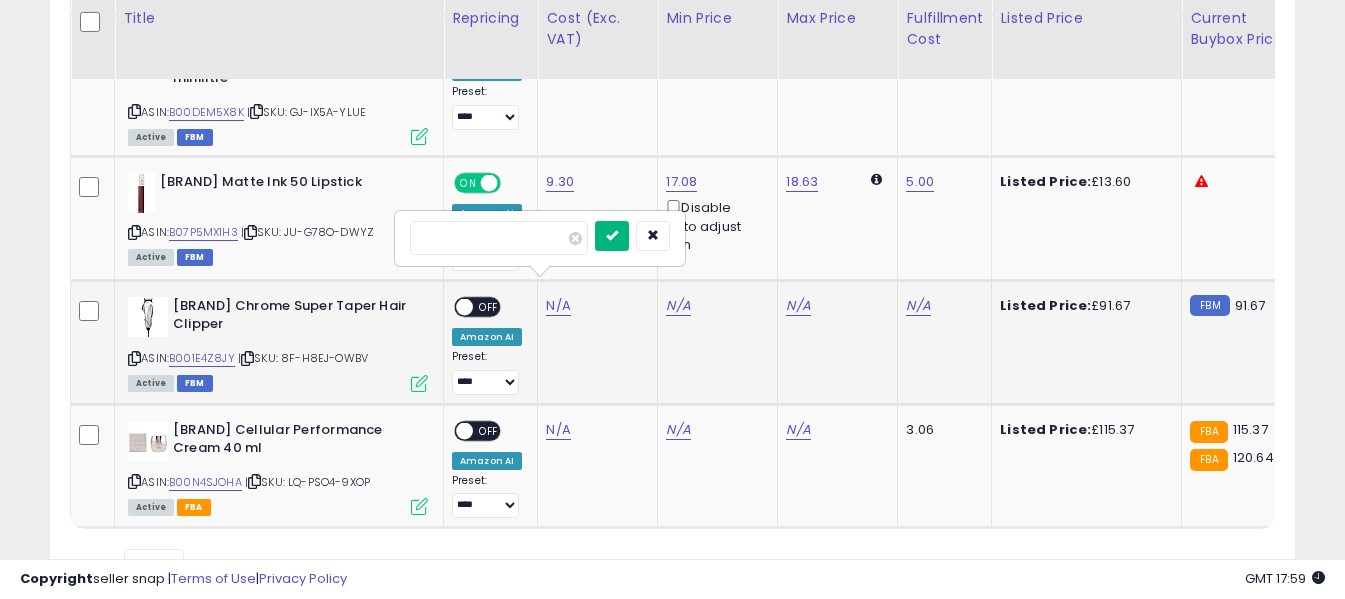 type on "*****" 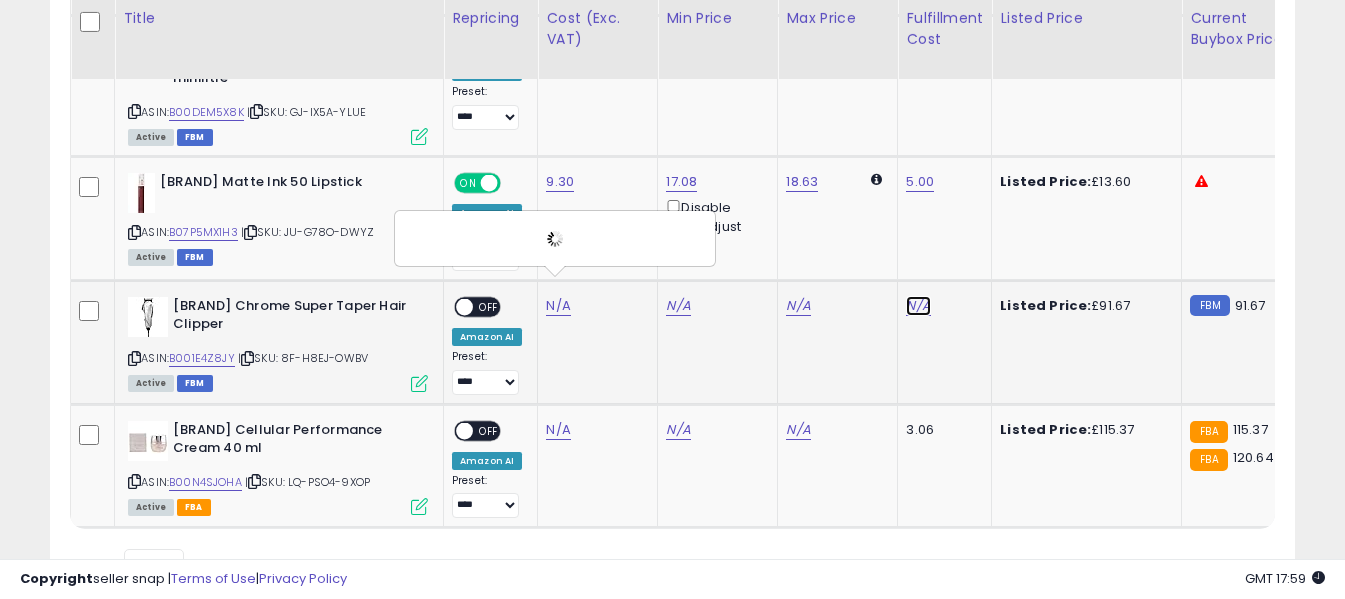 click on "N/A" at bounding box center (918, 306) 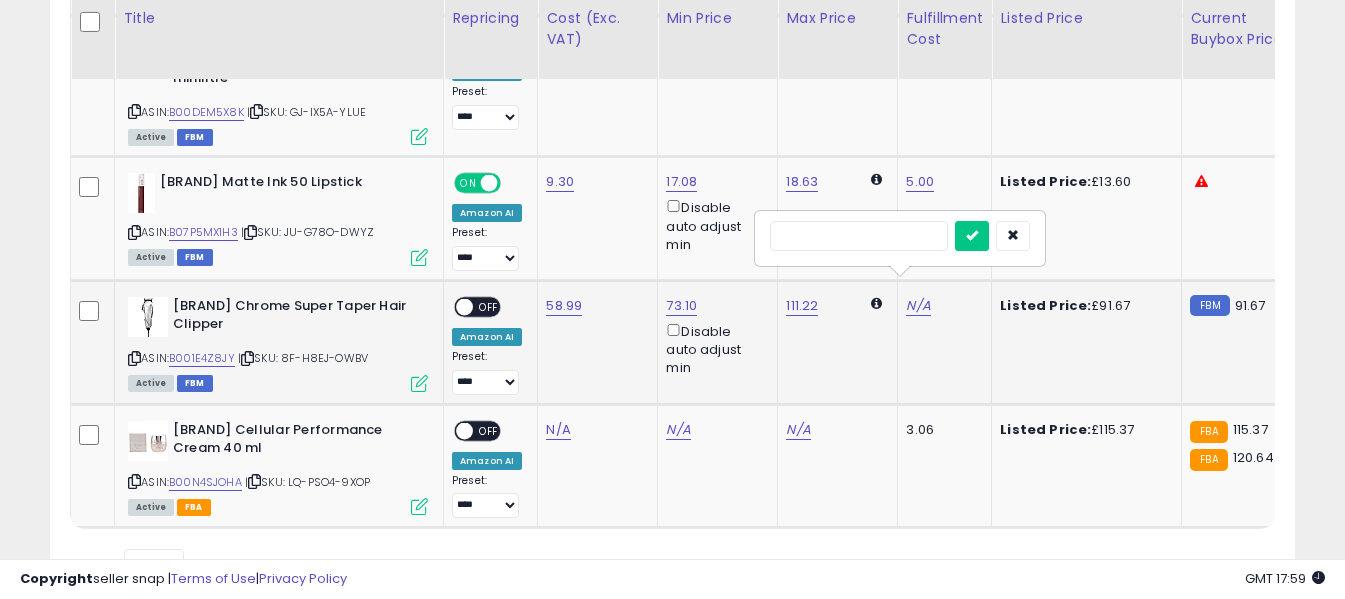 click at bounding box center [859, 236] 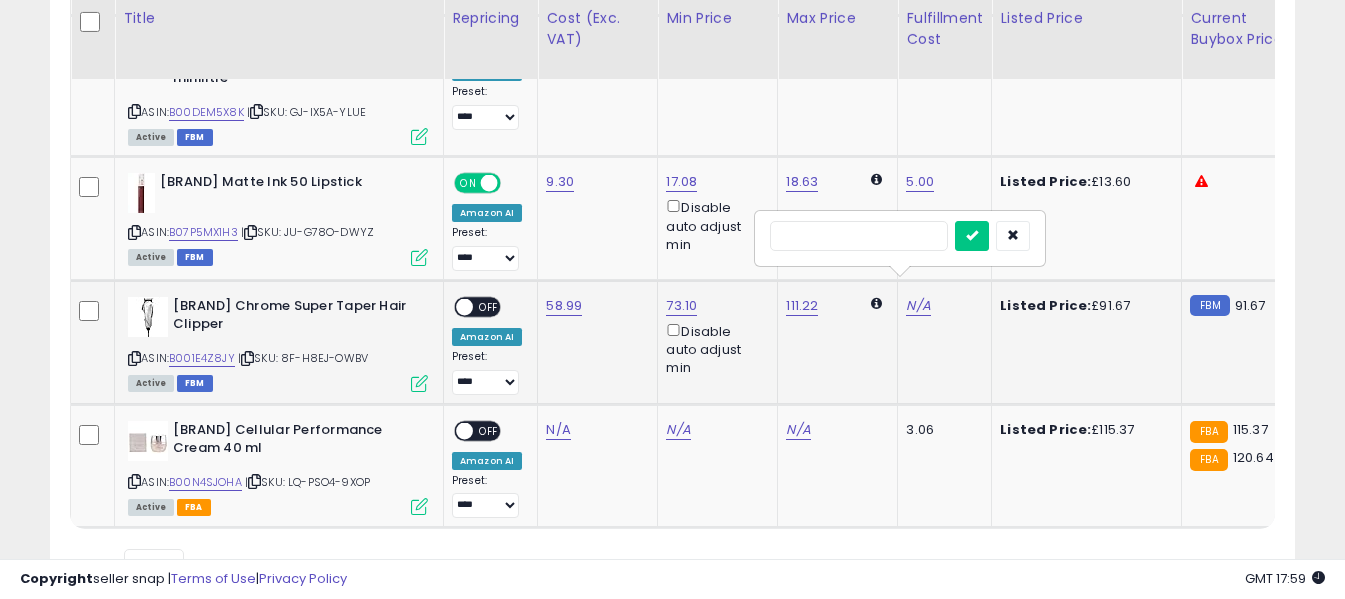 type on "*" 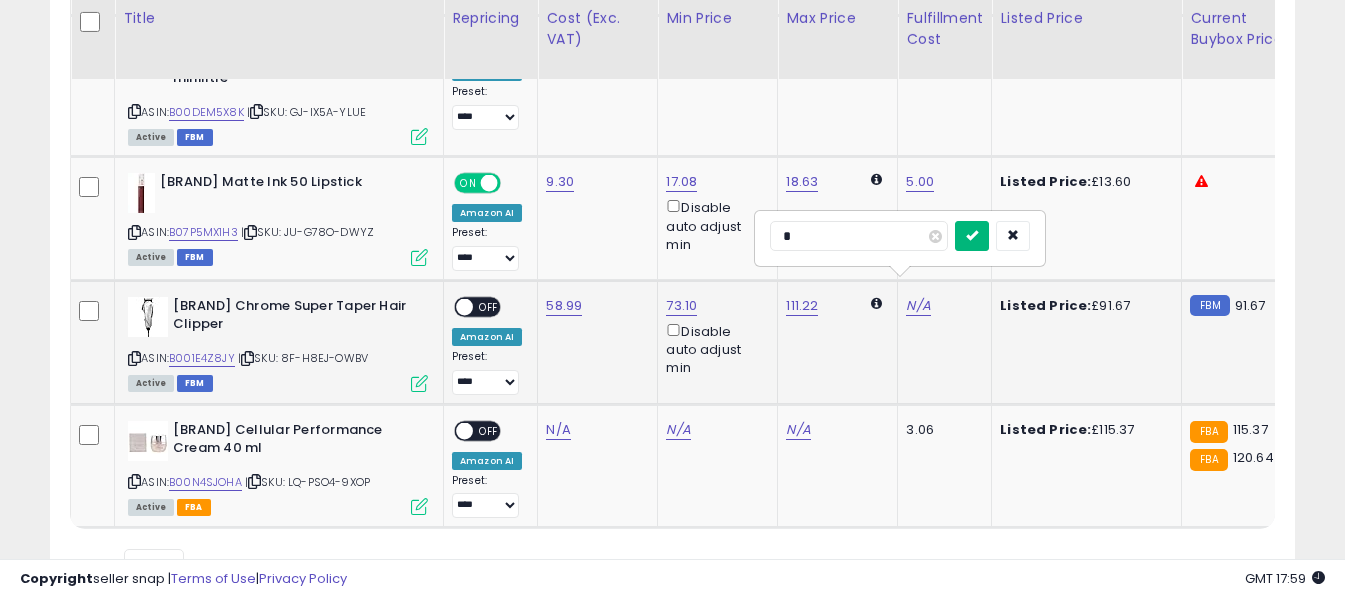 click at bounding box center [972, 236] 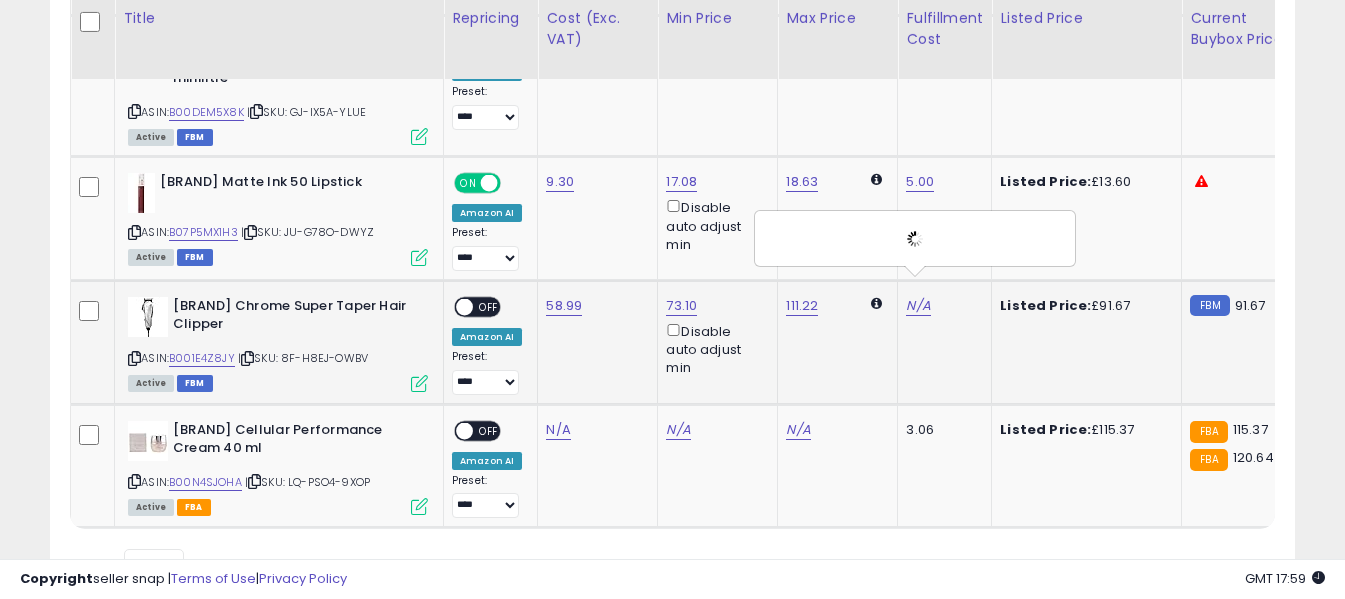 click on "OFF" at bounding box center (489, 306) 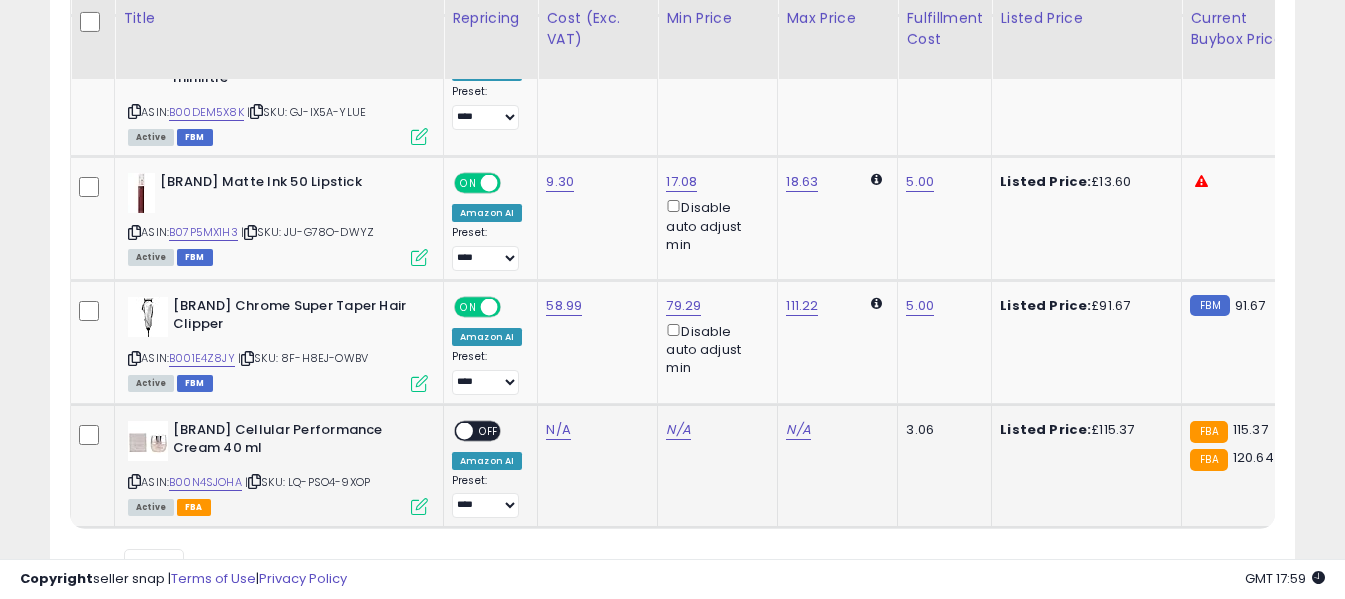 click at bounding box center (134, 481) 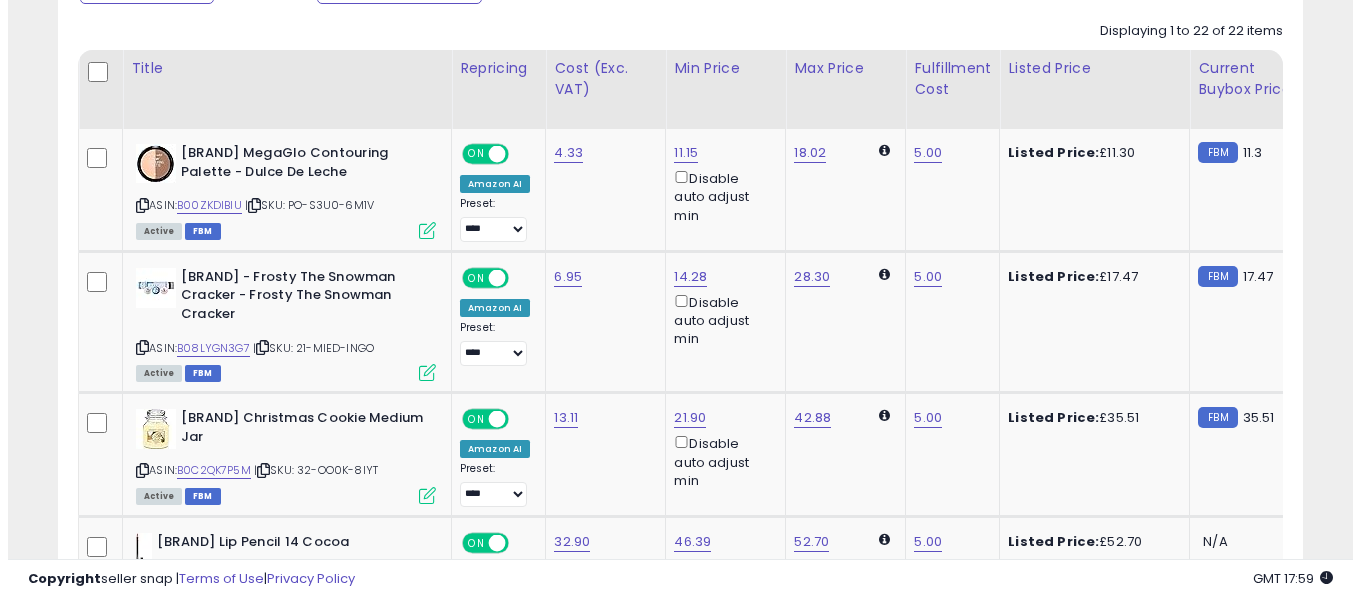 scroll, scrollTop: 471, scrollLeft: 0, axis: vertical 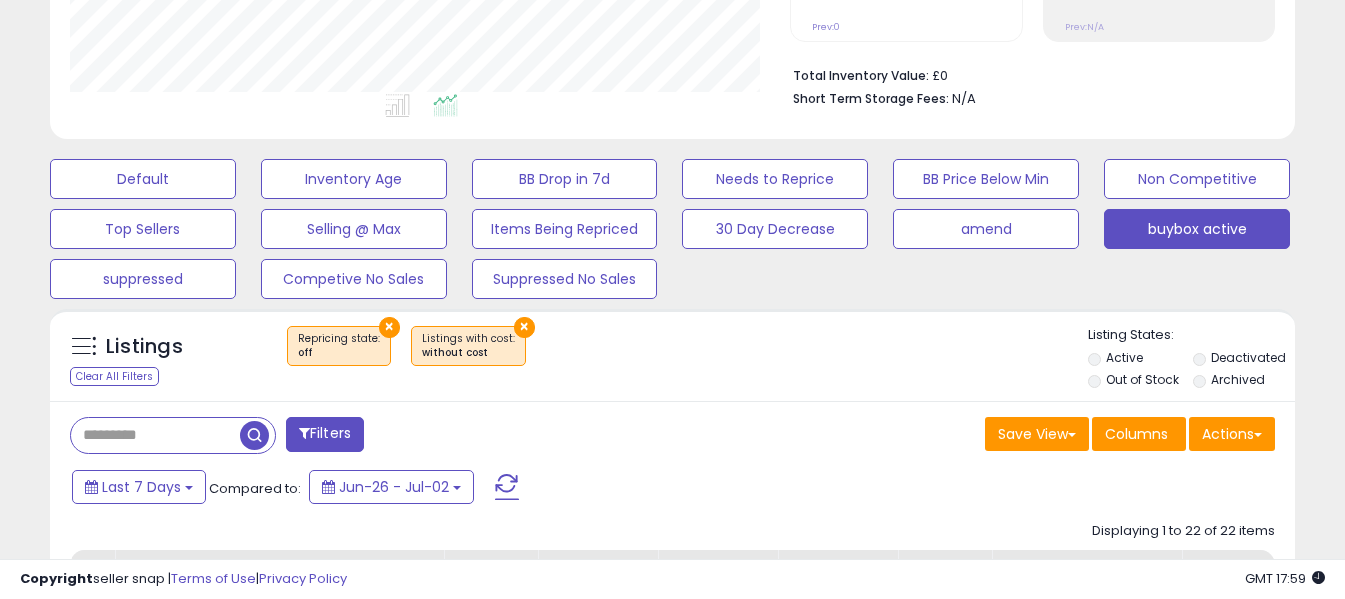 click at bounding box center (507, 487) 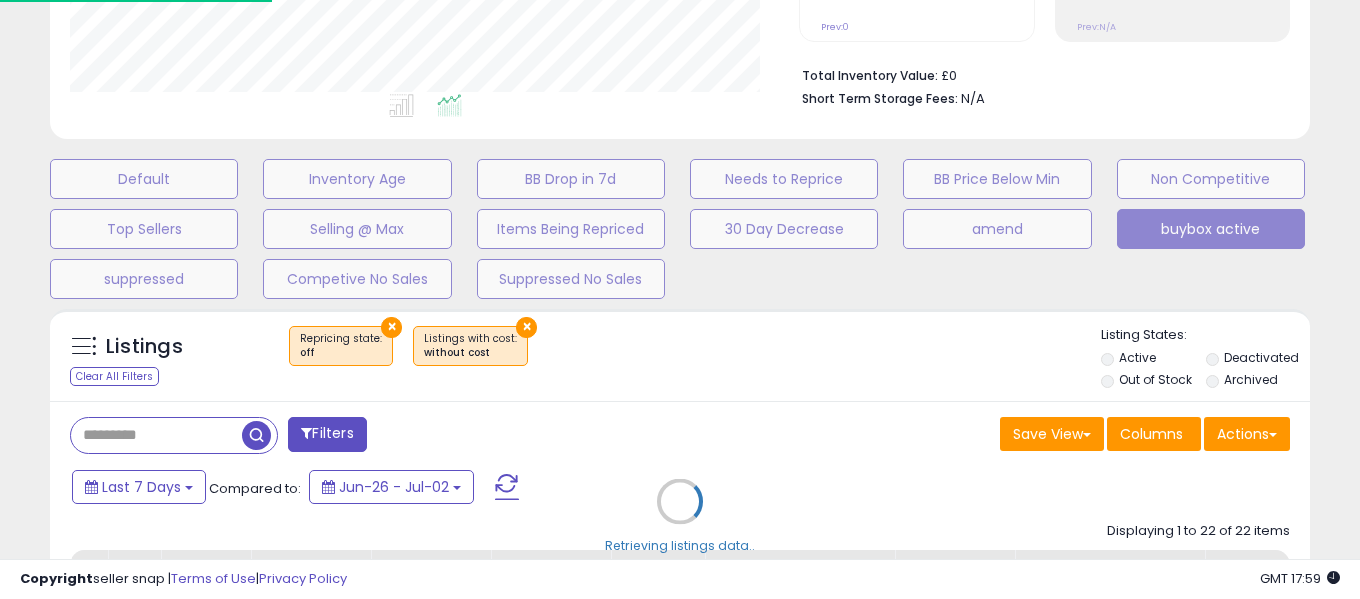 scroll, scrollTop: 999590, scrollLeft: 999271, axis: both 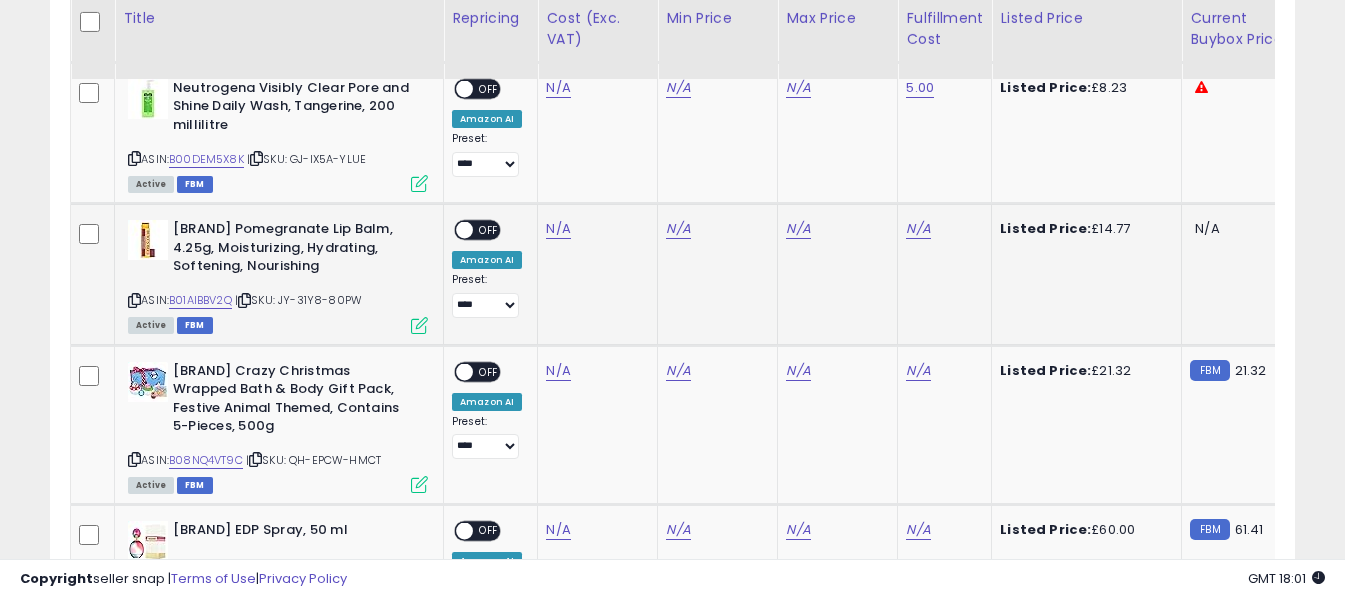 click at bounding box center (134, 300) 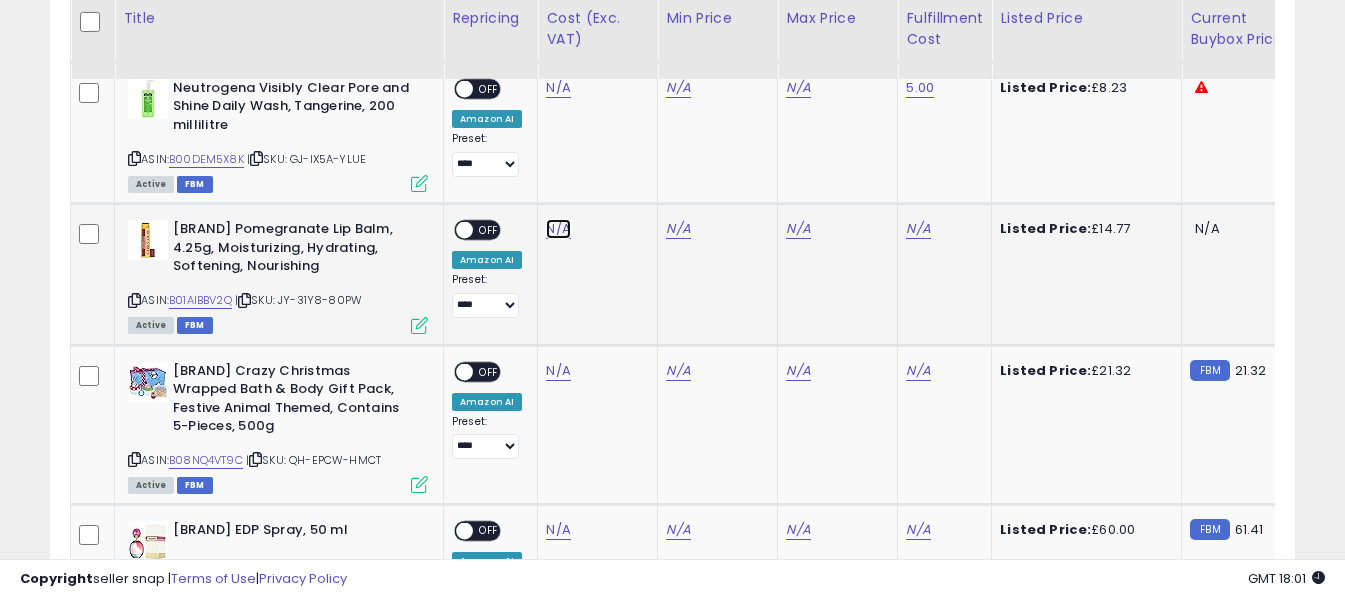 click on "N/A" at bounding box center [558, -36] 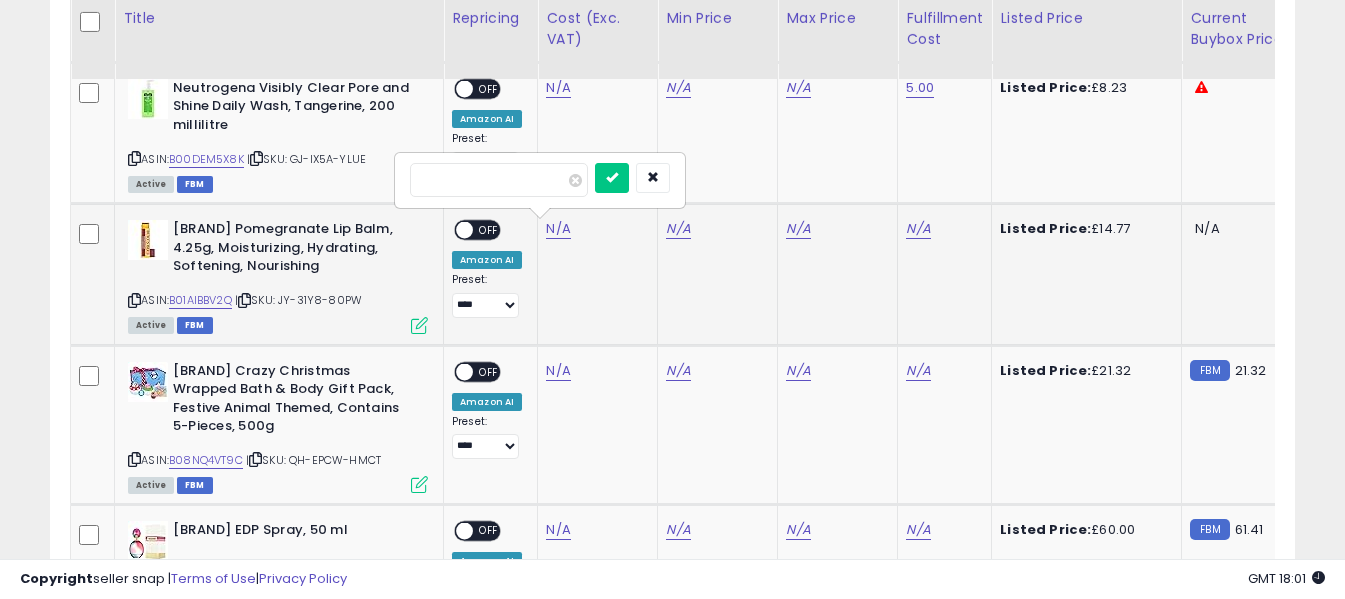 click at bounding box center (499, 180) 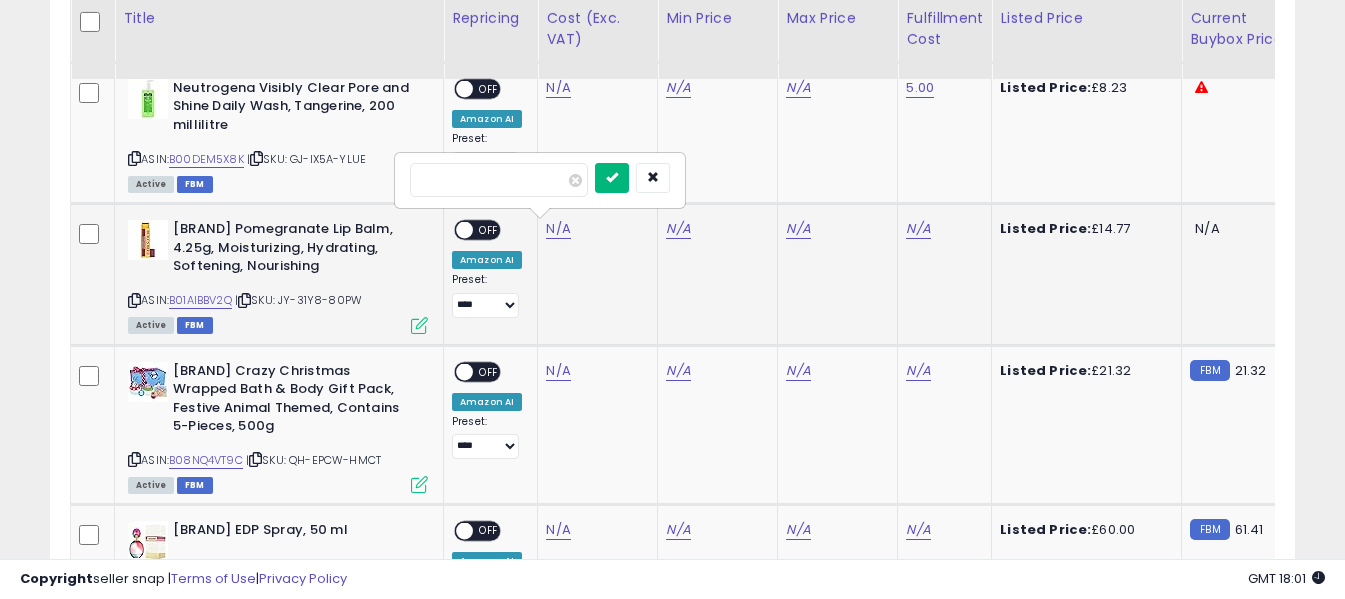 type on "****" 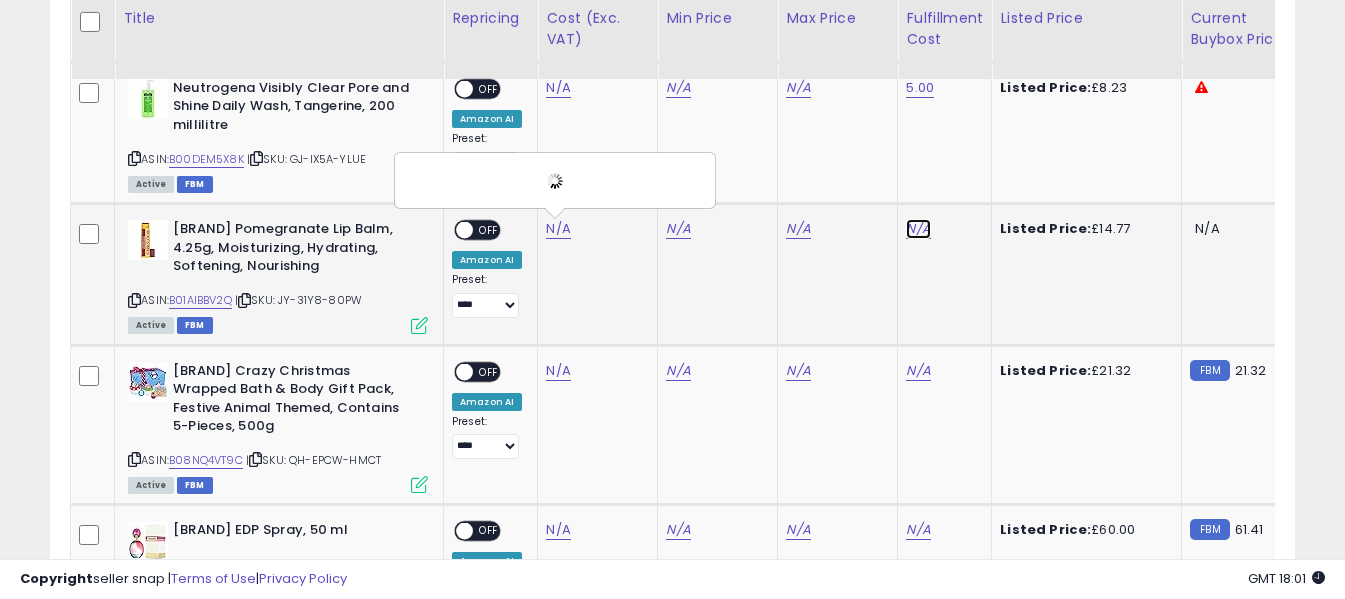 click on "N/A" at bounding box center (918, 229) 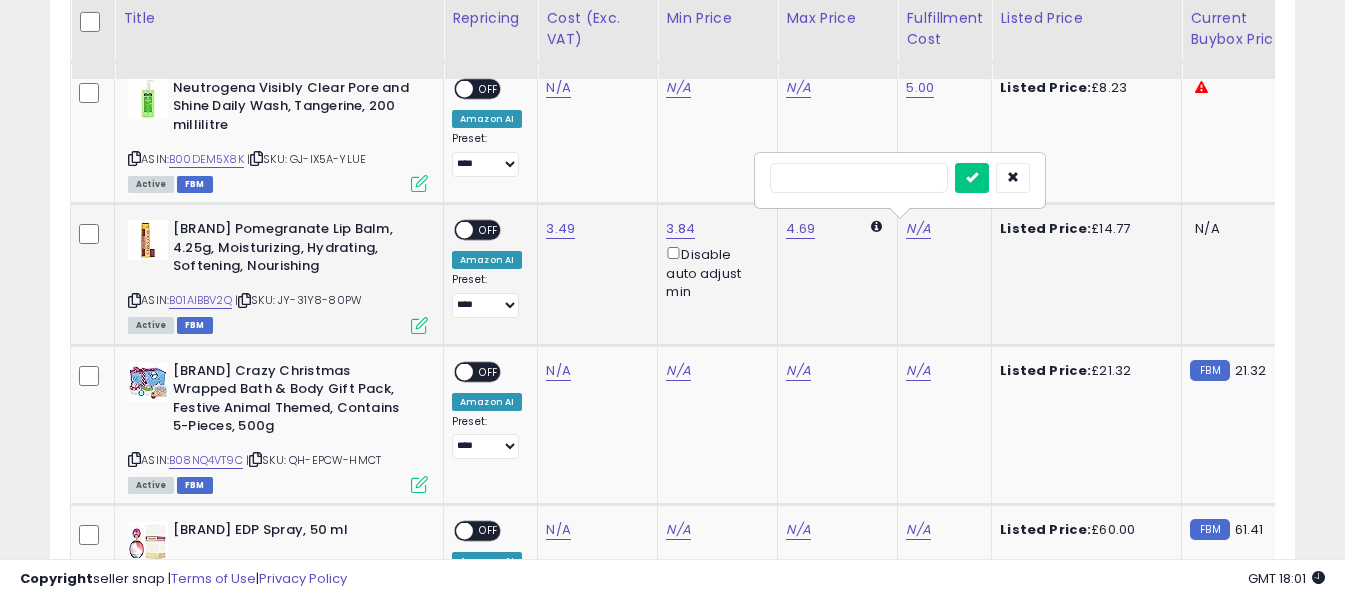 click at bounding box center (859, 178) 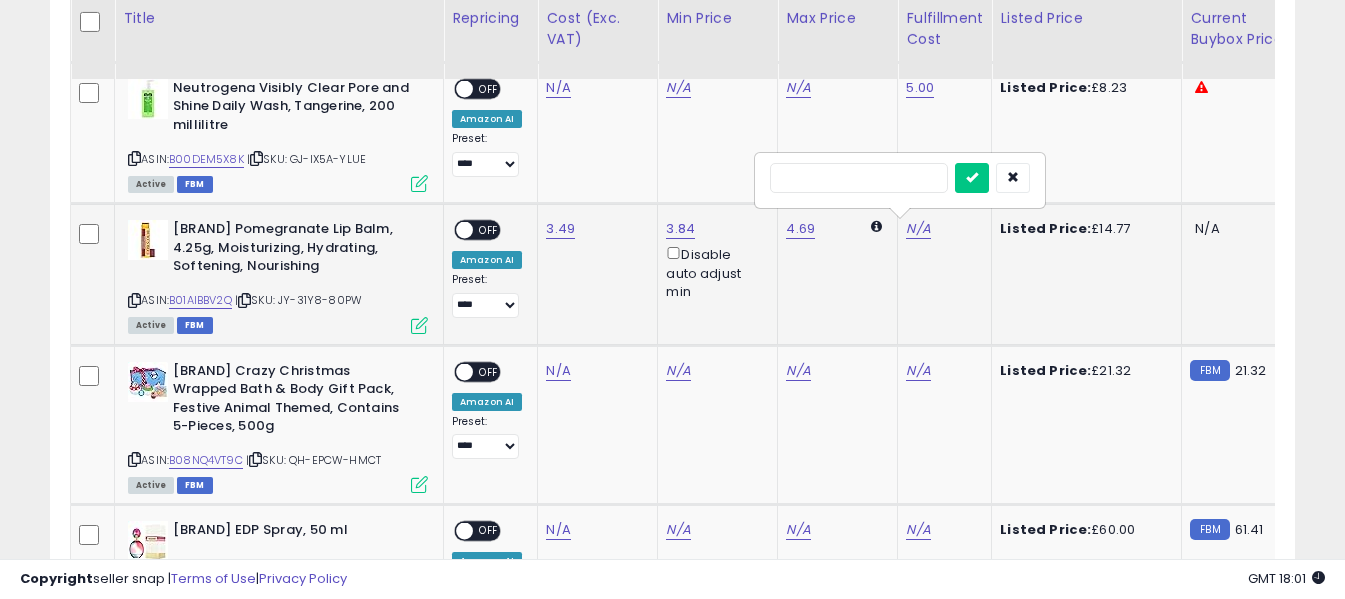 type on "*" 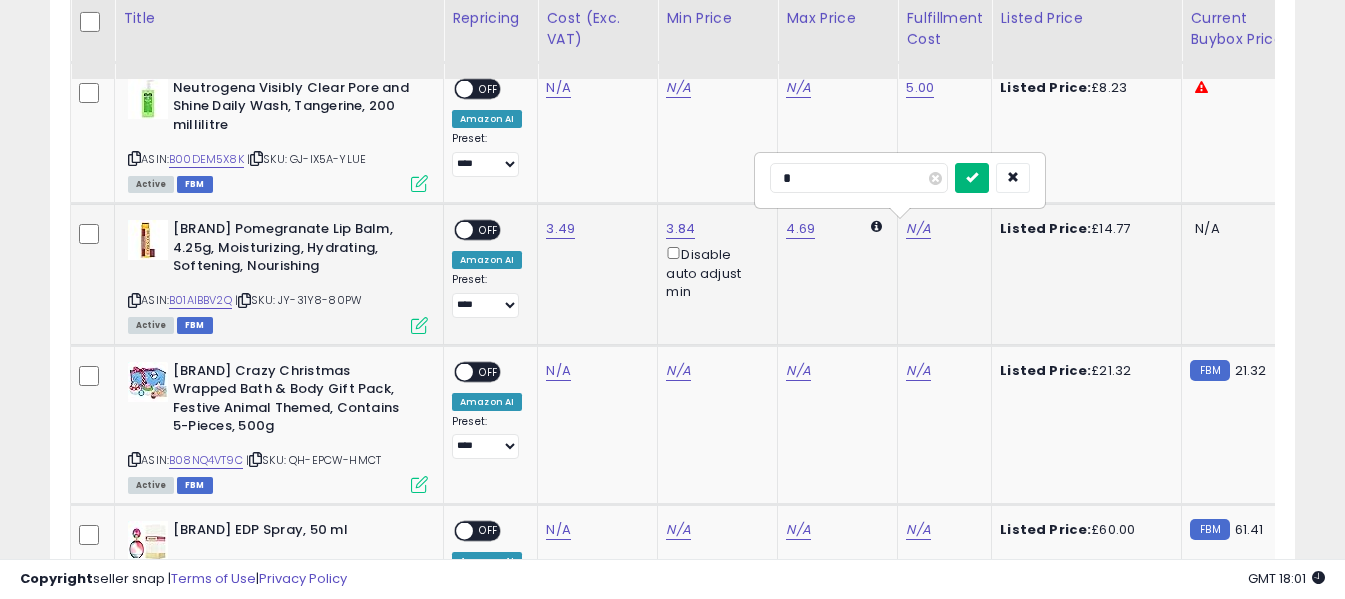 click at bounding box center [972, 177] 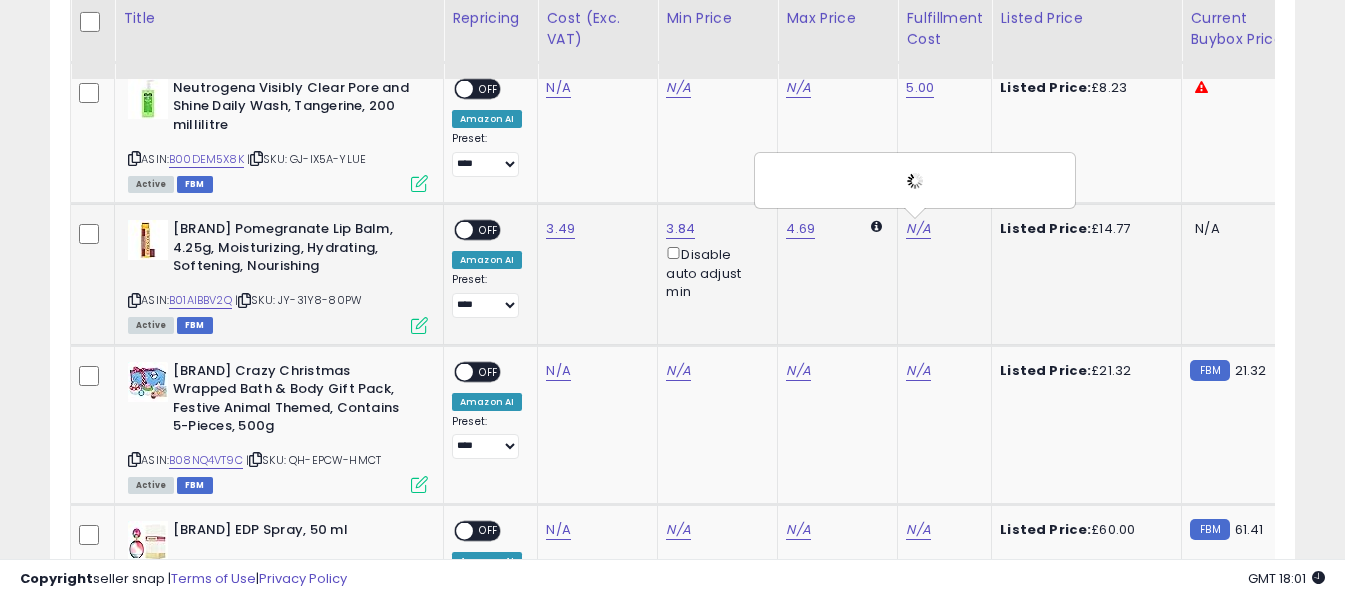 click on "OFF" at bounding box center (489, 230) 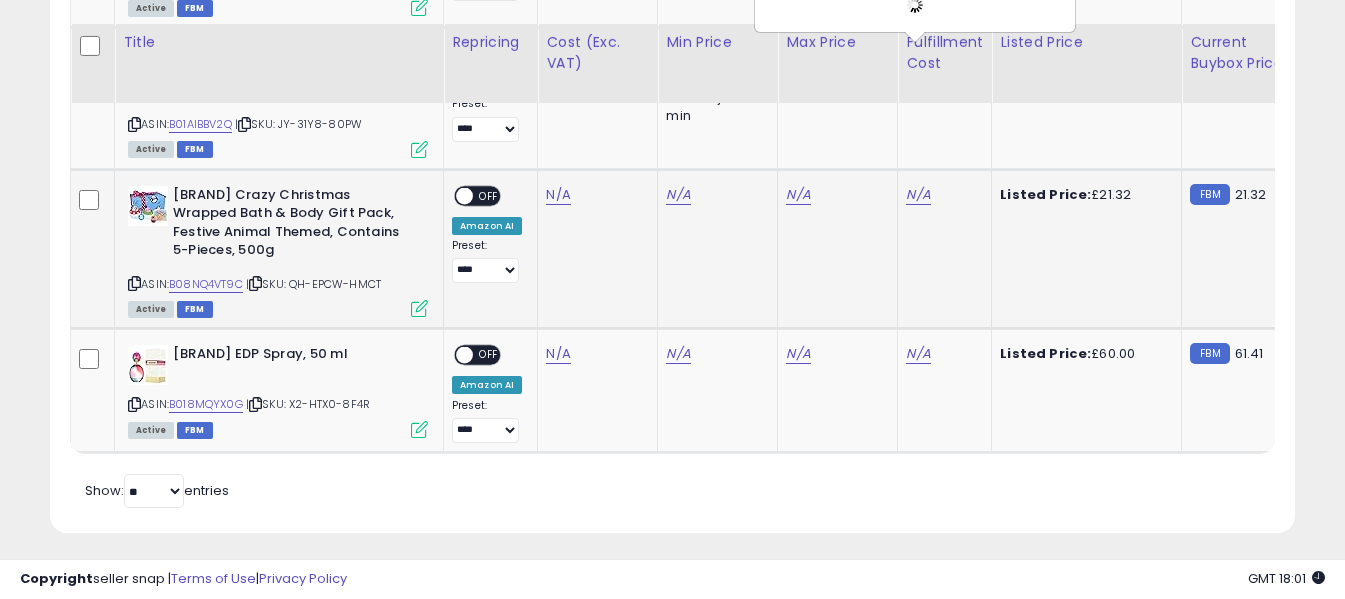 scroll, scrollTop: 1360, scrollLeft: 0, axis: vertical 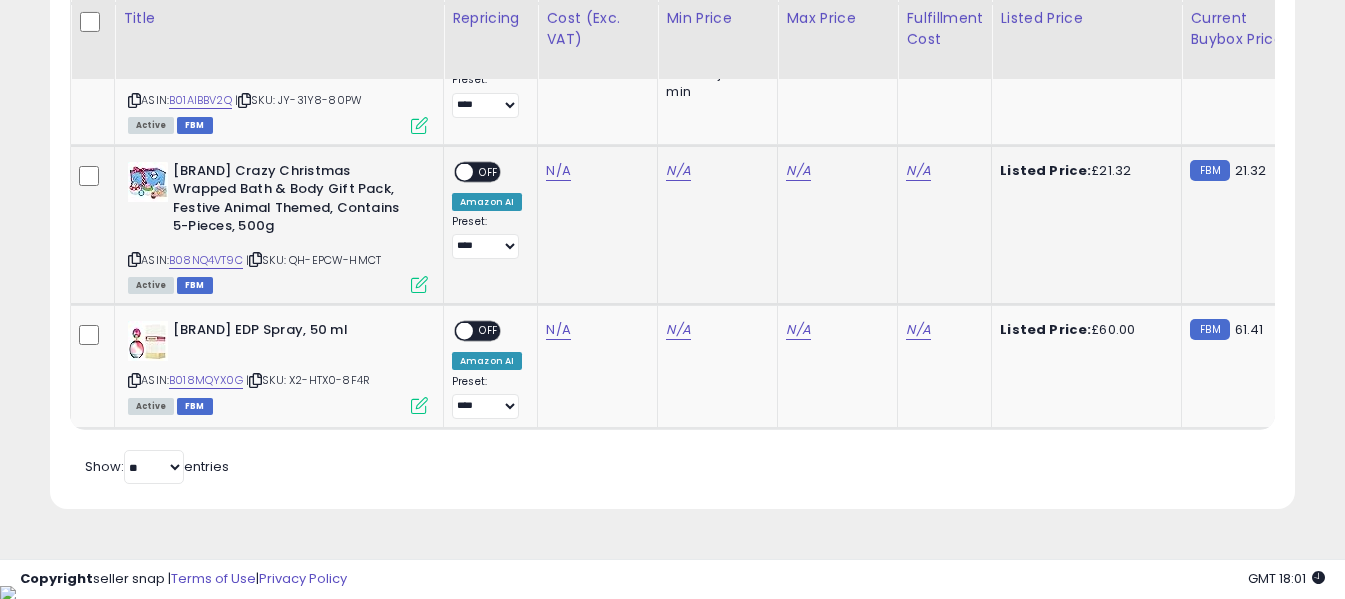 click at bounding box center [134, 259] 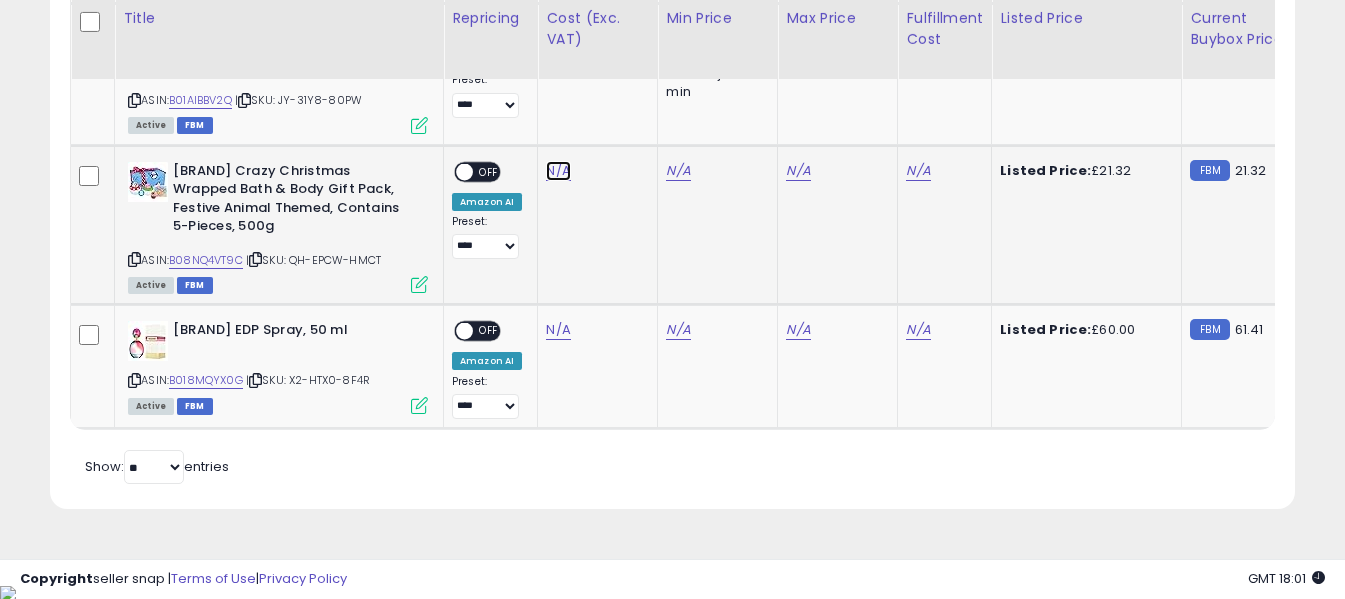 click on "N/A" at bounding box center (558, -236) 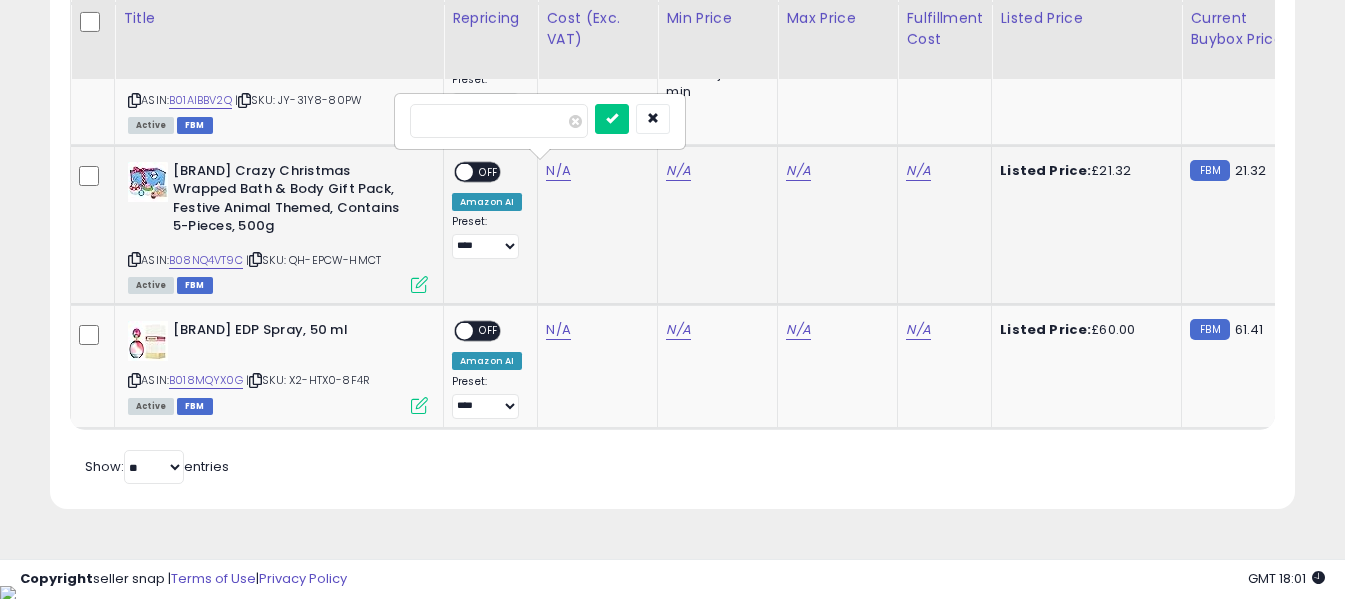 click at bounding box center (499, 121) 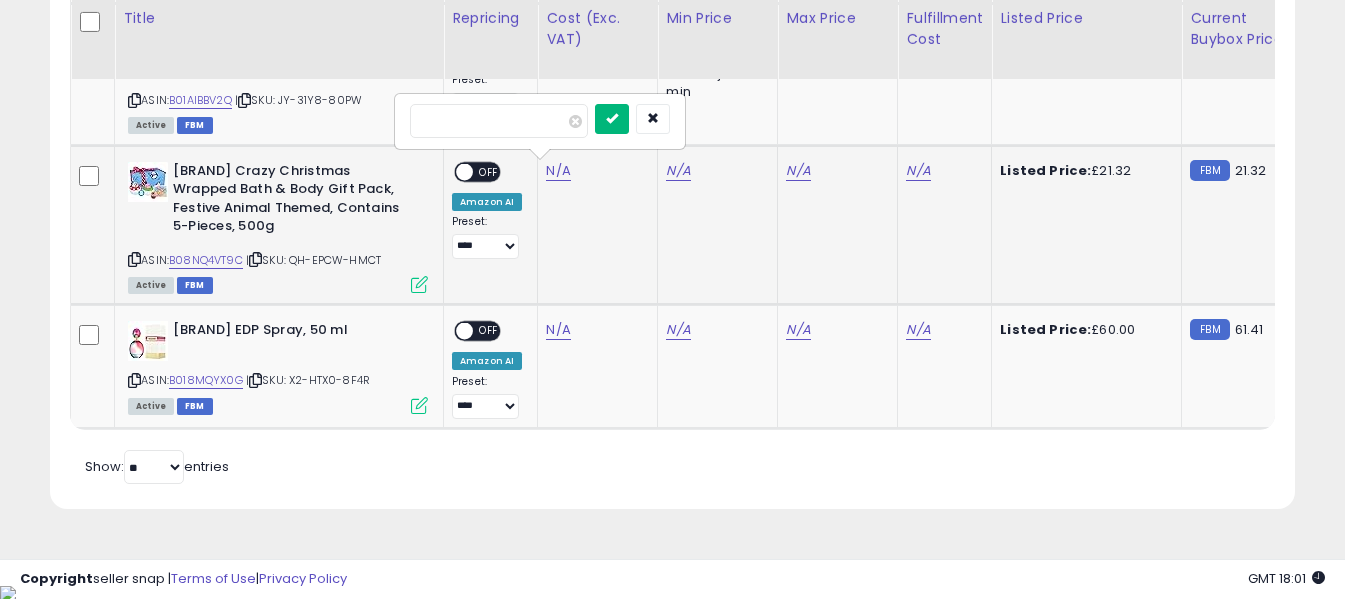 type on "****" 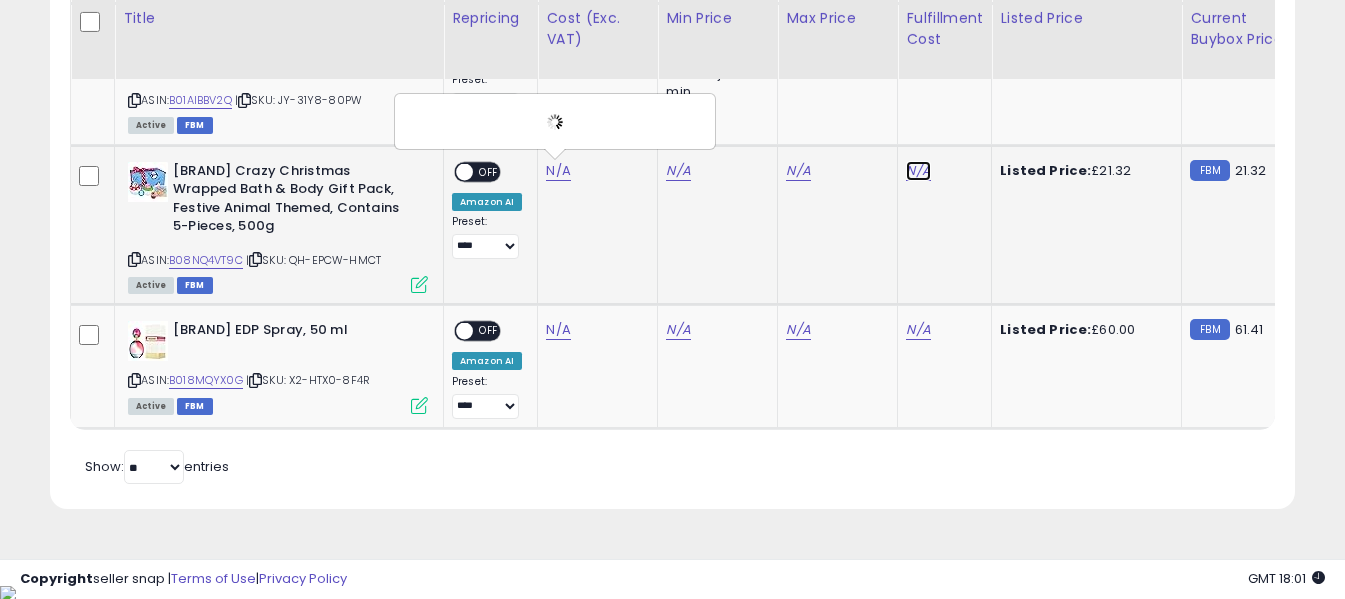 click on "N/A" at bounding box center (918, 171) 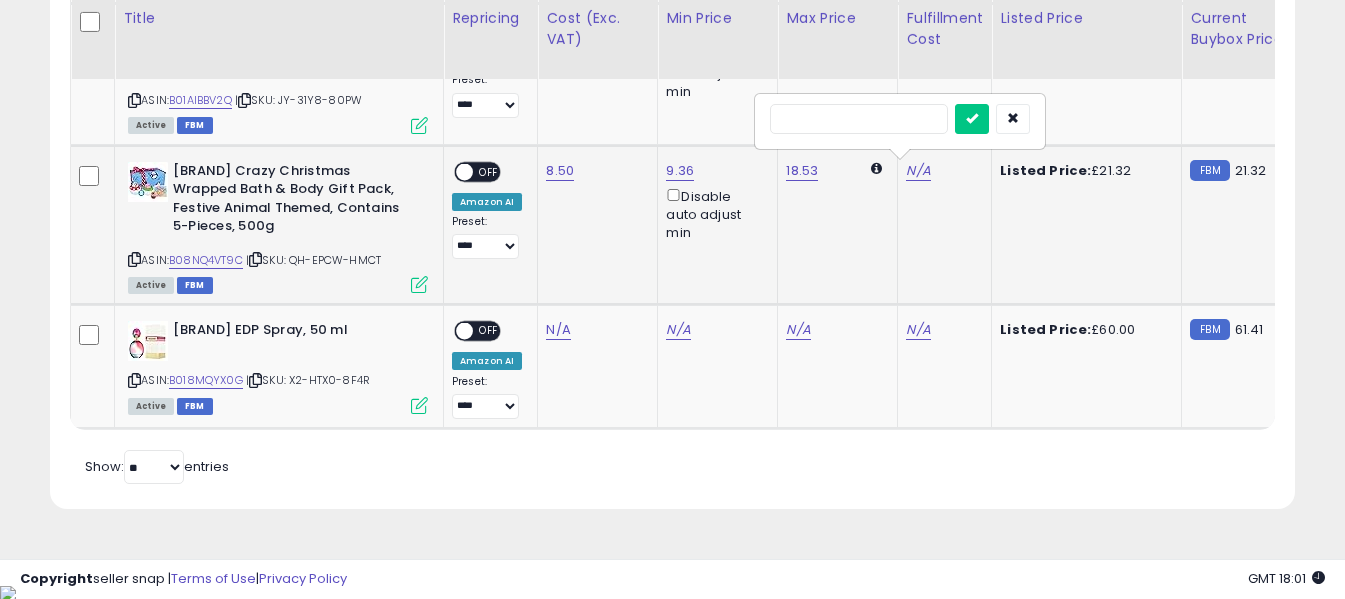 click at bounding box center [859, 119] 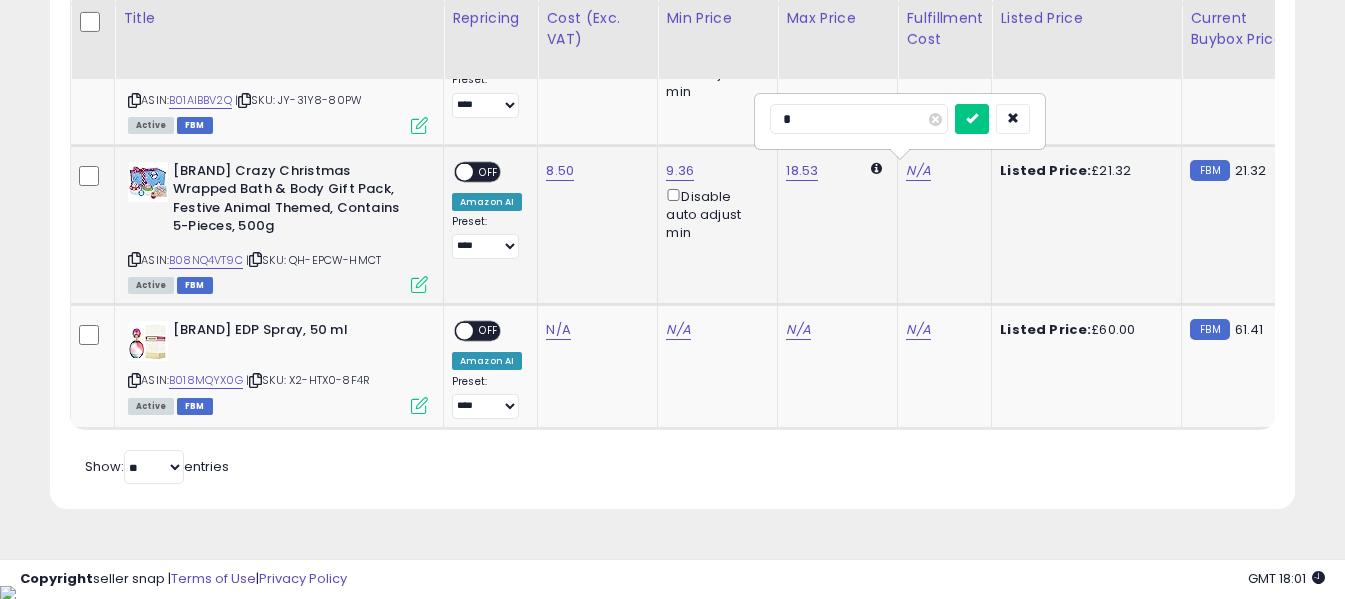 type on "*" 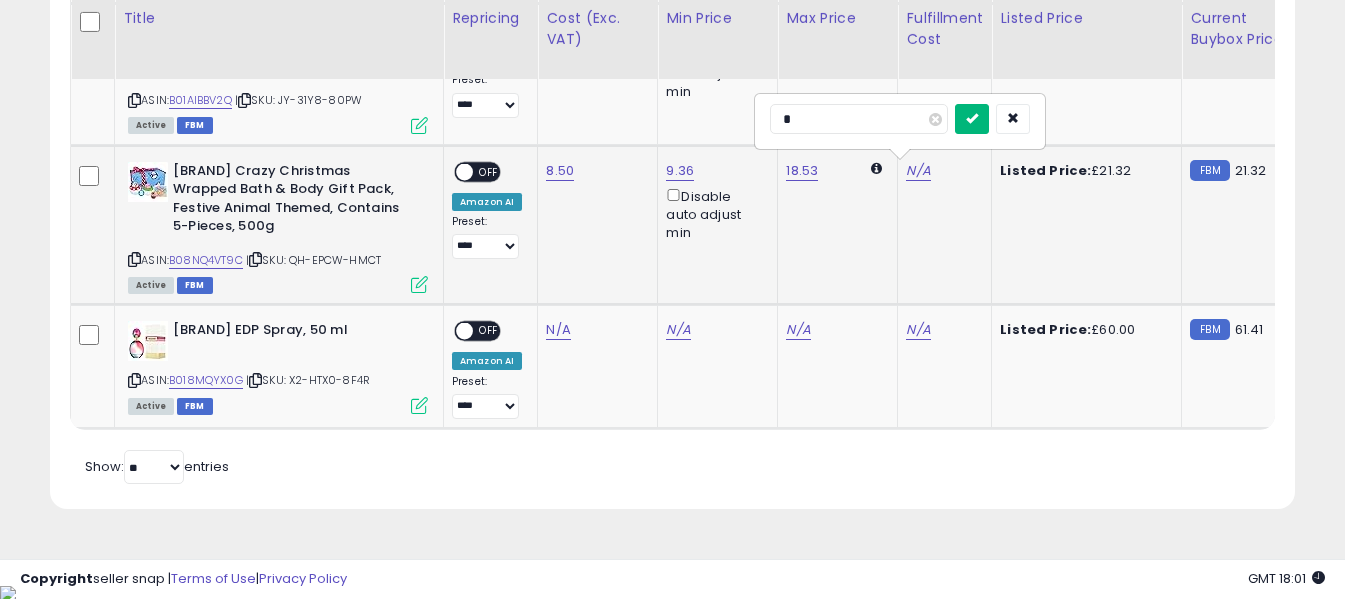 click at bounding box center (972, 118) 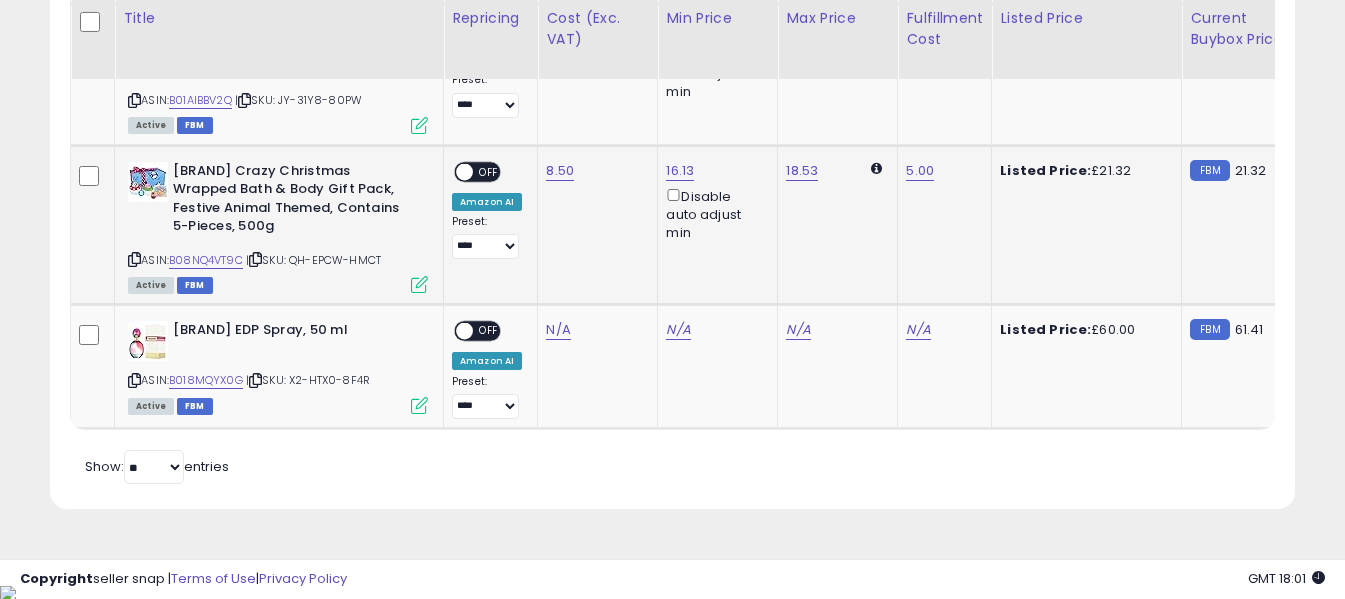 click on "OFF" at bounding box center [489, 171] 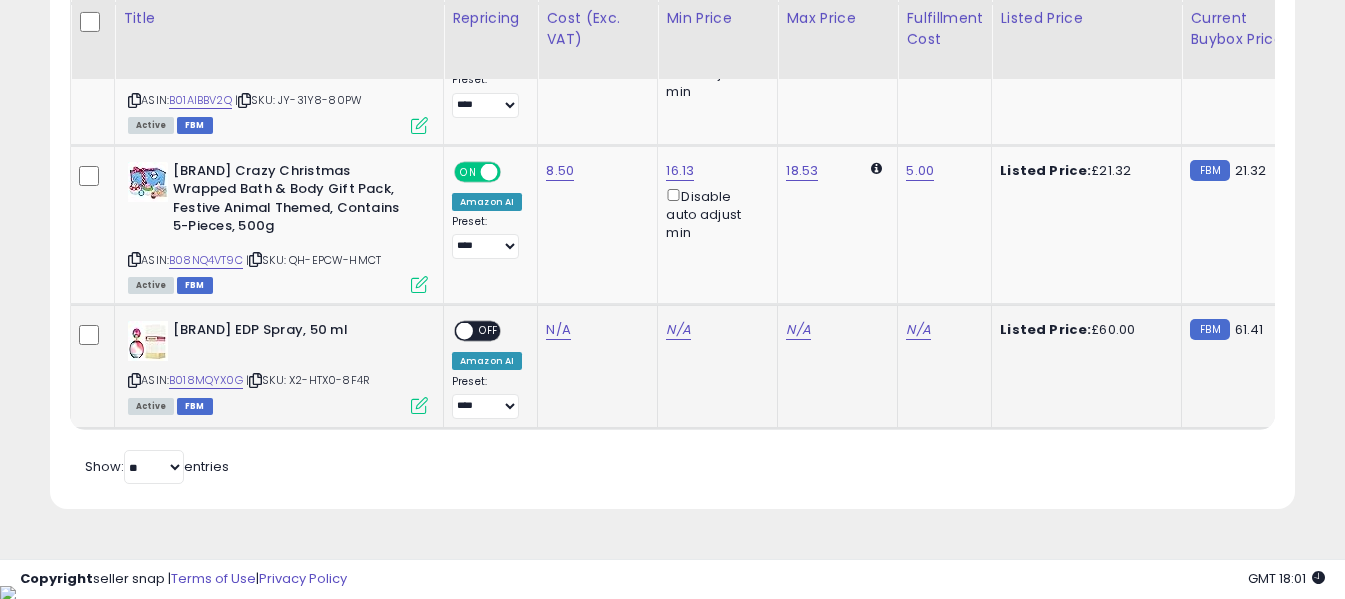 click at bounding box center (134, 380) 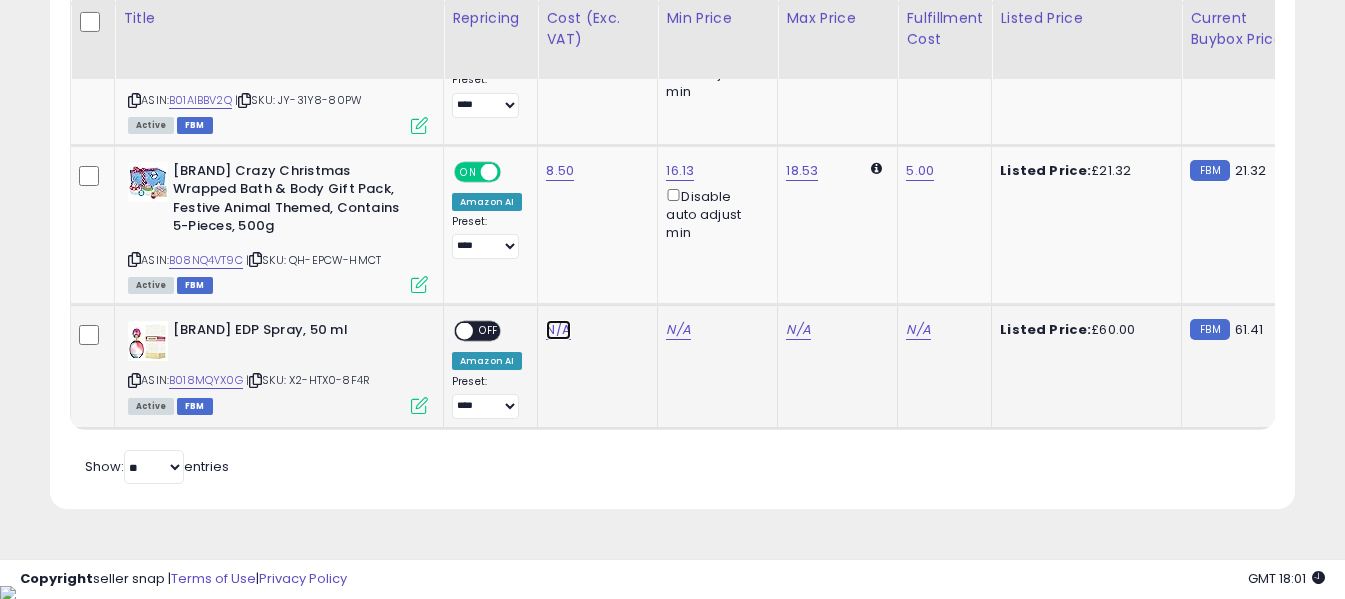 click on "N/A" at bounding box center [558, -236] 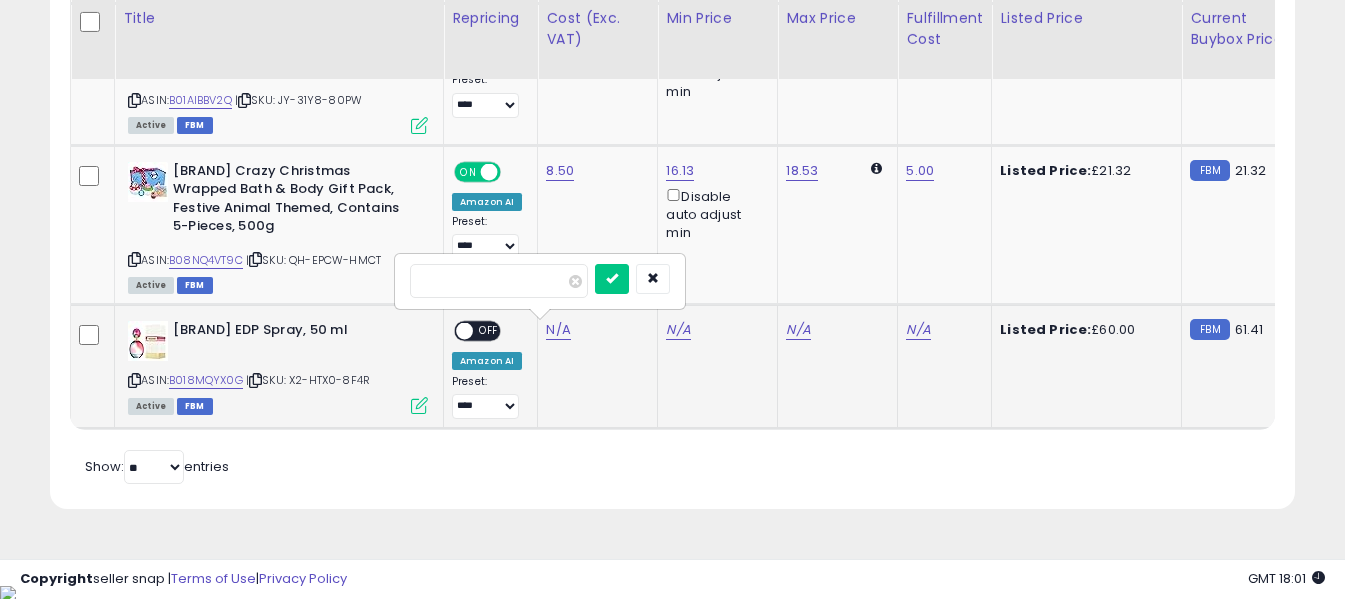 click at bounding box center [499, 281] 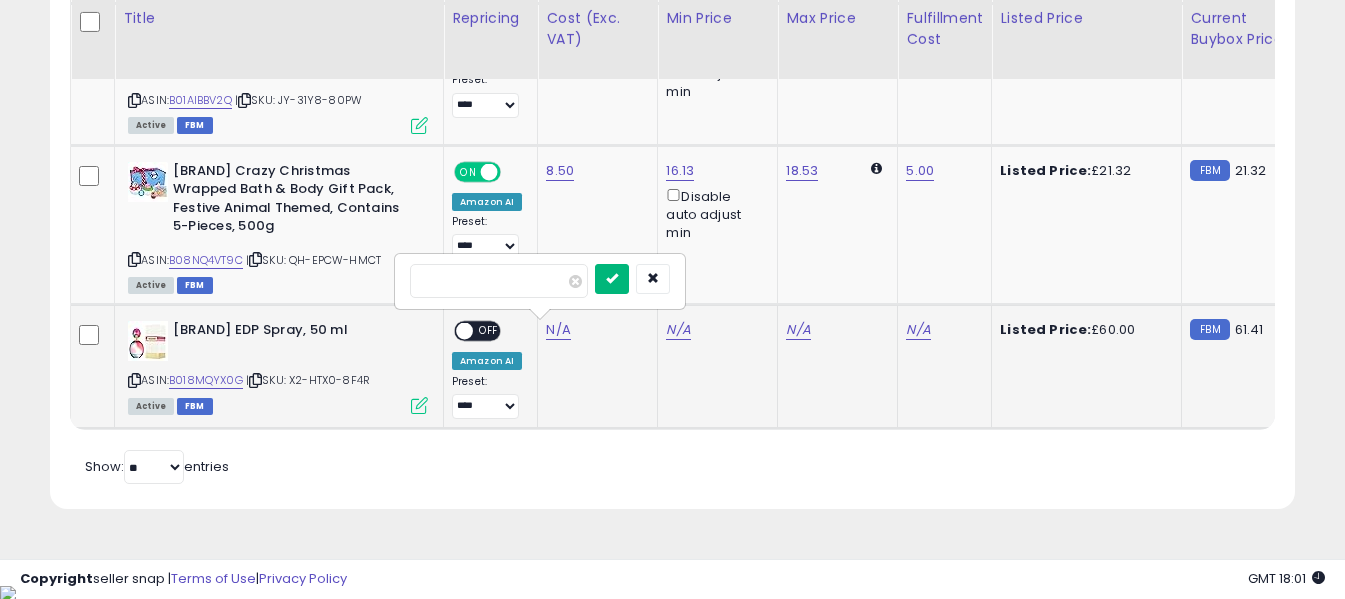 type on "*****" 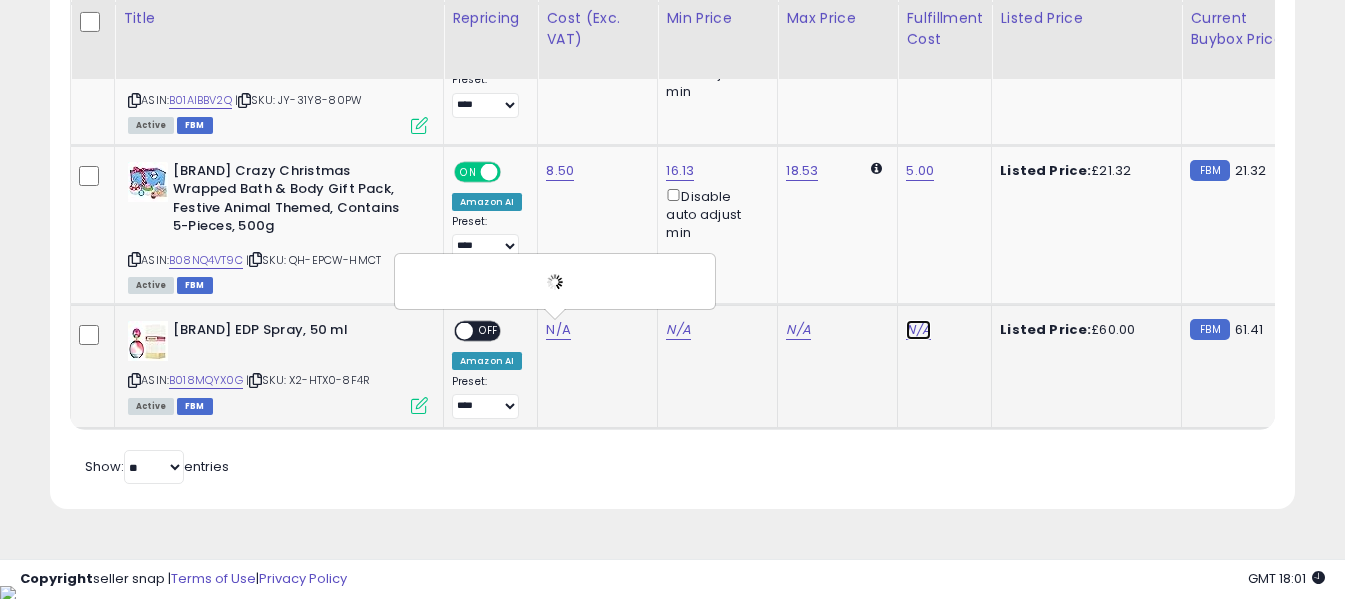 click on "N/A" at bounding box center [918, 330] 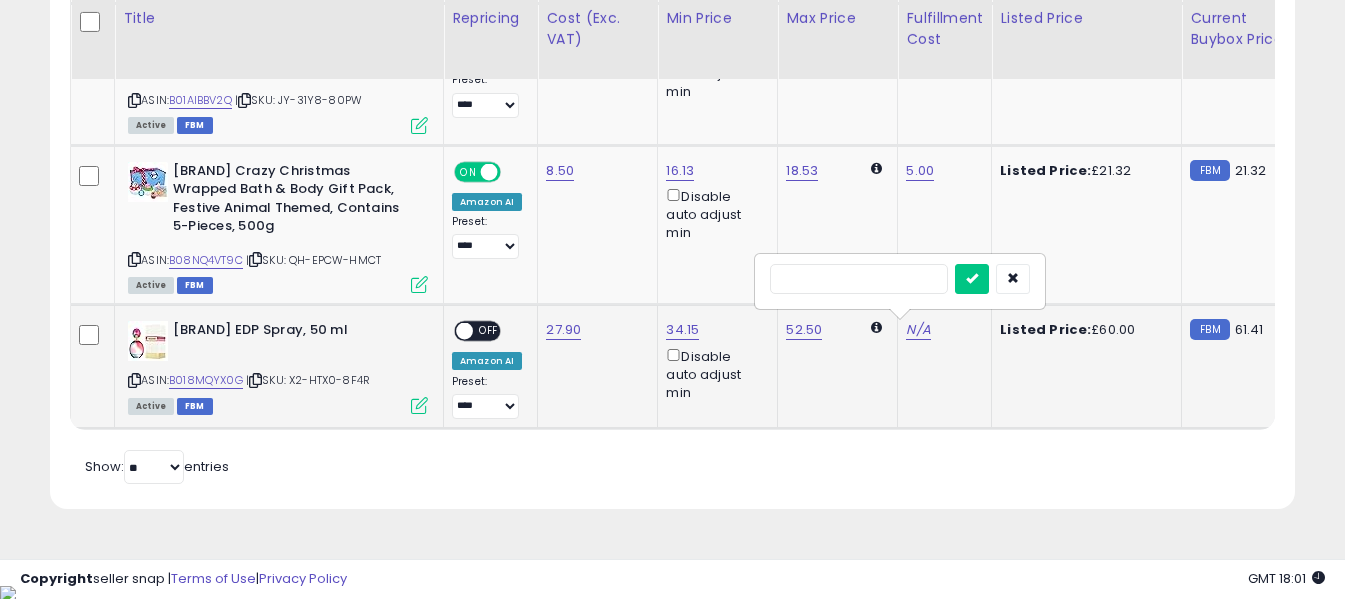 click at bounding box center [859, 279] 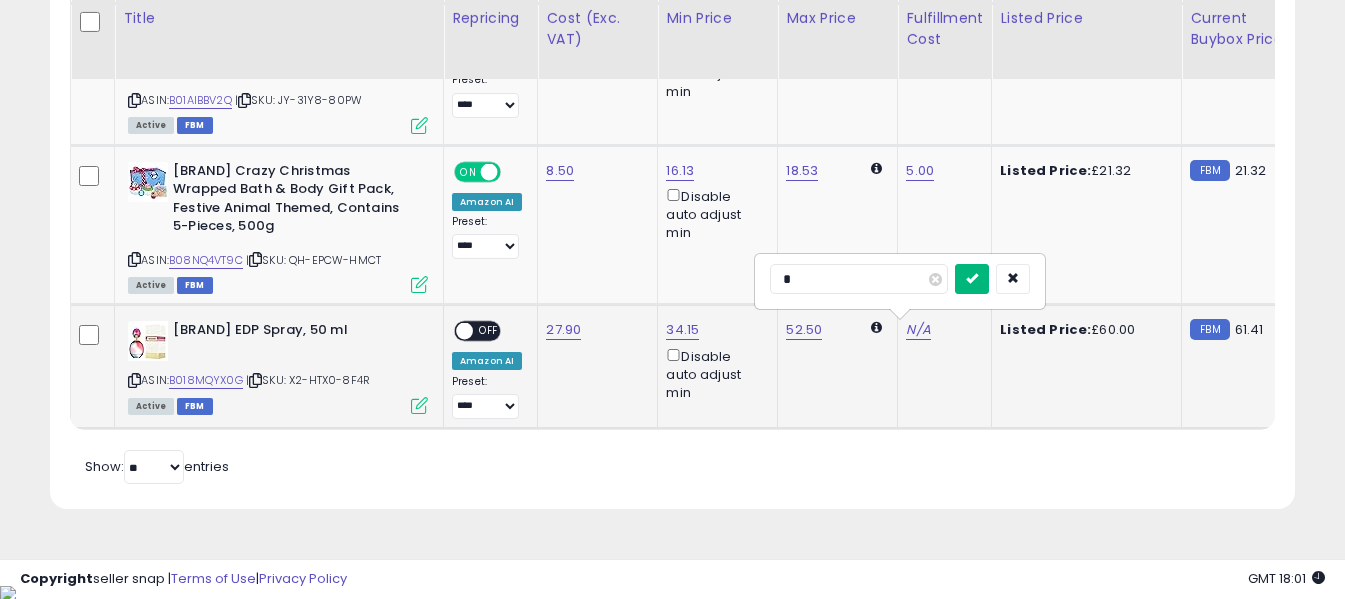 type on "*" 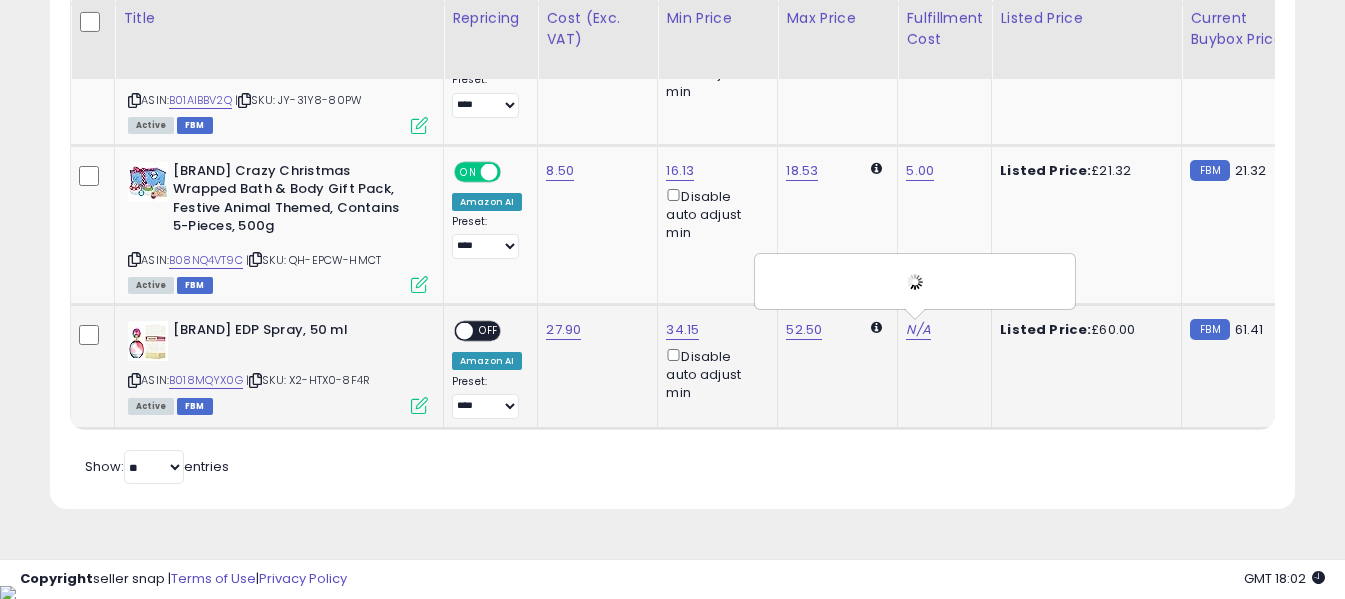 click on "OFF" at bounding box center (489, 331) 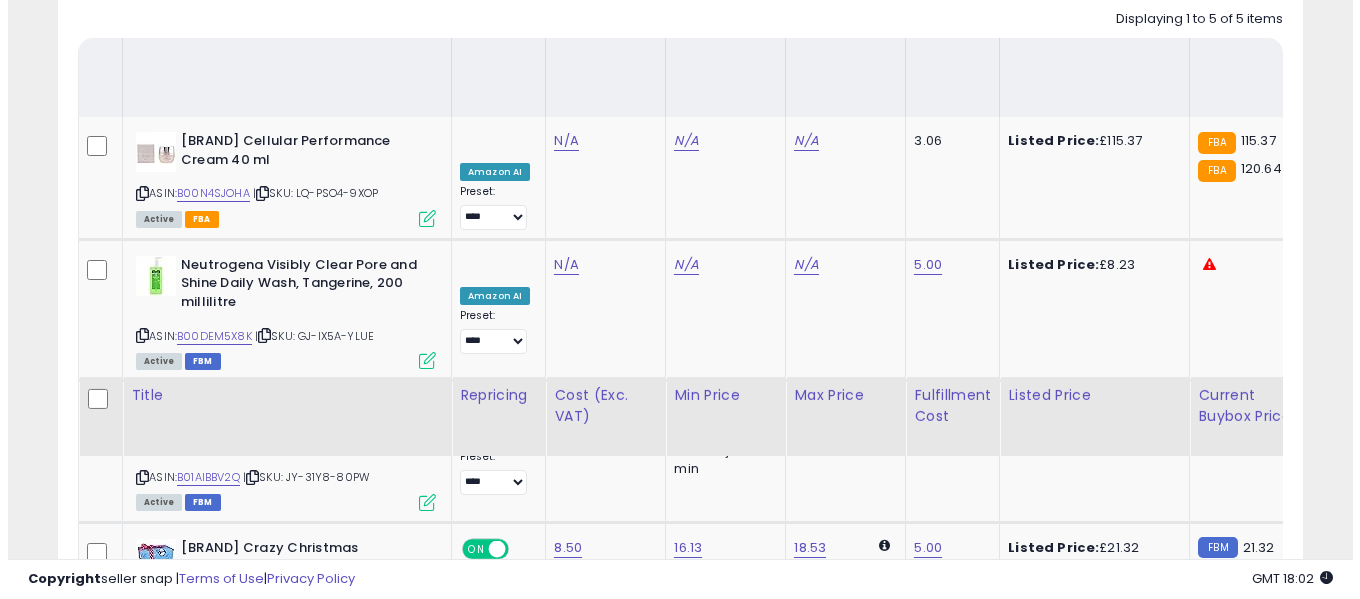 scroll, scrollTop: 660, scrollLeft: 0, axis: vertical 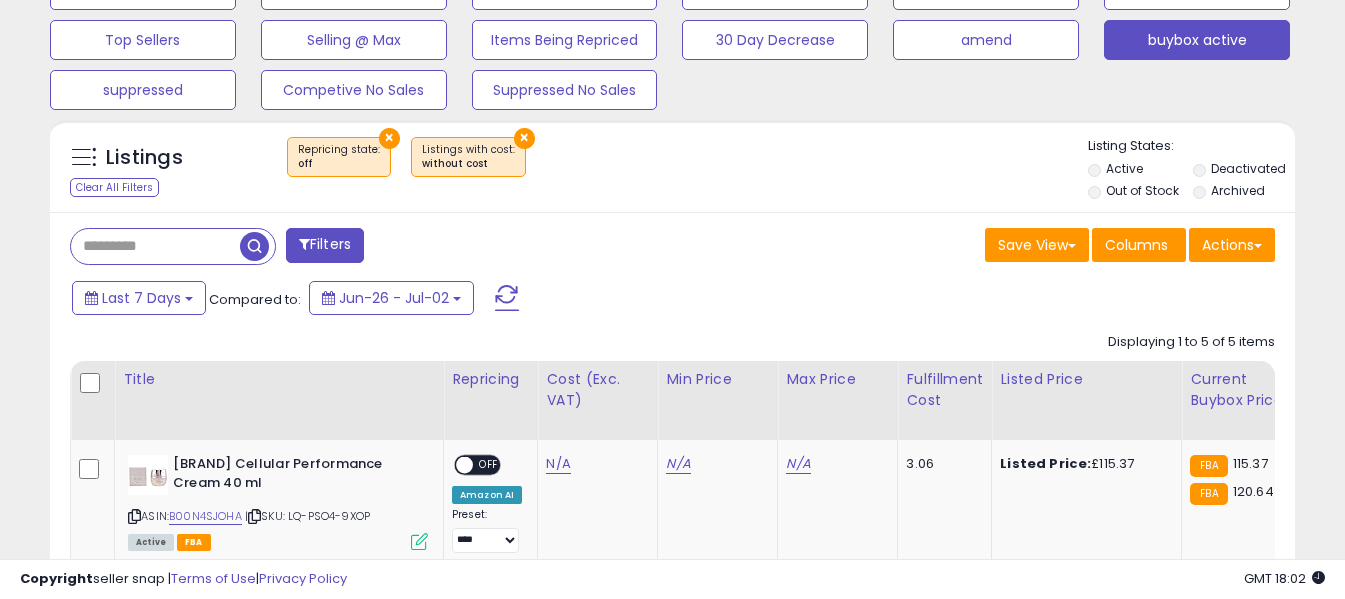 click at bounding box center [507, 298] 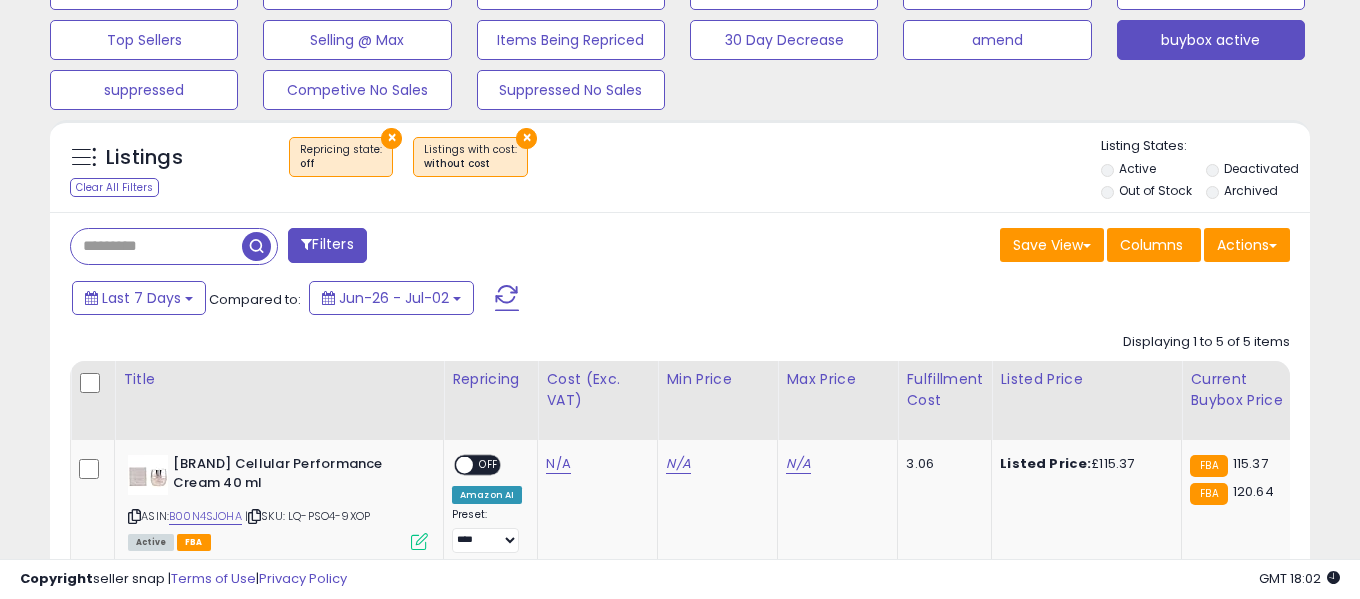 scroll, scrollTop: 999590, scrollLeft: 999271, axis: both 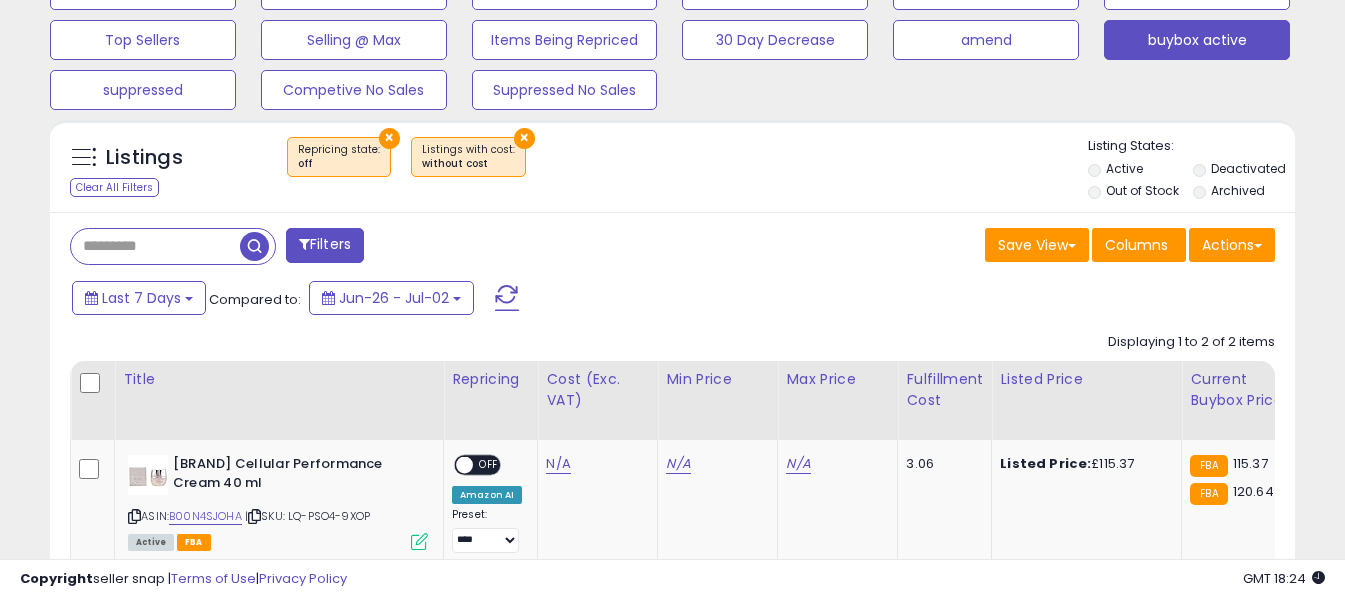 click at bounding box center [507, 298] 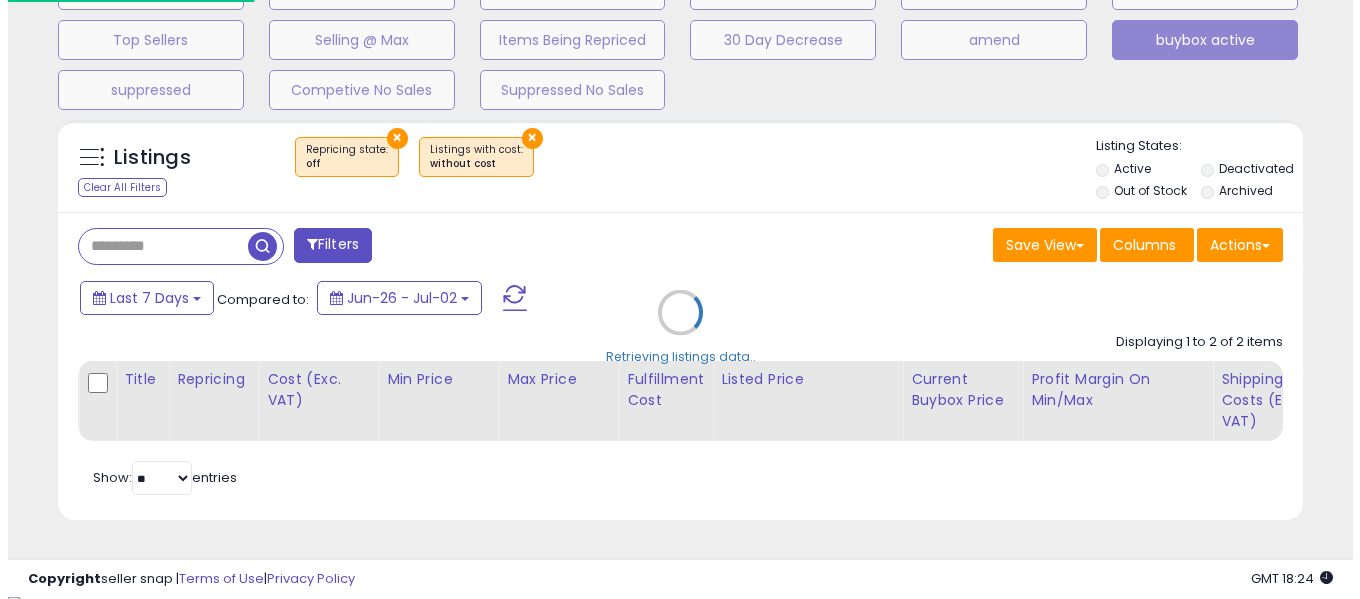 scroll, scrollTop: 999590, scrollLeft: 999271, axis: both 